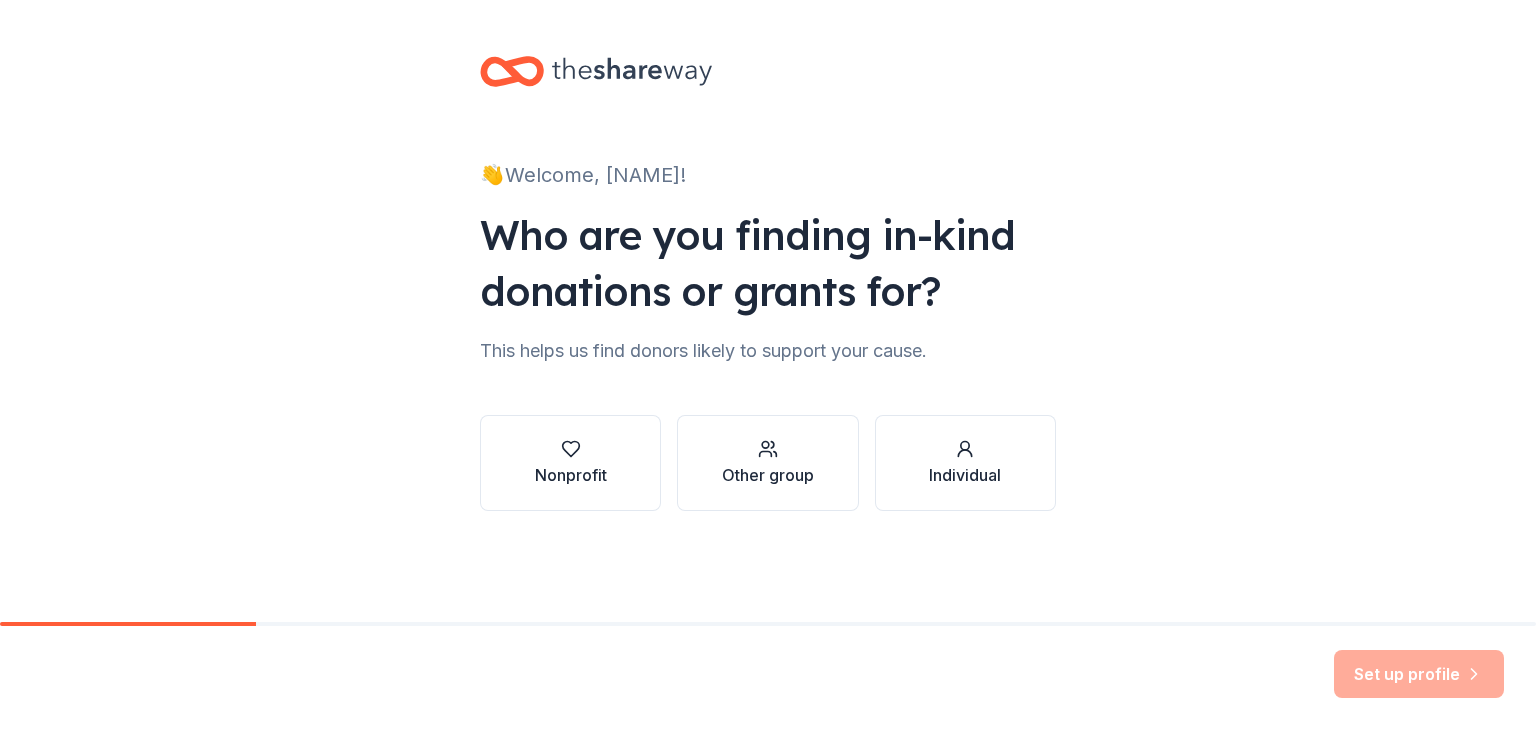 scroll, scrollTop: 0, scrollLeft: 0, axis: both 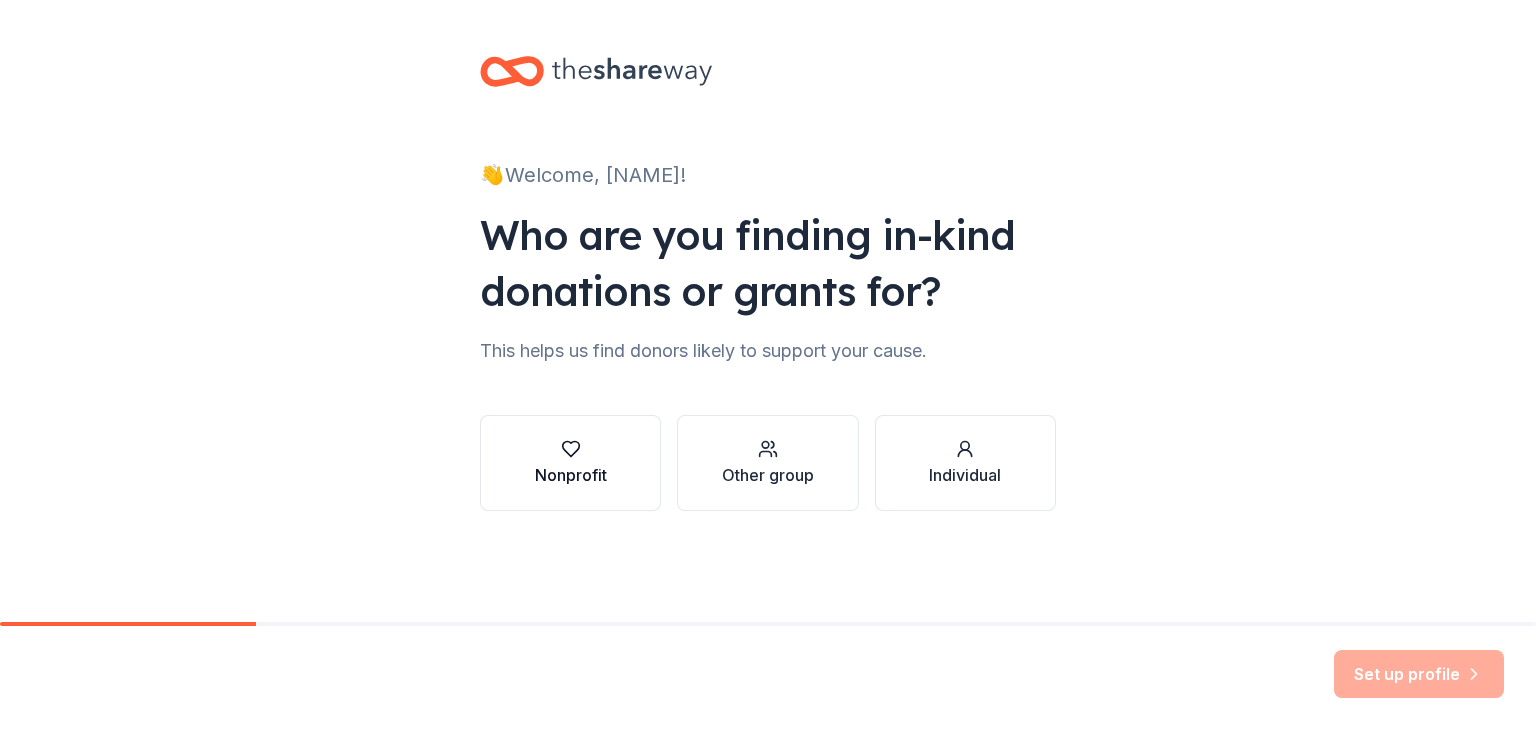 click on "Nonprofit" at bounding box center (571, 463) 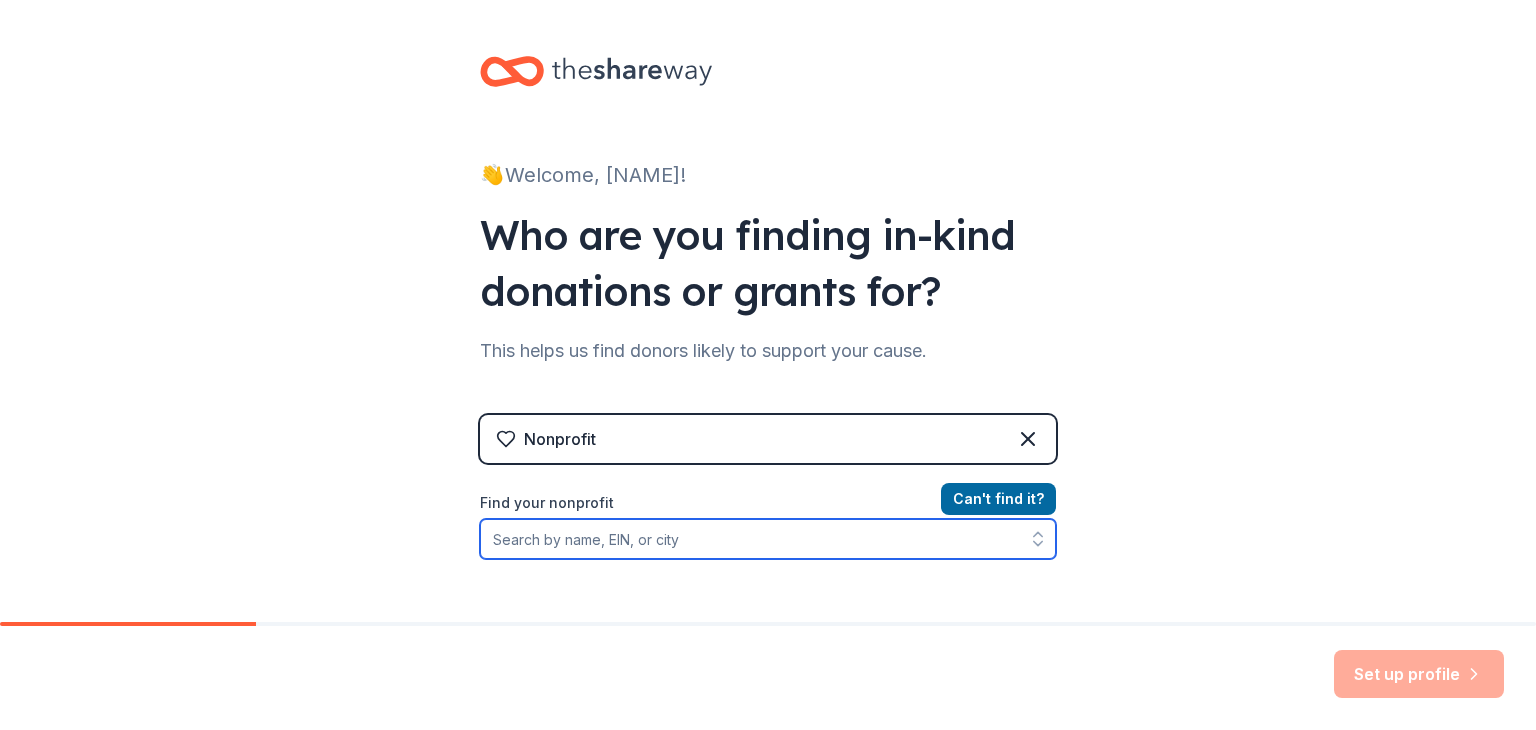 click on "Find your nonprofit" at bounding box center (768, 539) 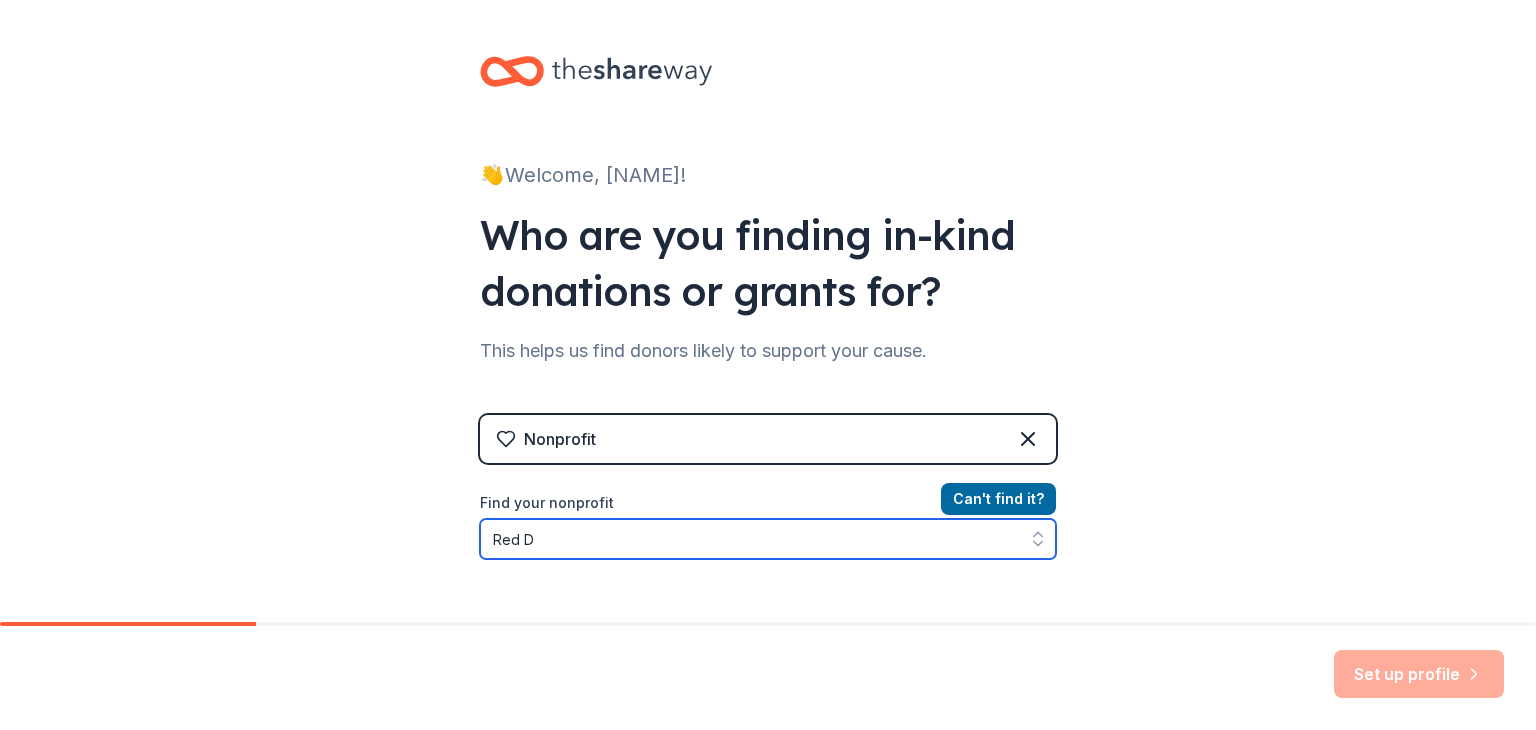 scroll, scrollTop: 37, scrollLeft: 0, axis: vertical 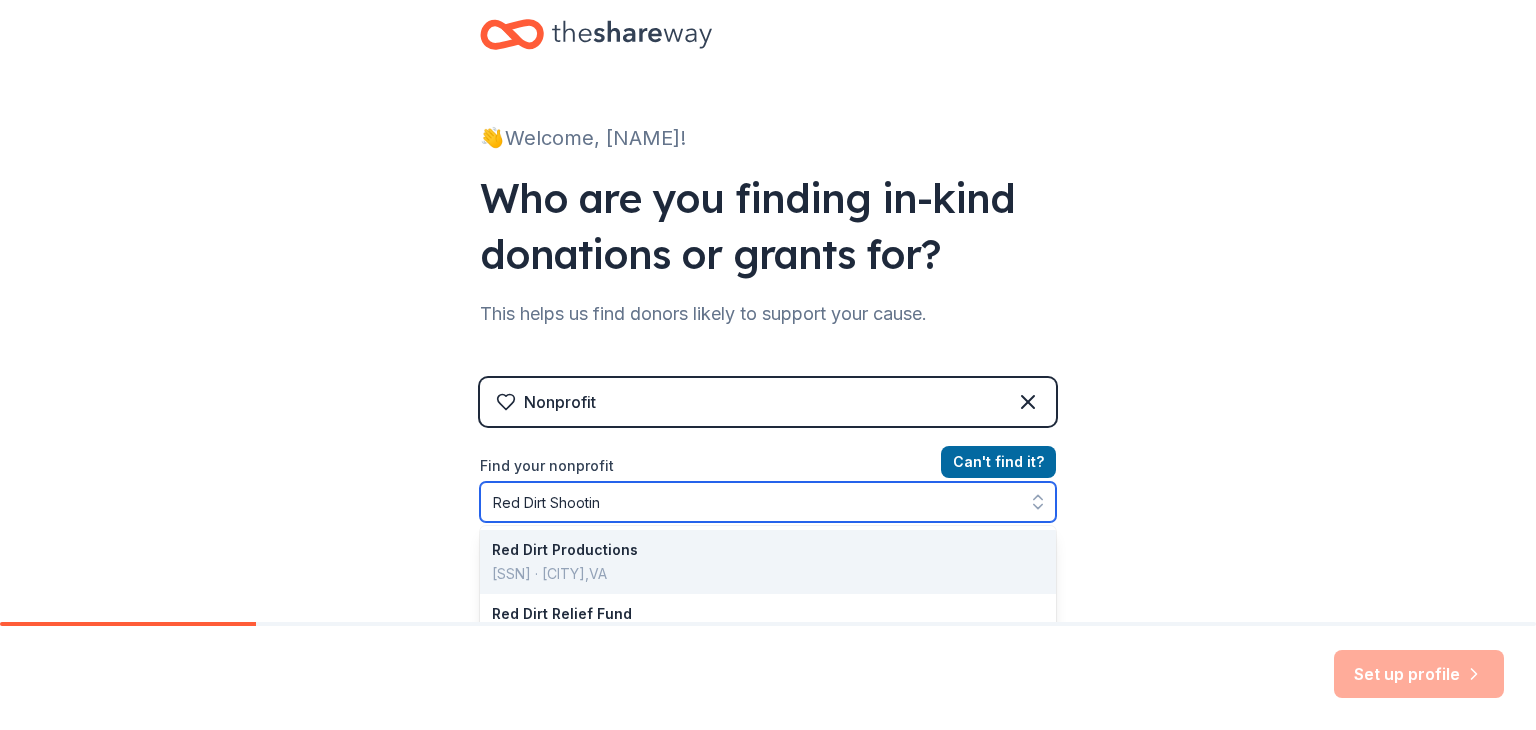 type on "Red Dirt Shooting" 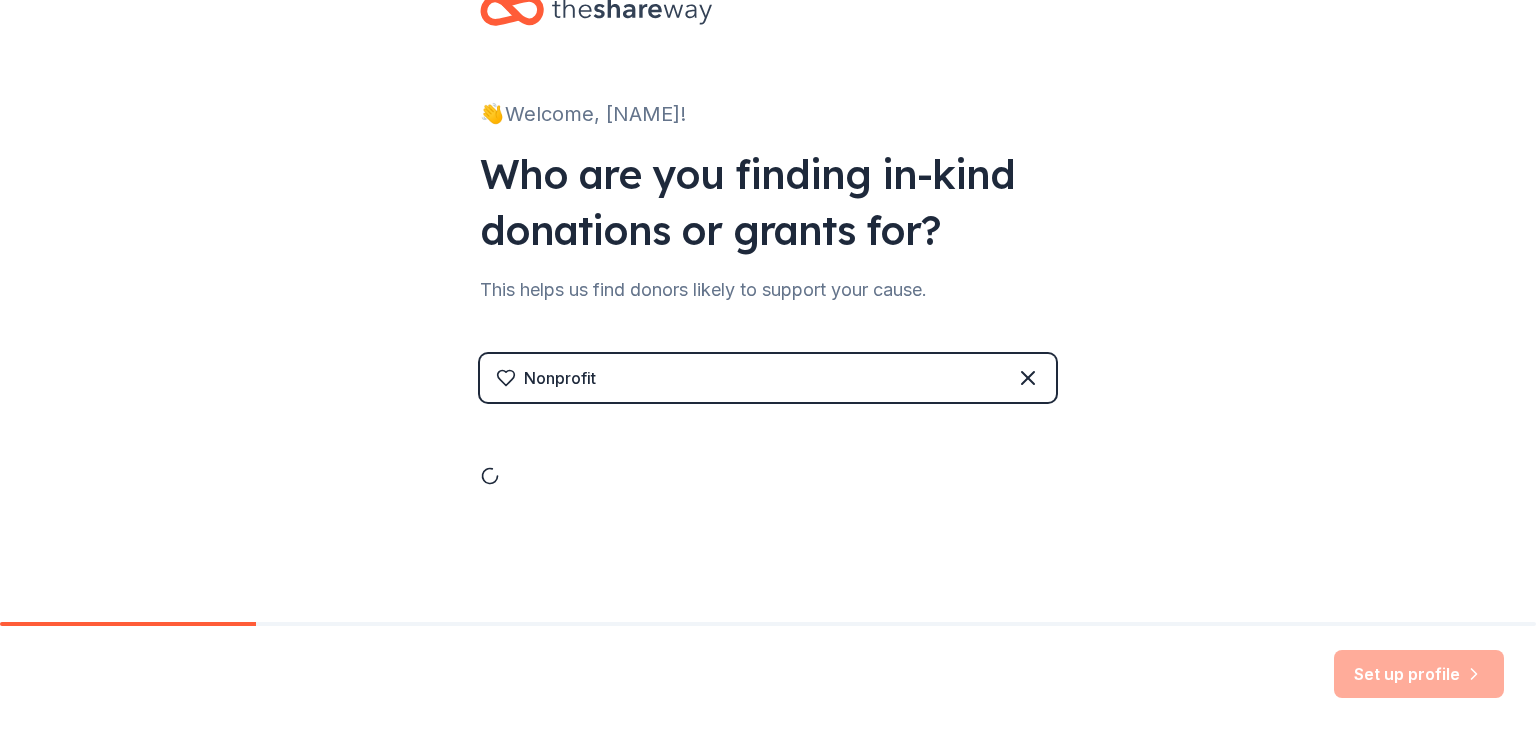 scroll, scrollTop: 137, scrollLeft: 0, axis: vertical 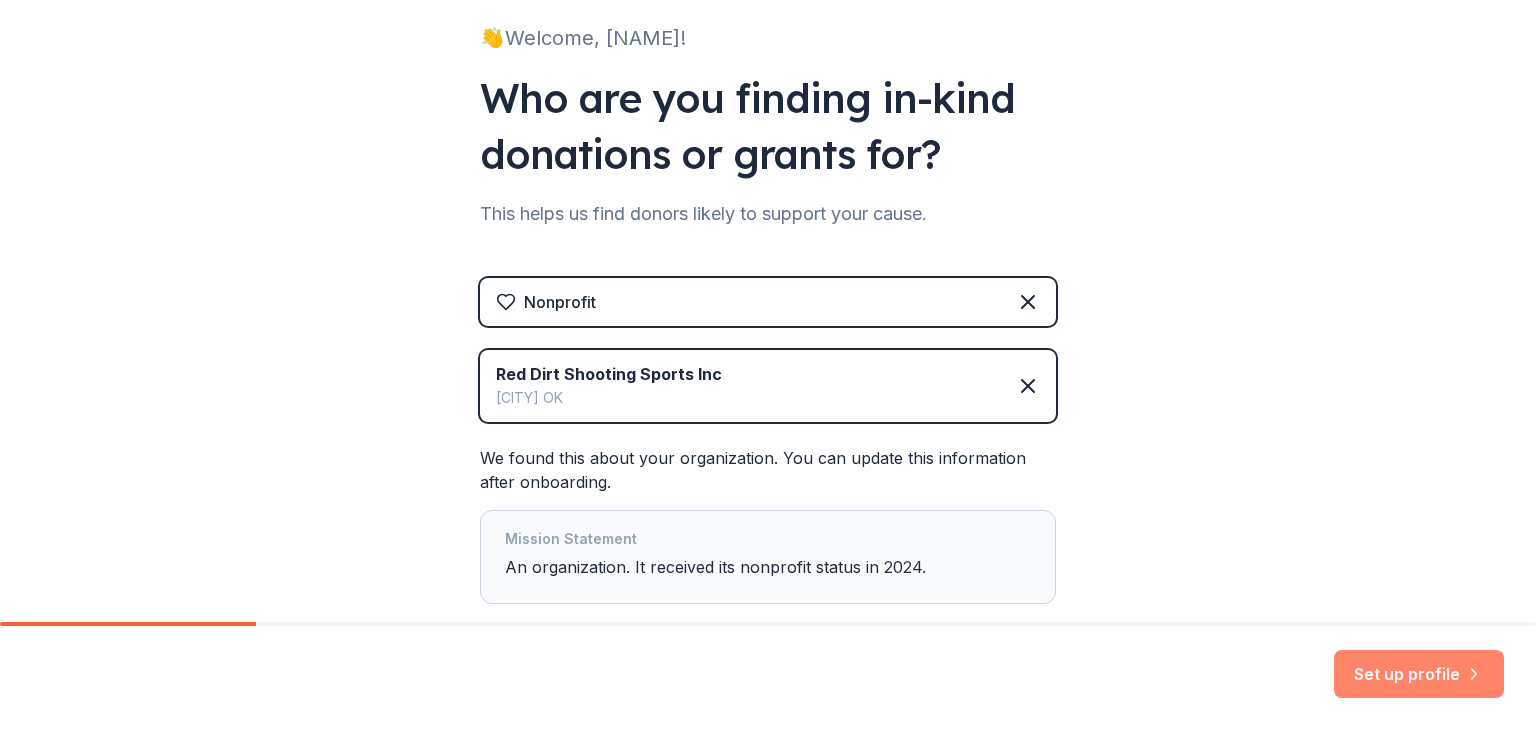 click on "Set up profile" at bounding box center (1419, 674) 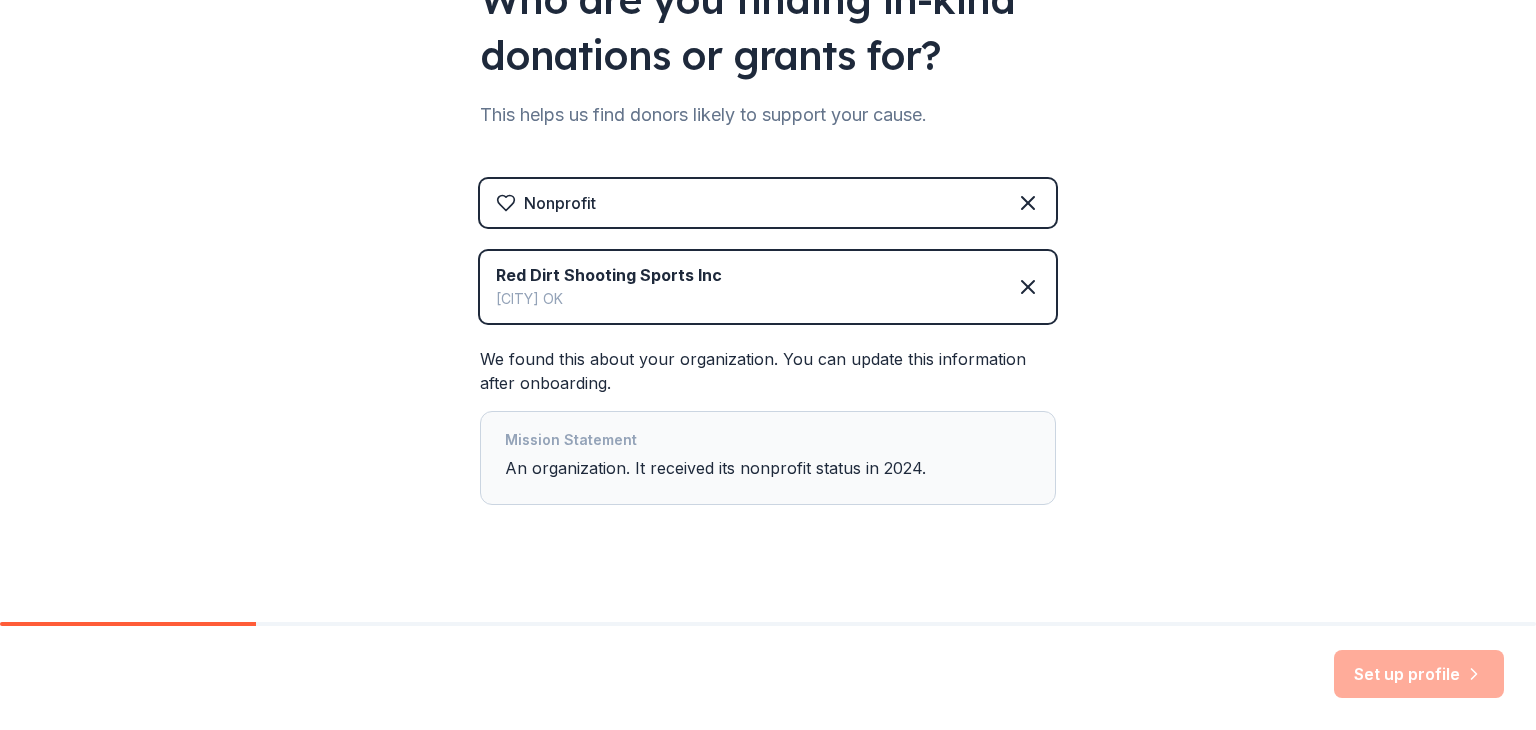 scroll, scrollTop: 255, scrollLeft: 0, axis: vertical 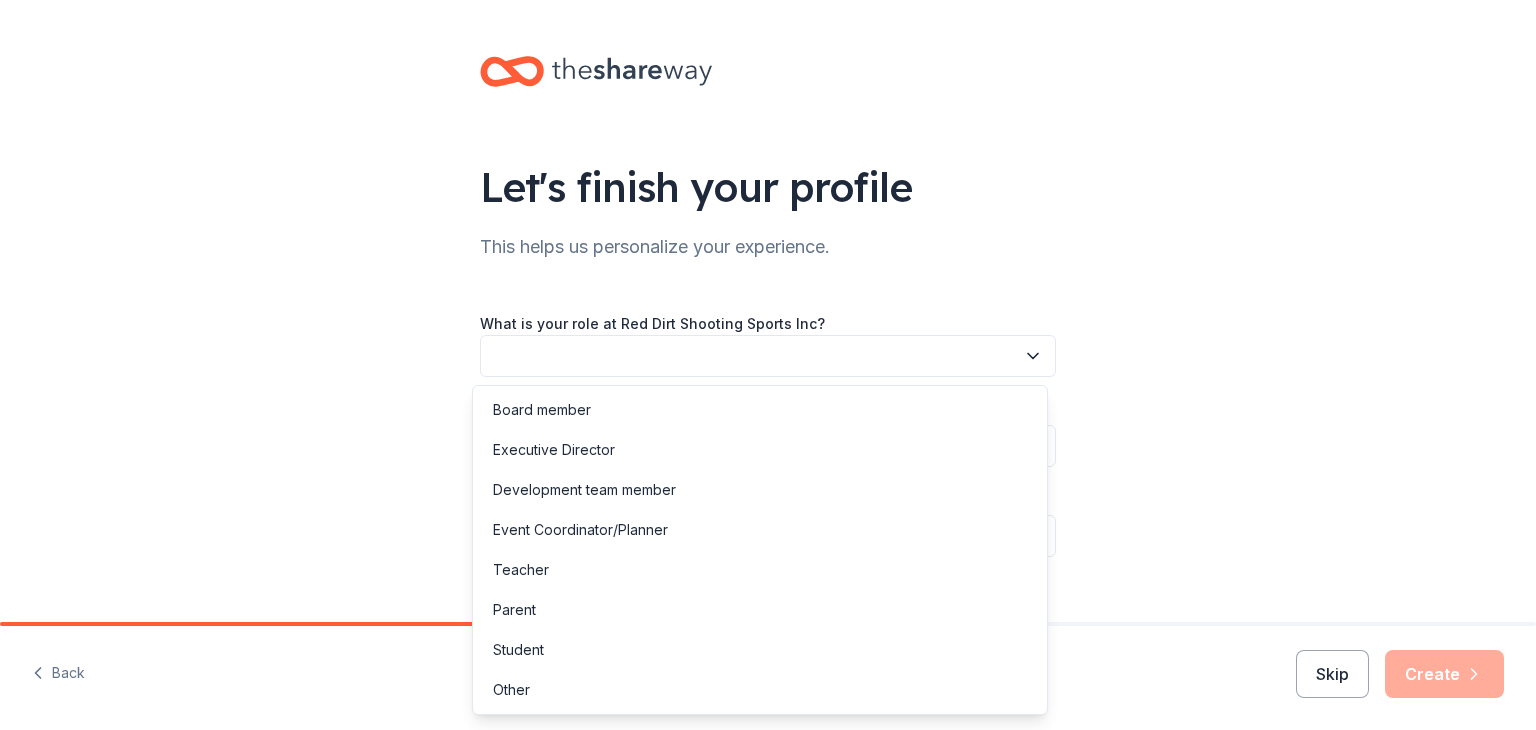 click at bounding box center [768, 356] 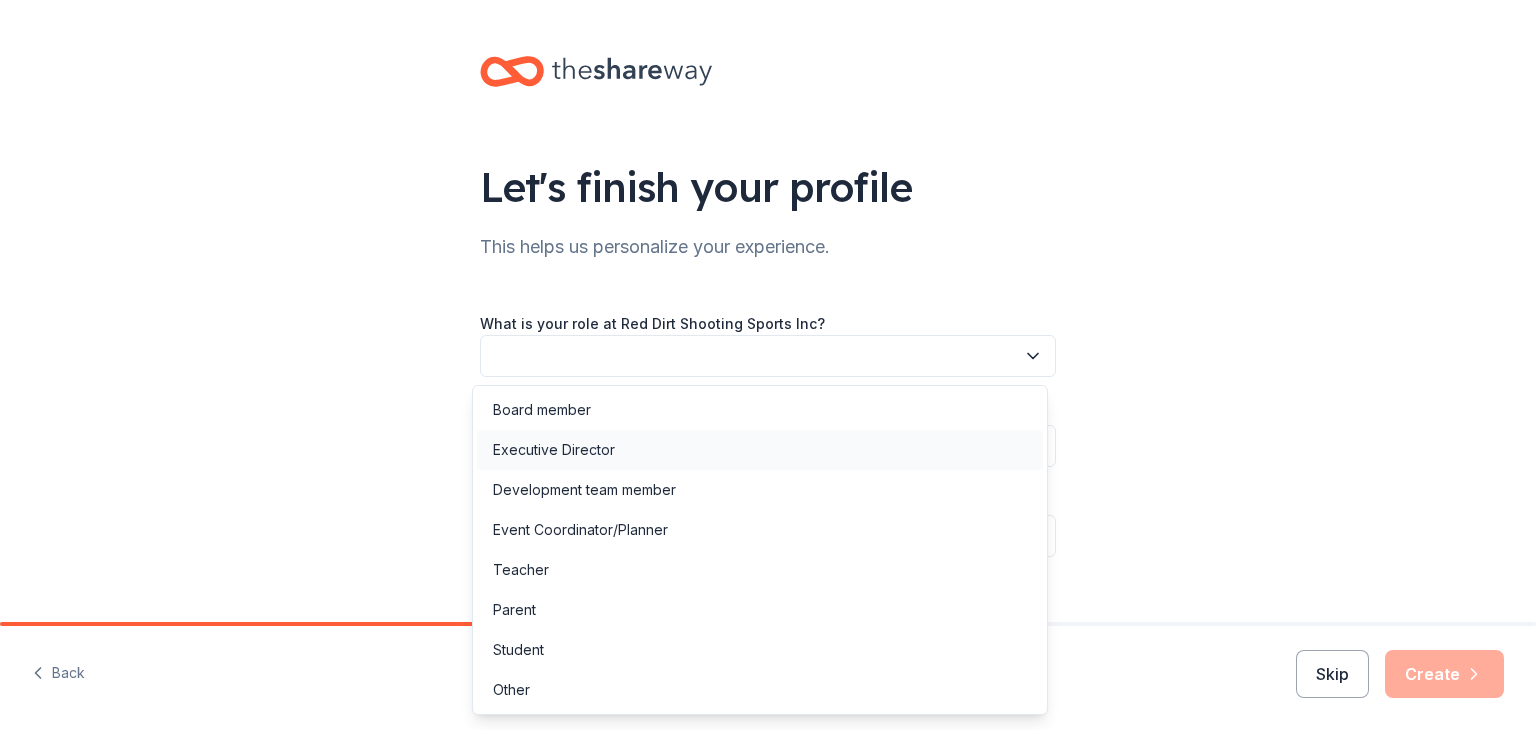 click on "Executive Director" at bounding box center (760, 450) 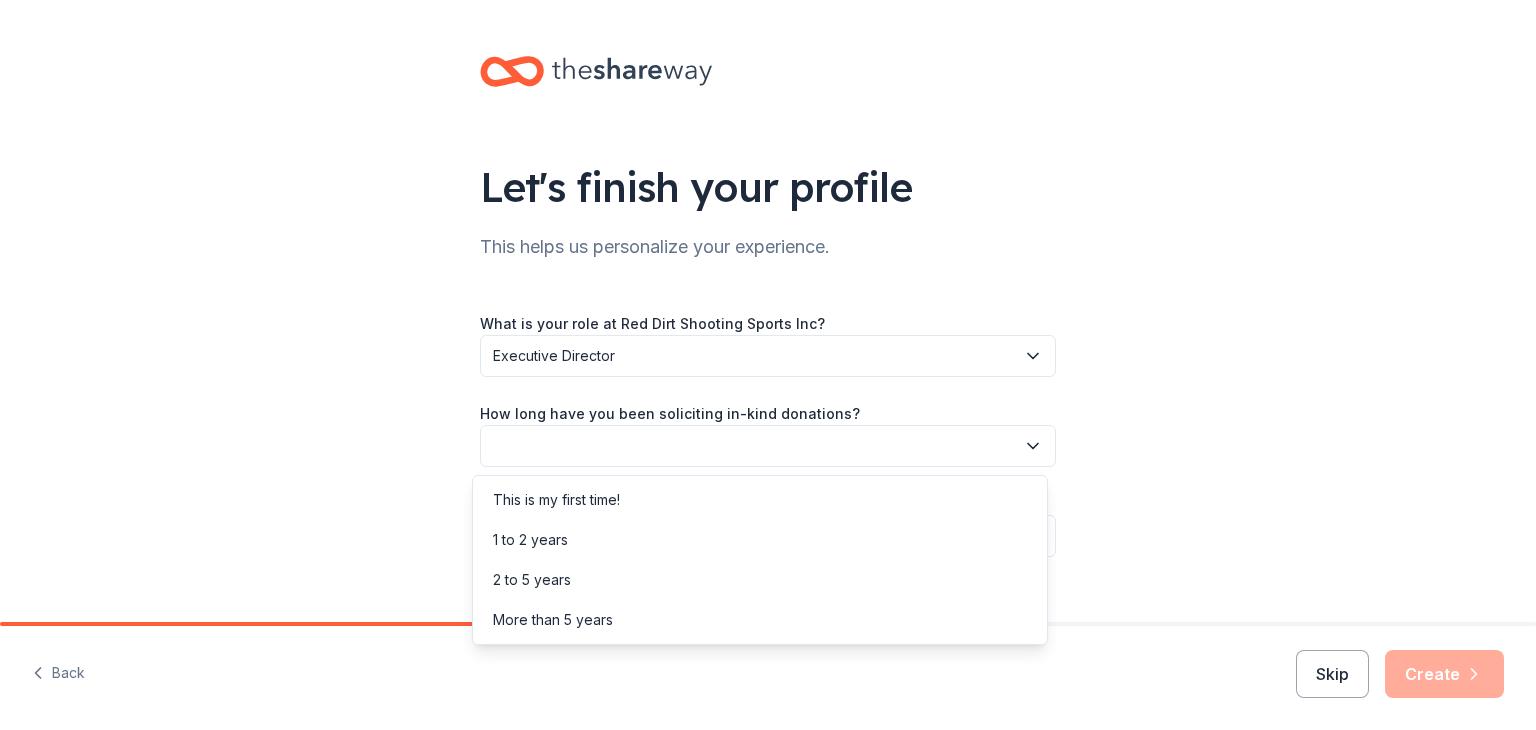 click at bounding box center (768, 446) 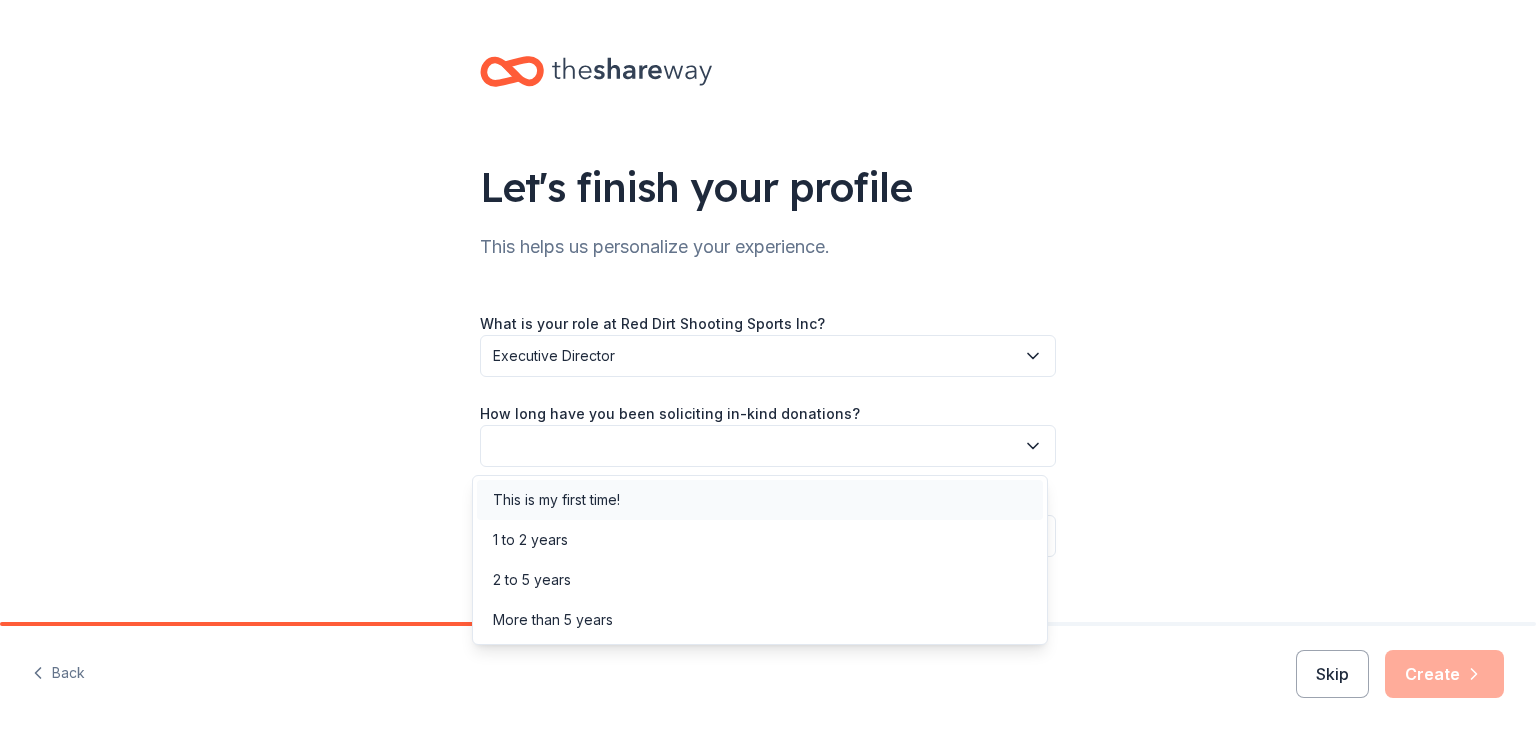 click on "This is my first time!" at bounding box center [760, 500] 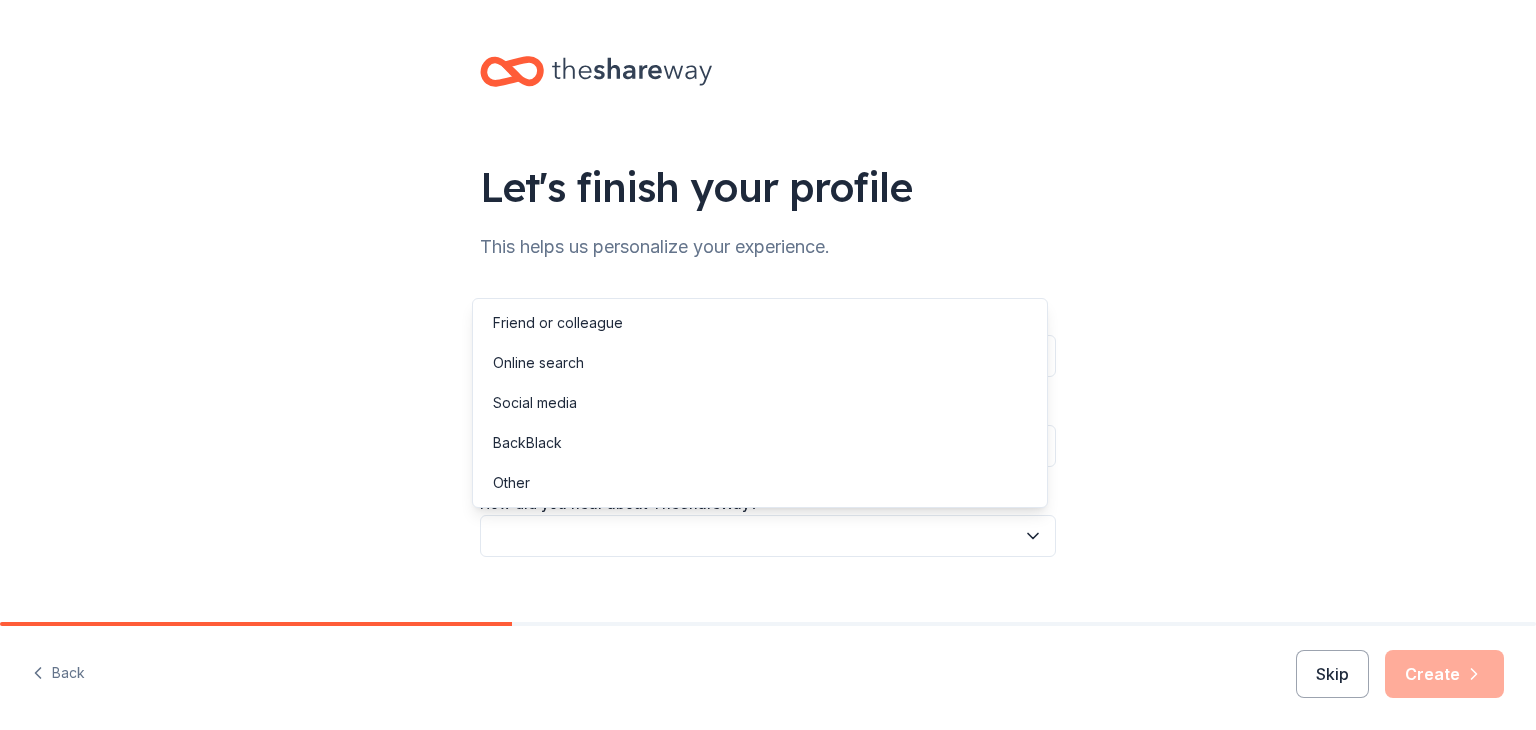 click at bounding box center (768, 536) 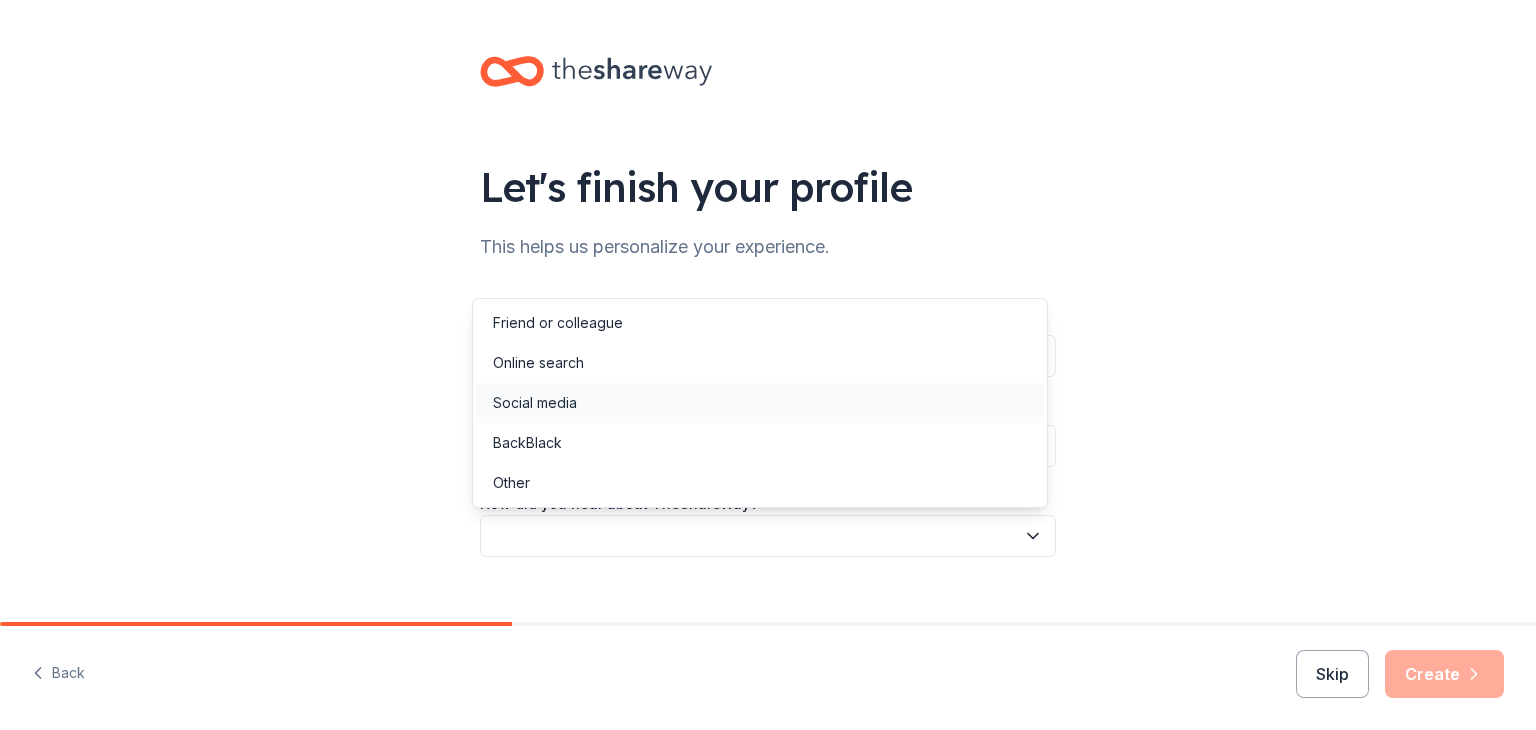 click on "Social media" at bounding box center (760, 403) 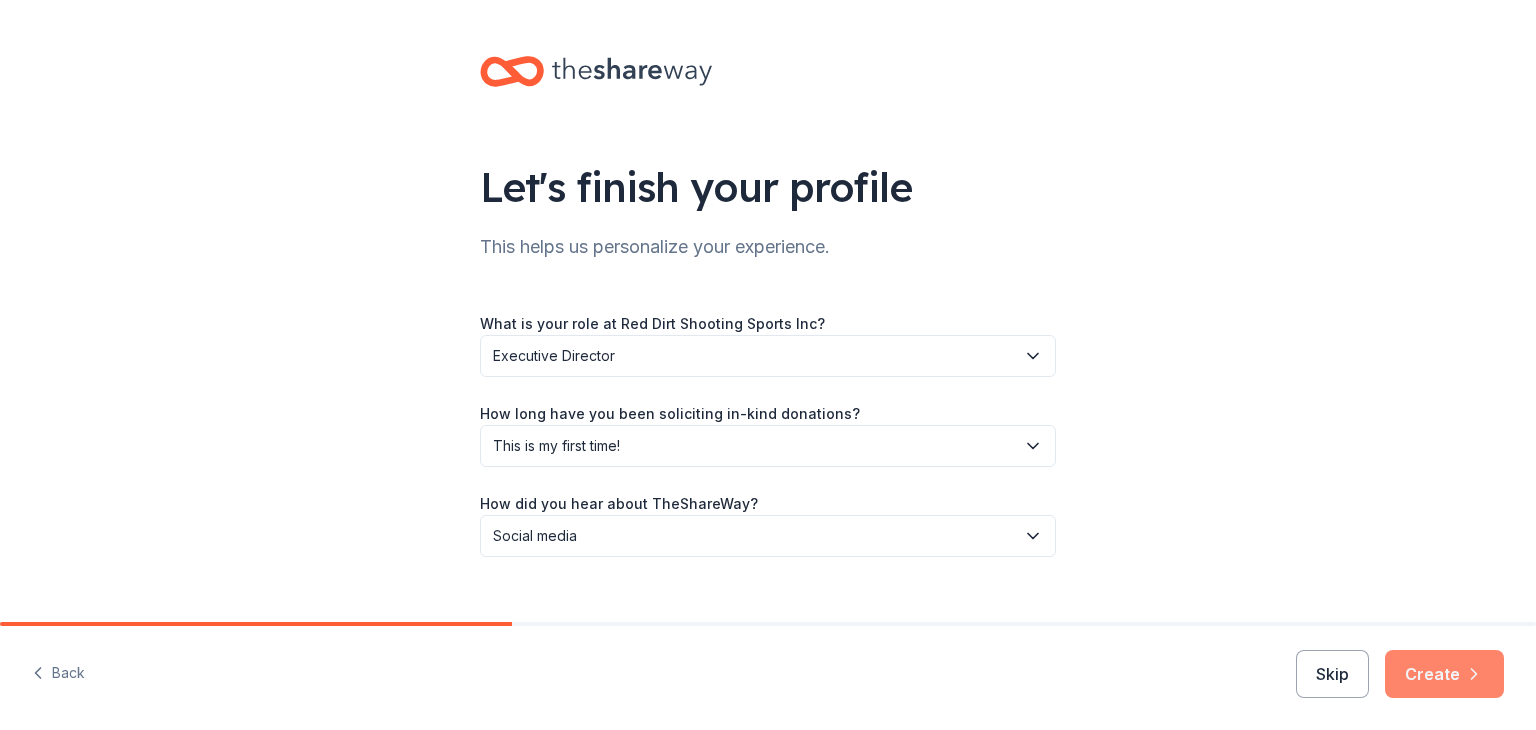 click on "Create" at bounding box center [1444, 674] 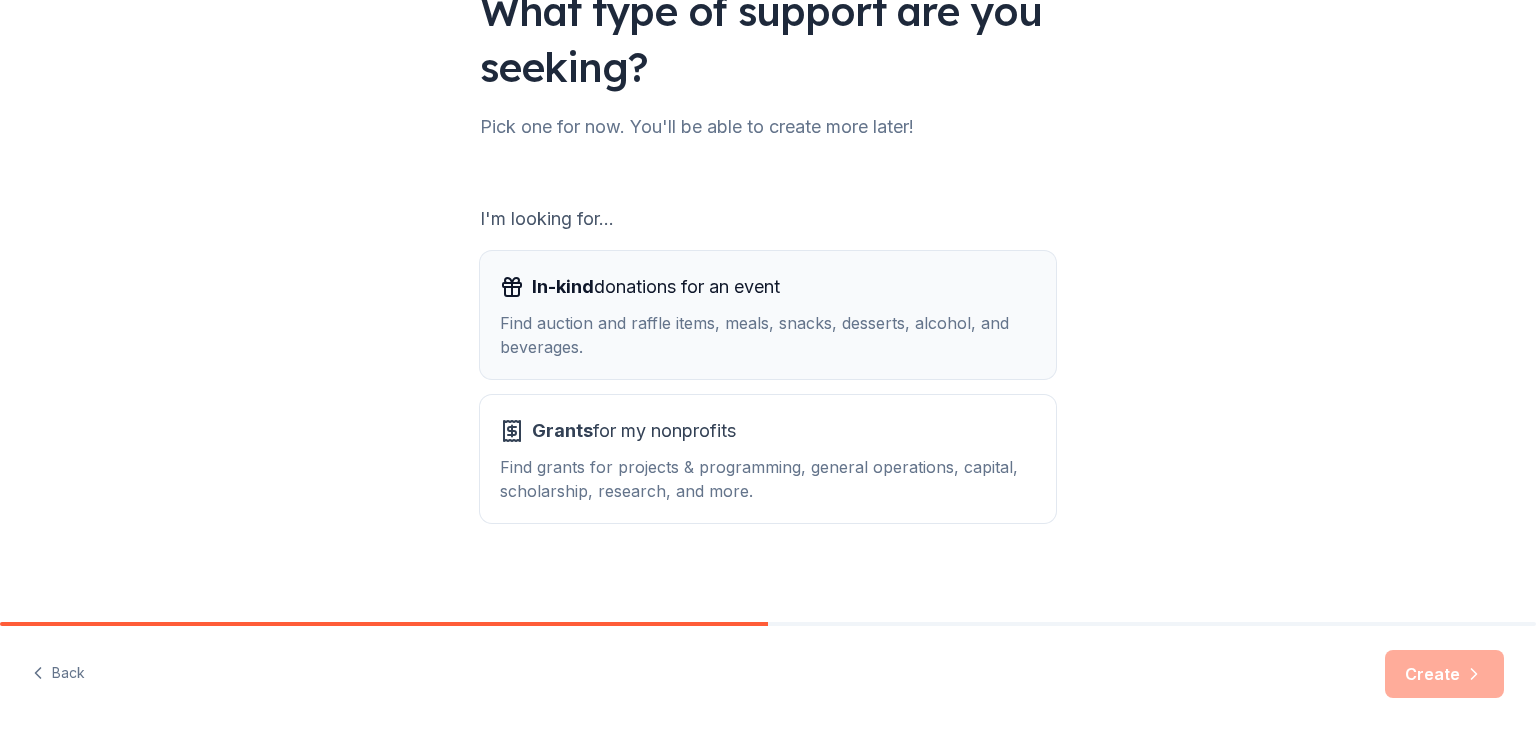 scroll, scrollTop: 185, scrollLeft: 0, axis: vertical 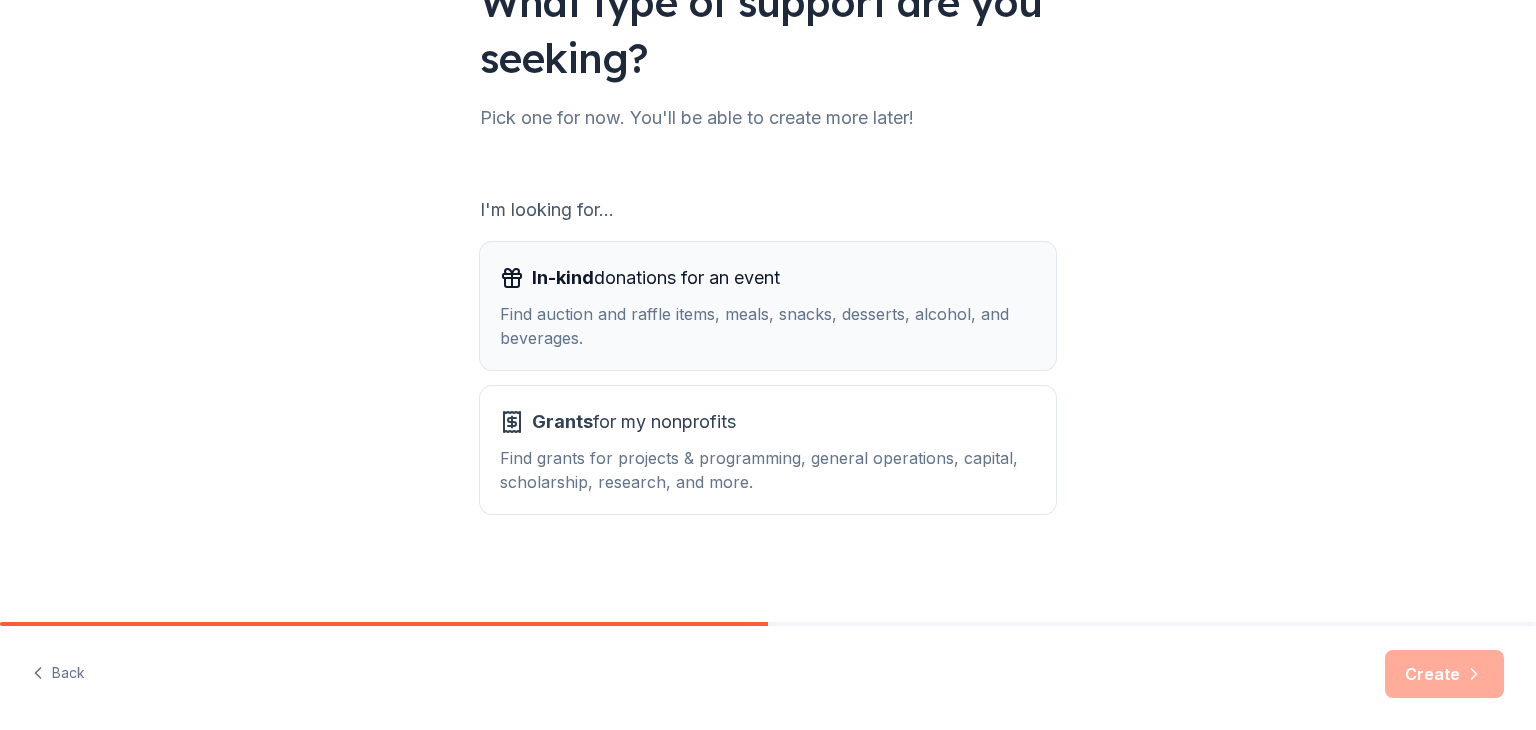 click on "In-kind  donations for an event Find auction and raffle items, meals, snacks, desserts, alcohol, and beverages." at bounding box center [768, 306] 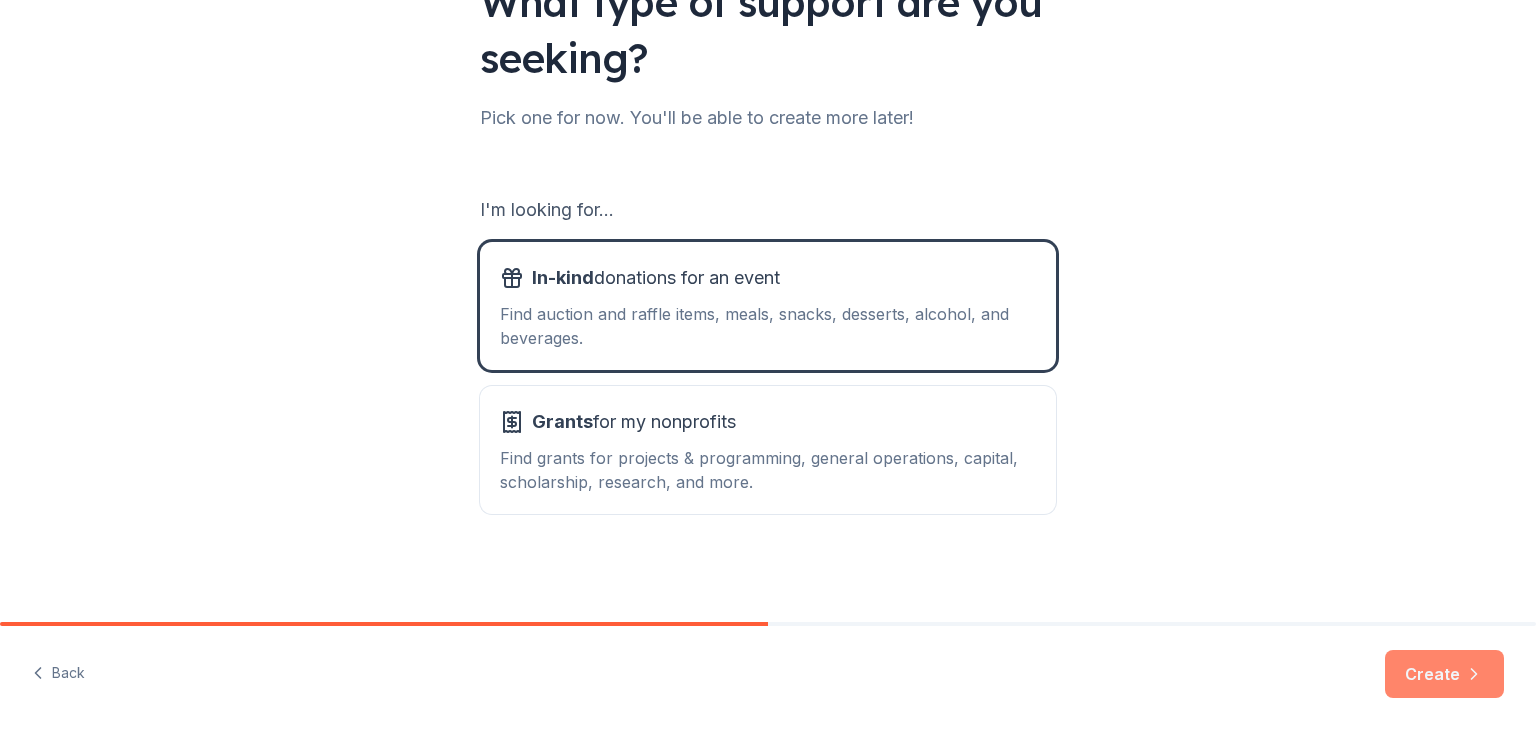 click on "Create" at bounding box center [1444, 674] 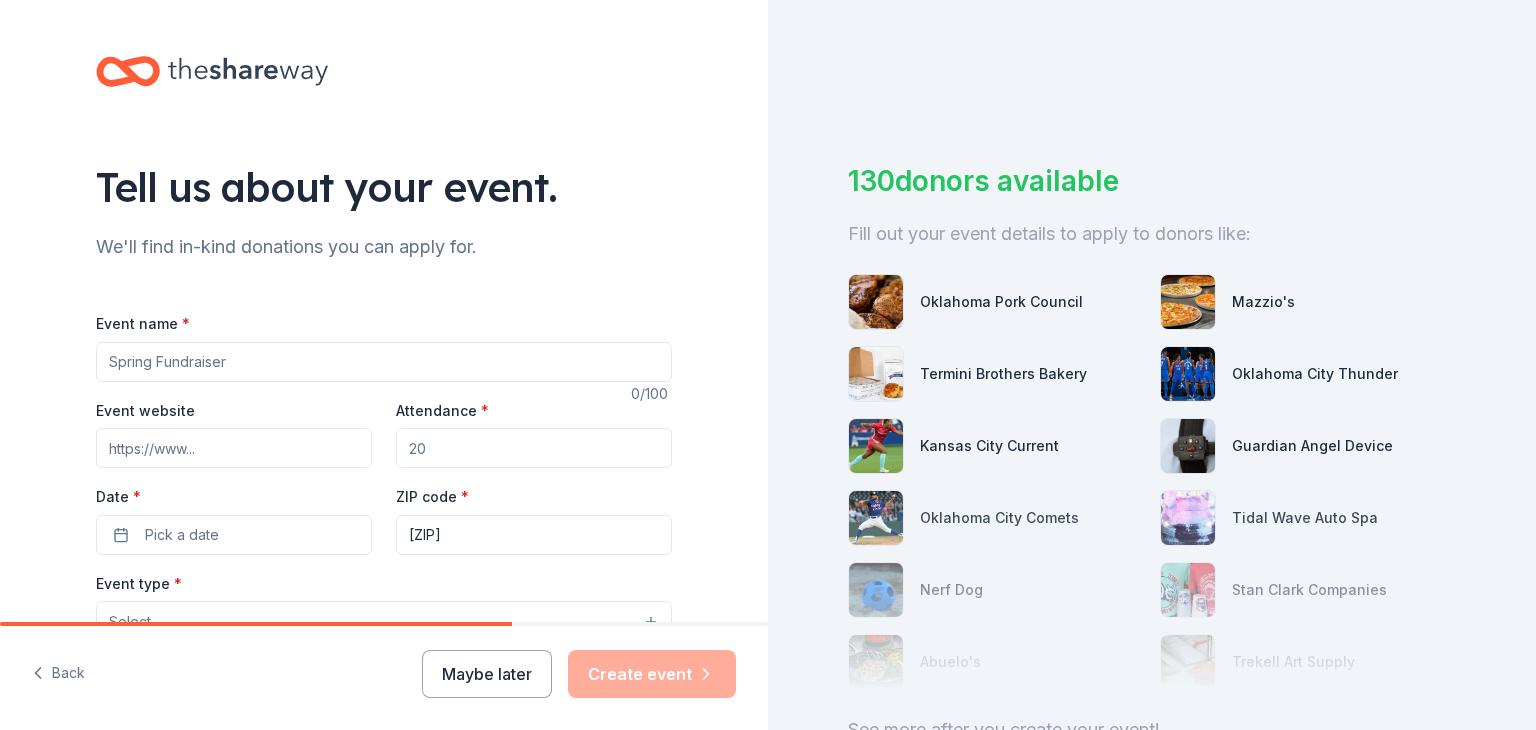 click on "Event name *" at bounding box center (384, 362) 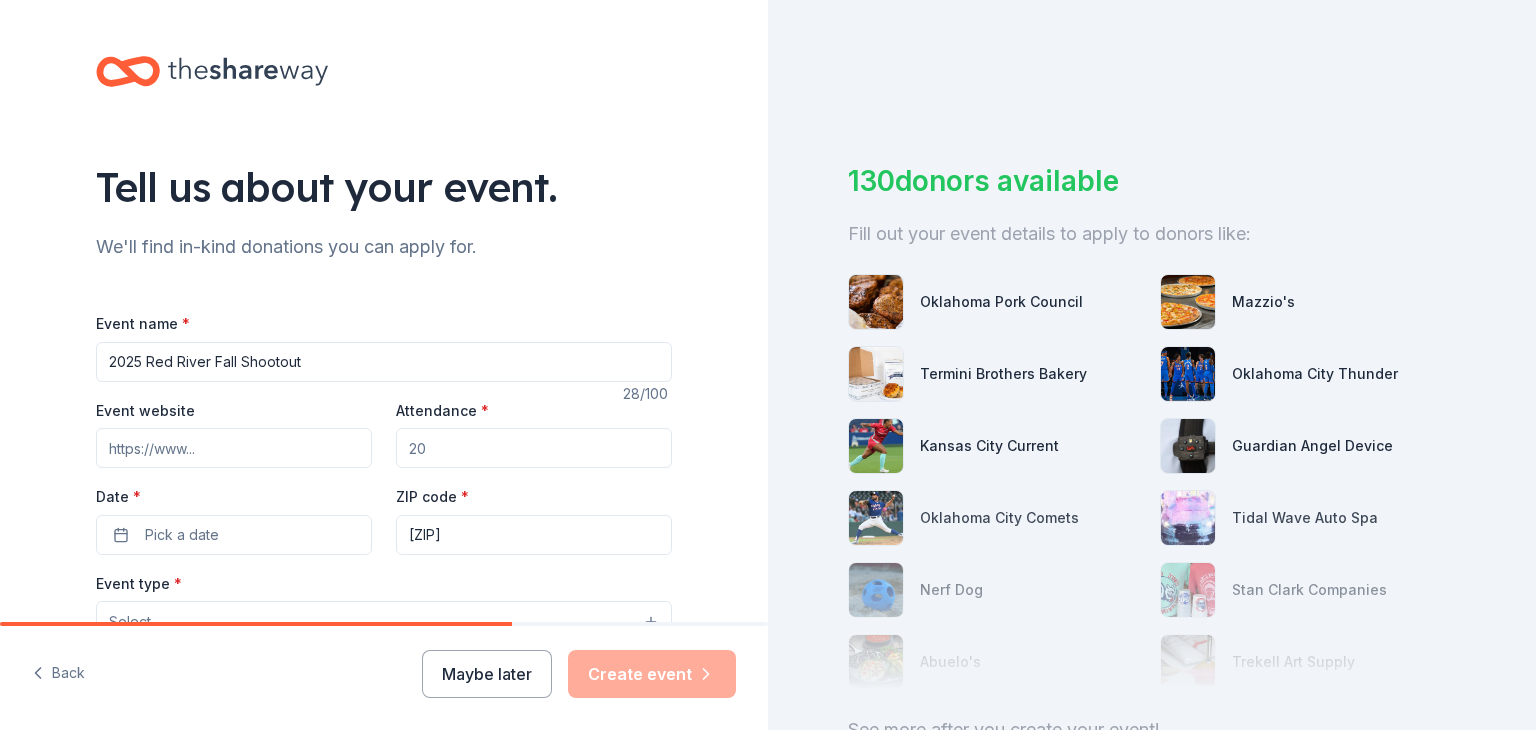 type on "2025 Red River Fall Shootout" 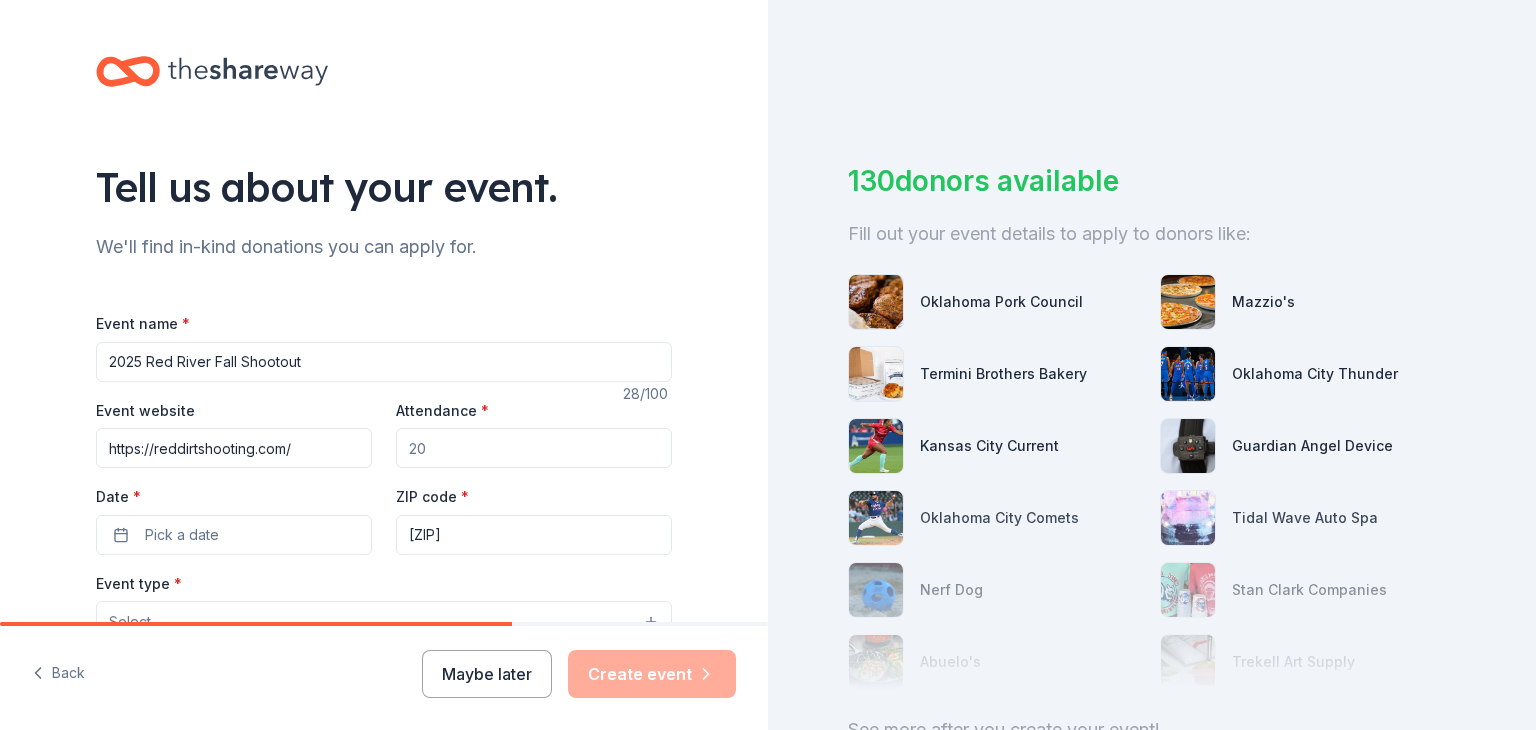 drag, startPoint x: 432, startPoint y: 447, endPoint x: 360, endPoint y: 447, distance: 72 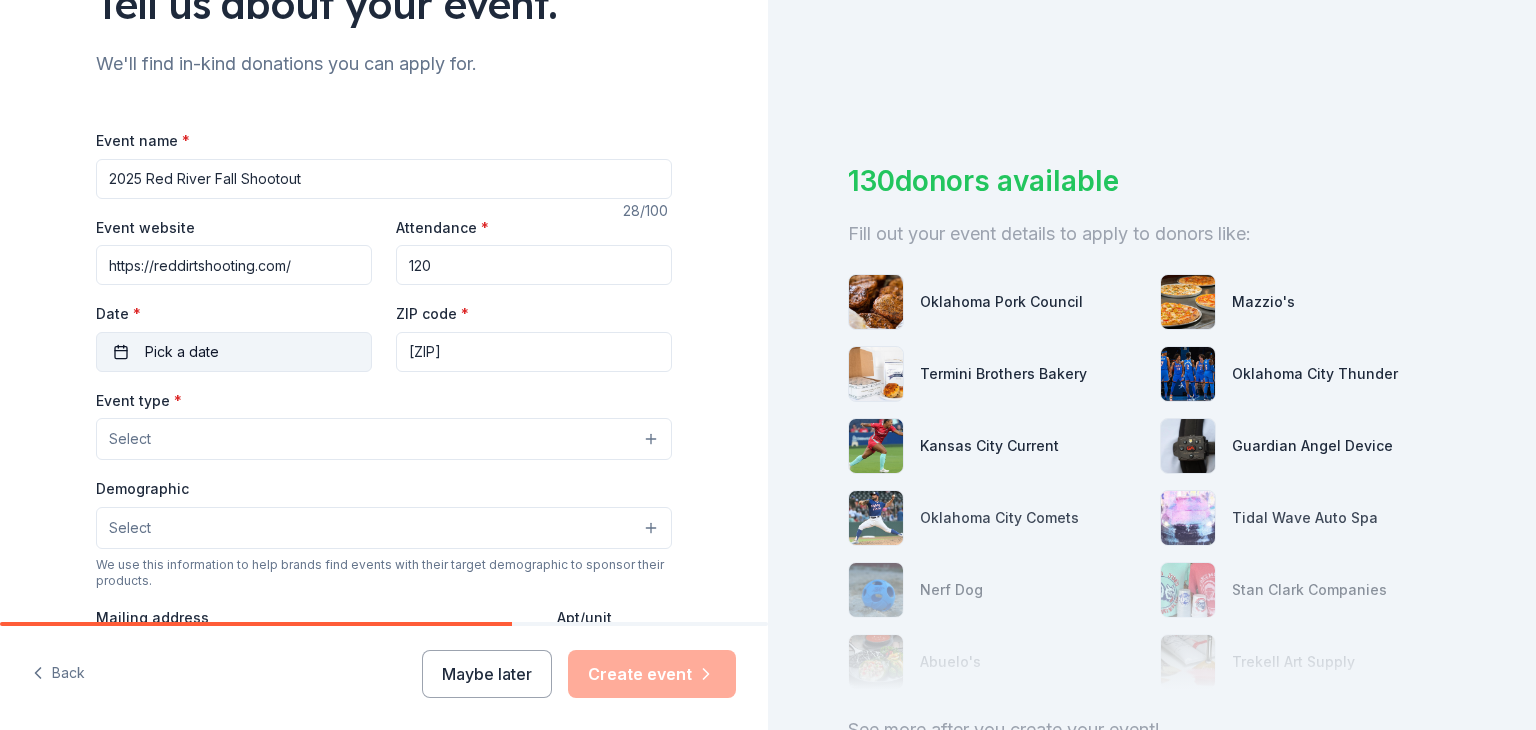 scroll, scrollTop: 200, scrollLeft: 0, axis: vertical 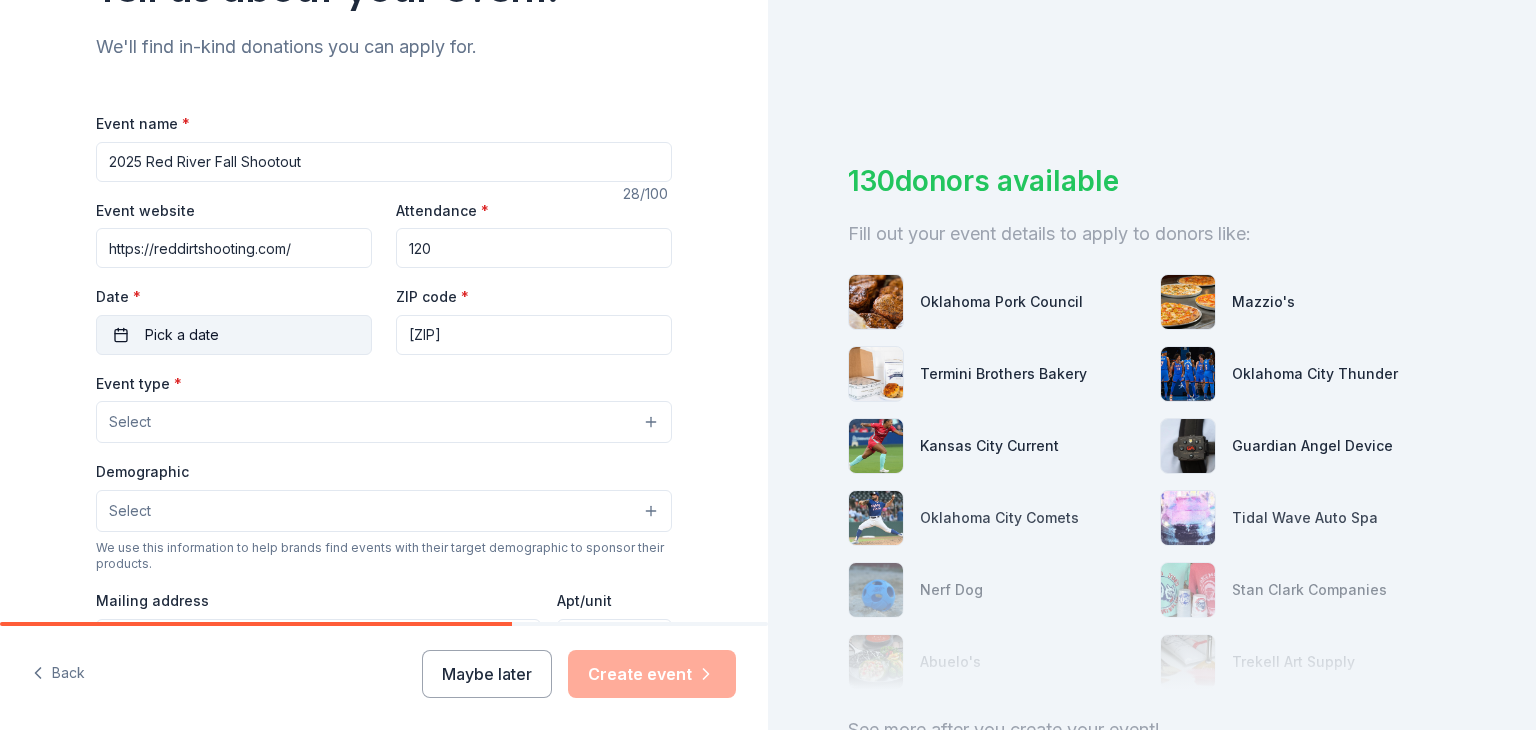 type on "120" 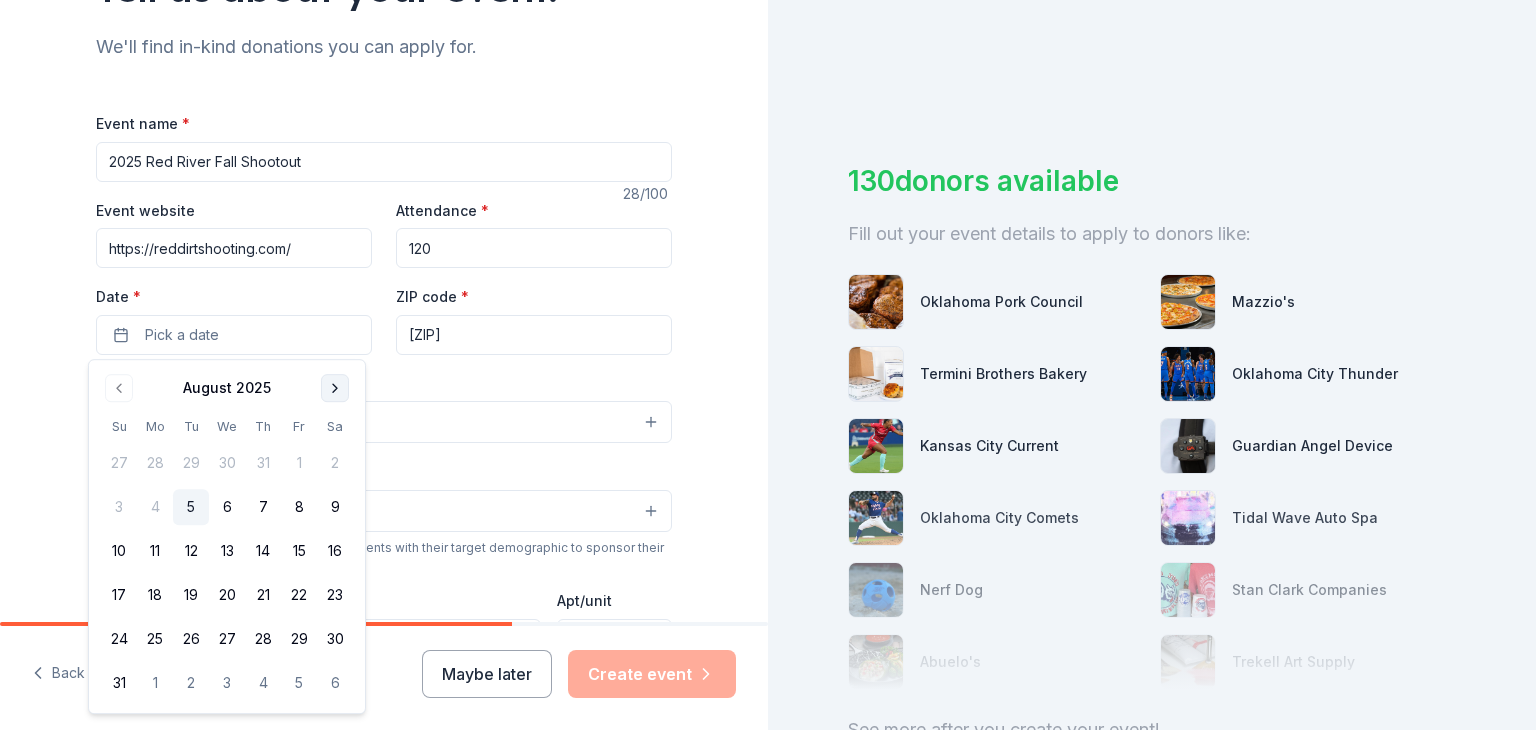 click at bounding box center [335, 388] 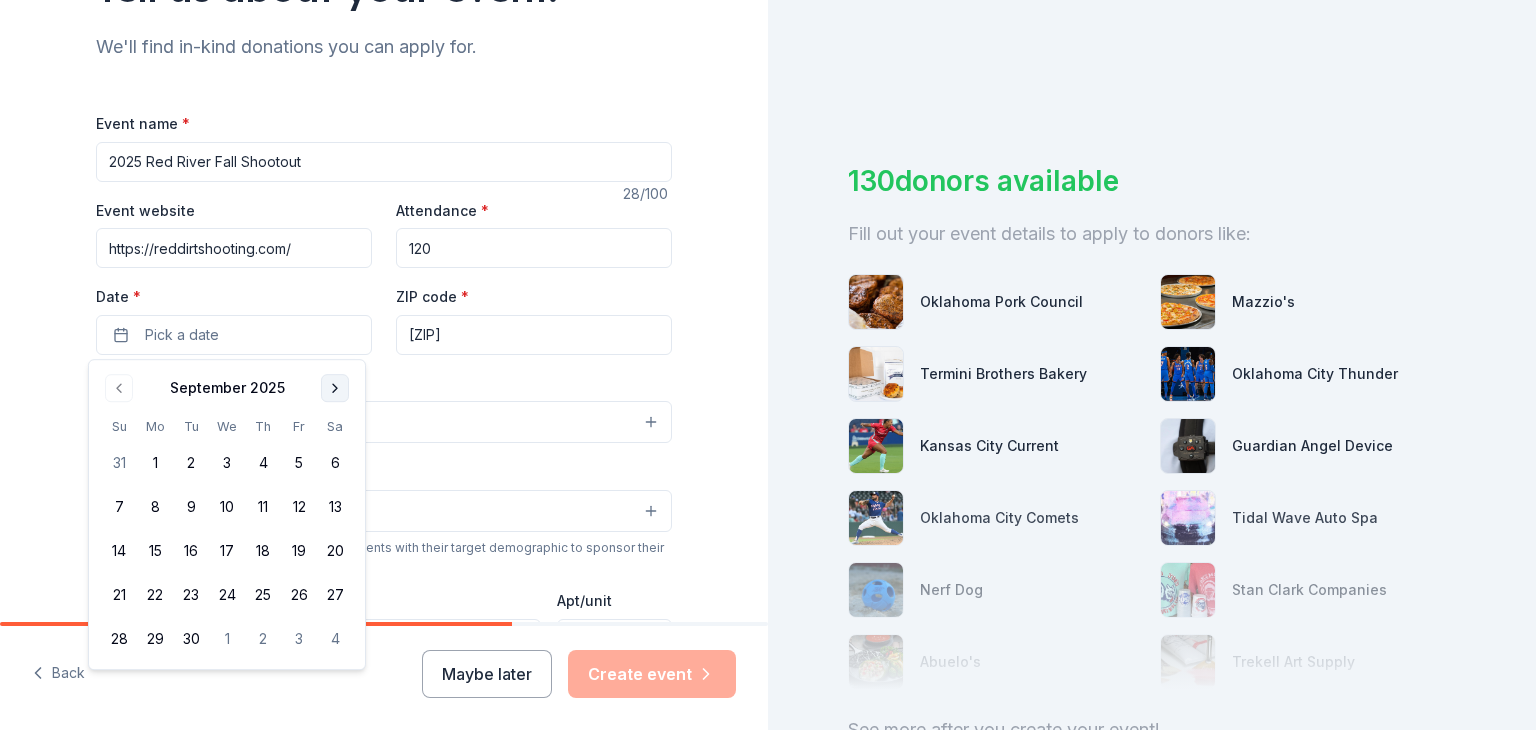 click at bounding box center (335, 388) 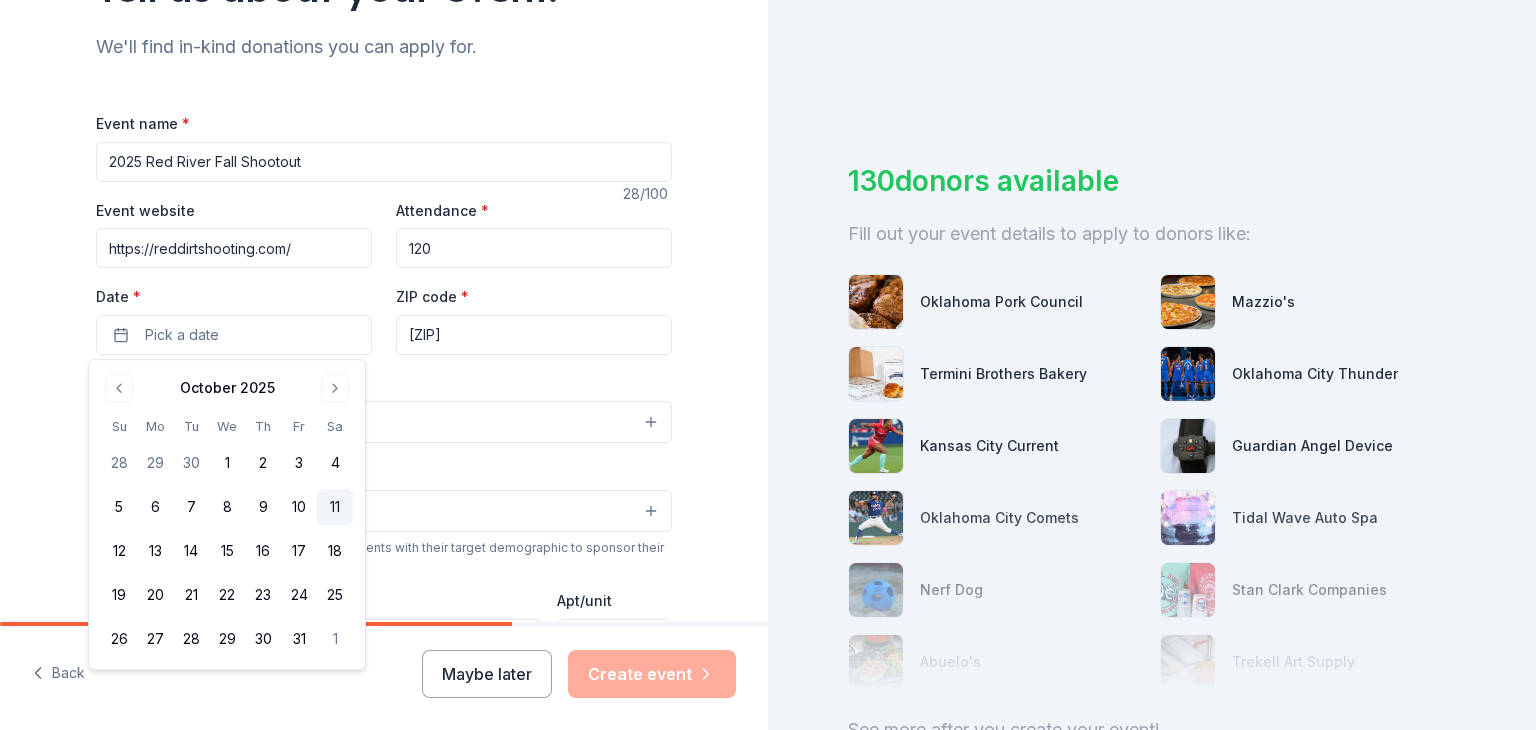 click on "11" at bounding box center (335, 507) 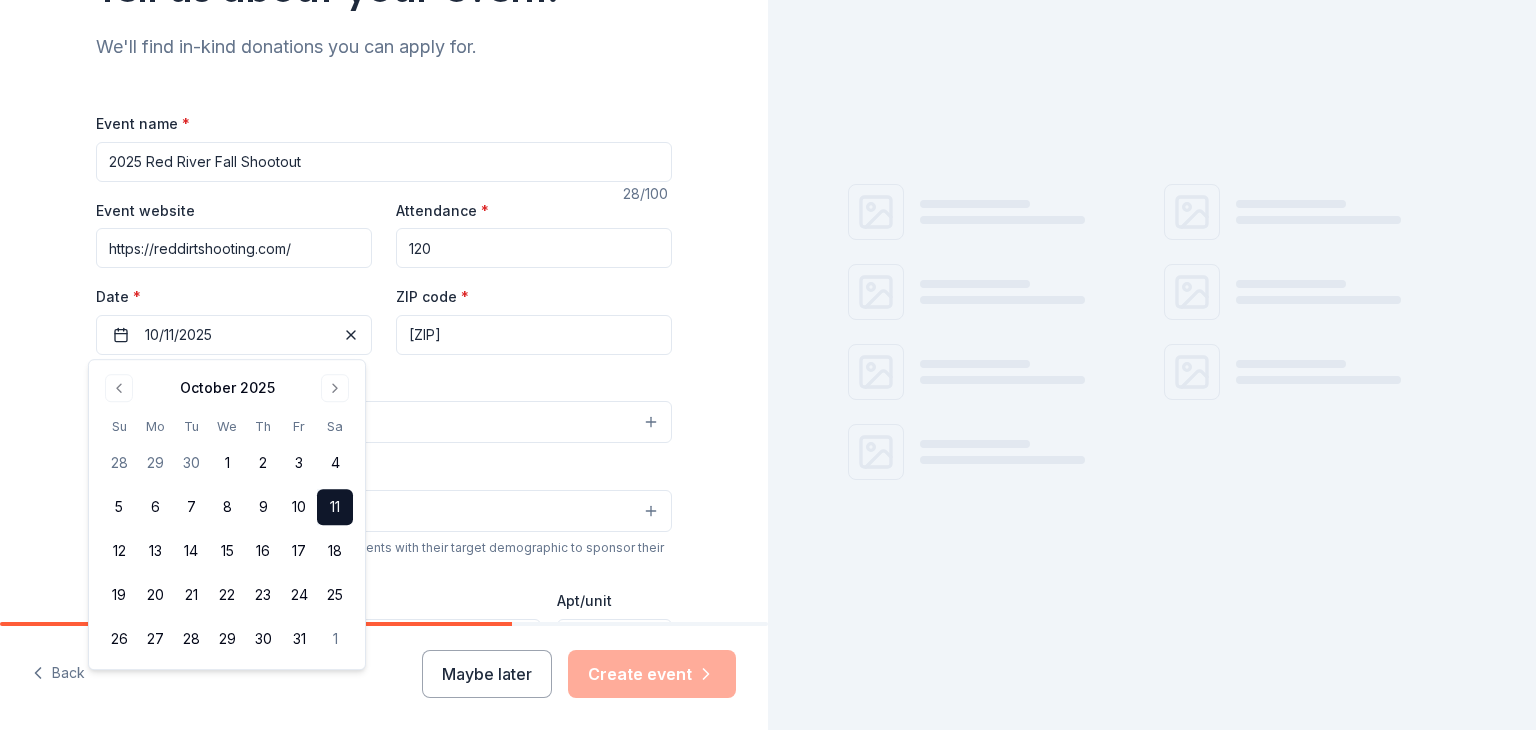 click on "Event type * Select" at bounding box center [384, 407] 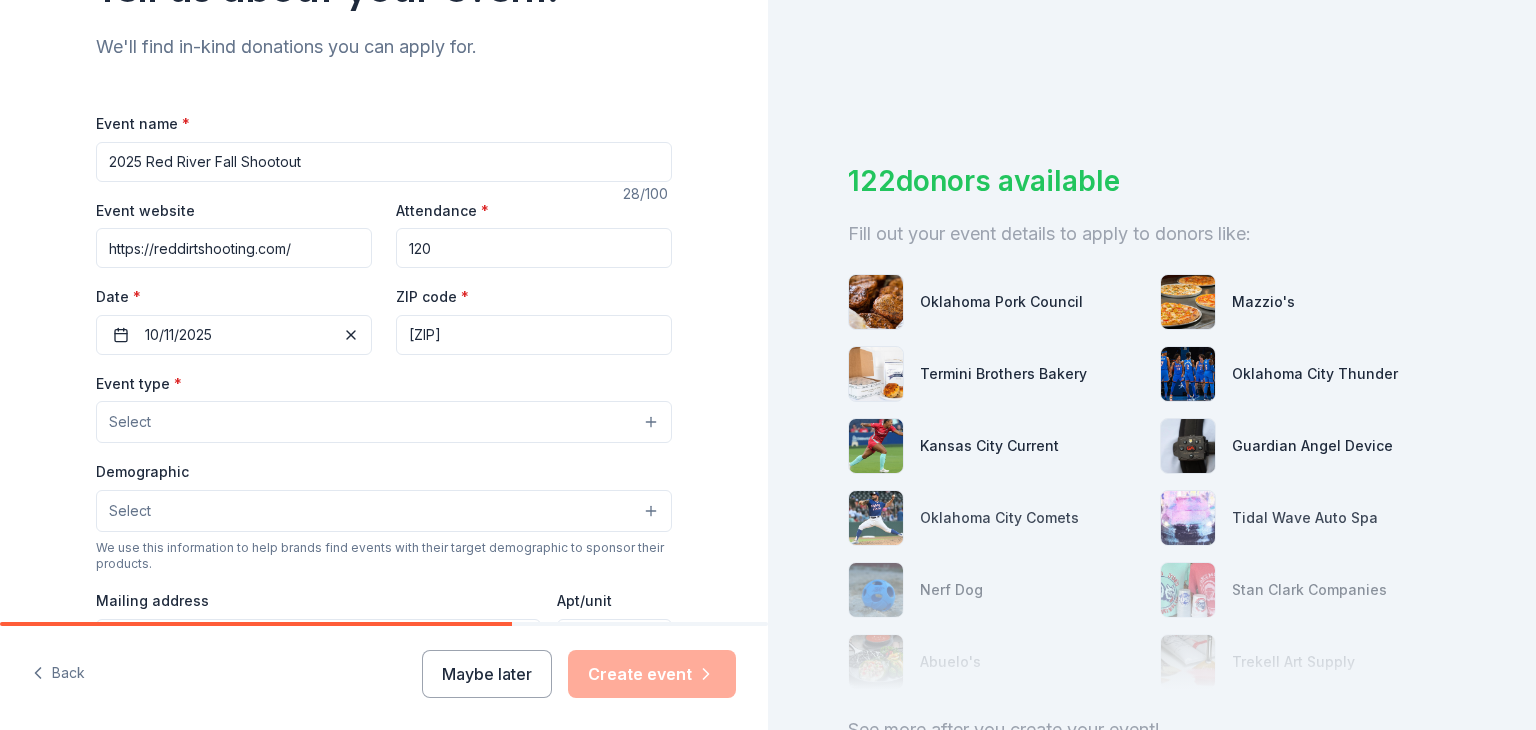 click on "Select" at bounding box center [384, 422] 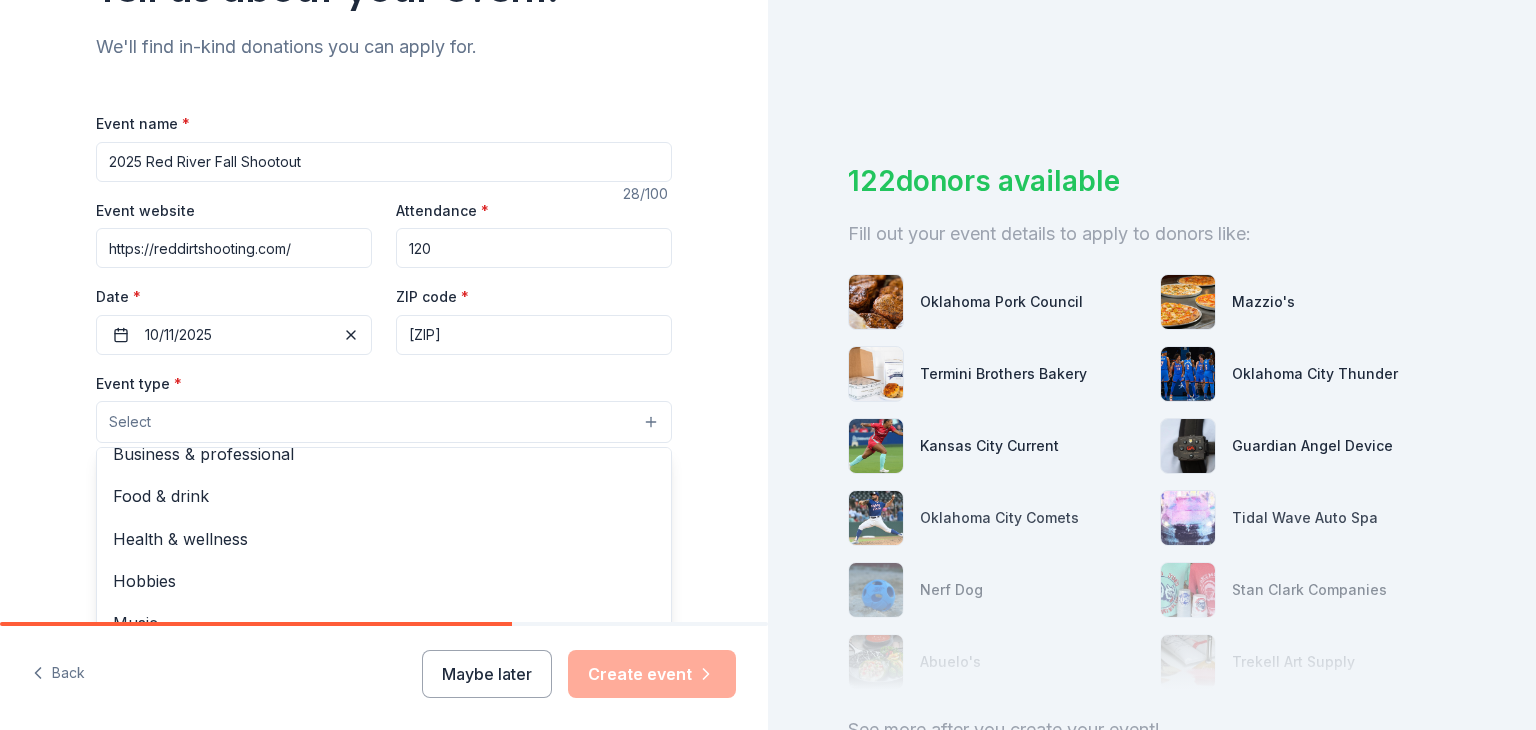 scroll, scrollTop: 66, scrollLeft: 0, axis: vertical 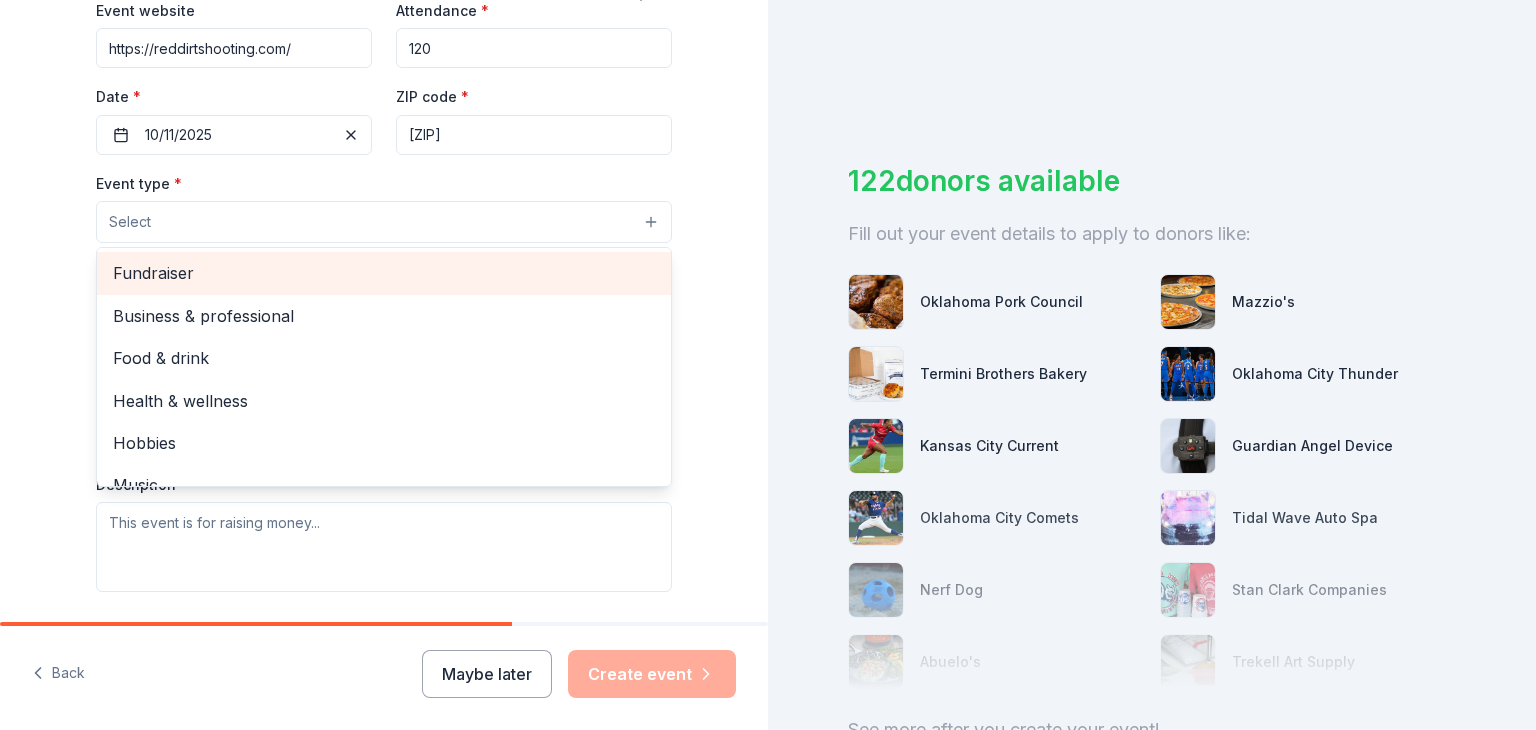click on "Fundraiser" at bounding box center [384, 273] 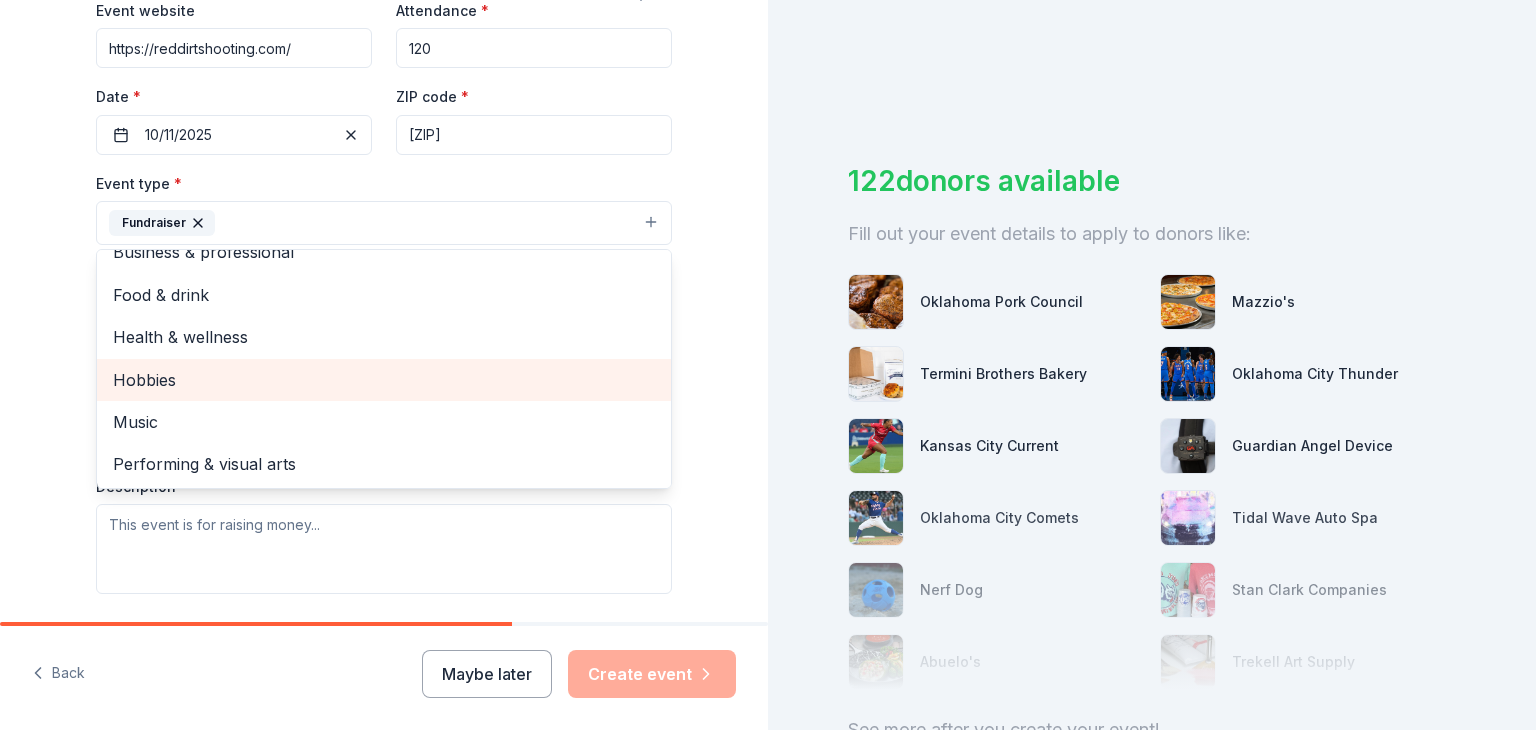 scroll, scrollTop: 24, scrollLeft: 0, axis: vertical 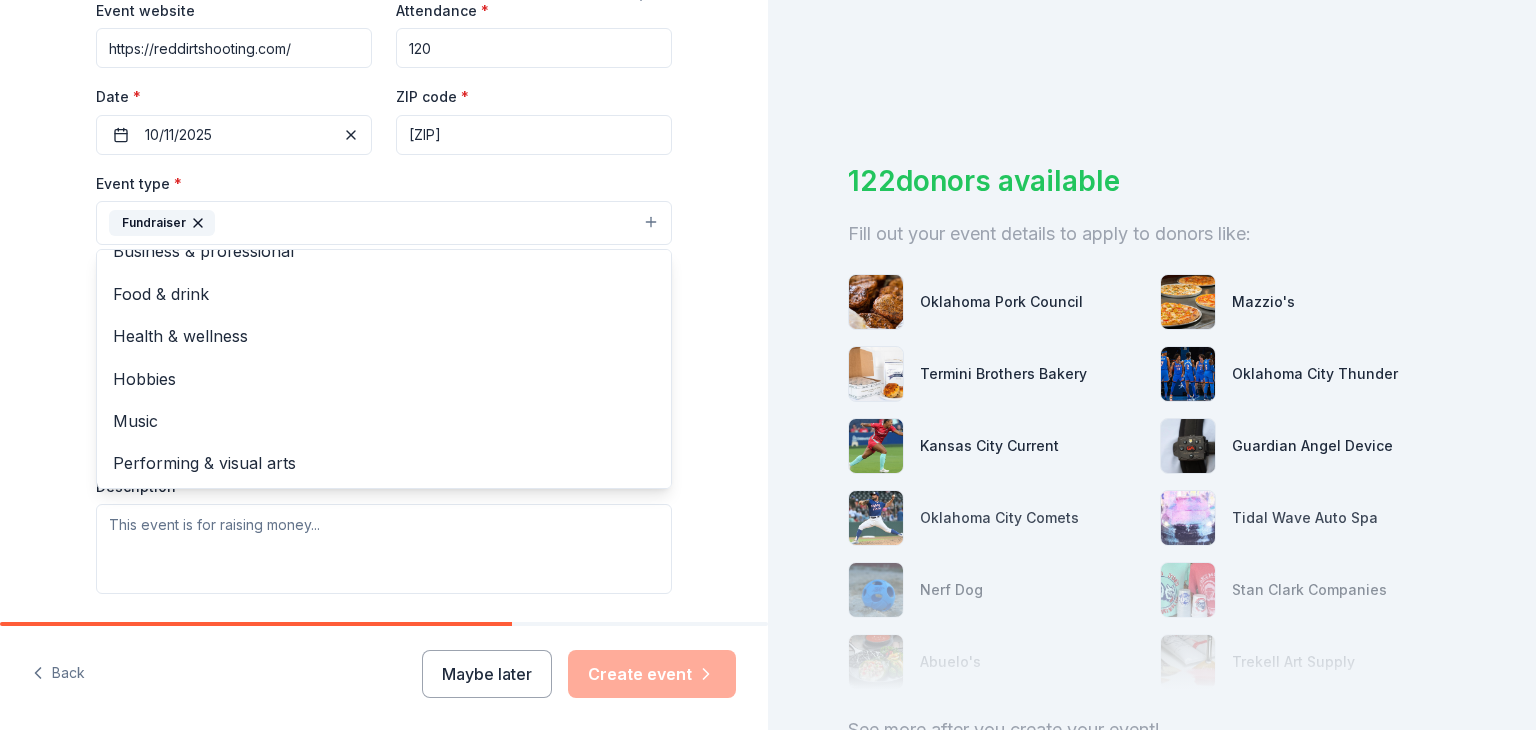 click on "Tell us about your event. We'll find in-kind donations you can apply for. Event name * 2025 Red River Fall Shootout 28 /100 Event website https://reddirtshooting.com/ Attendance * 120 Date * 10/11/2025 ZIP code * 73542 Event type * Fundraiser Business & professional Food & drink Health & wellness Hobbies Music Performing & visual arts Demographic Select We use this information to help brands find events with their target demographic to sponsor their products. Mailing address Apt/unit Description What are you looking for? * Auction & raffle Meals Snacks Desserts Alcohol Beverages Send me reminders Email me reminders of donor application deadlines Recurring event" at bounding box center (384, 266) 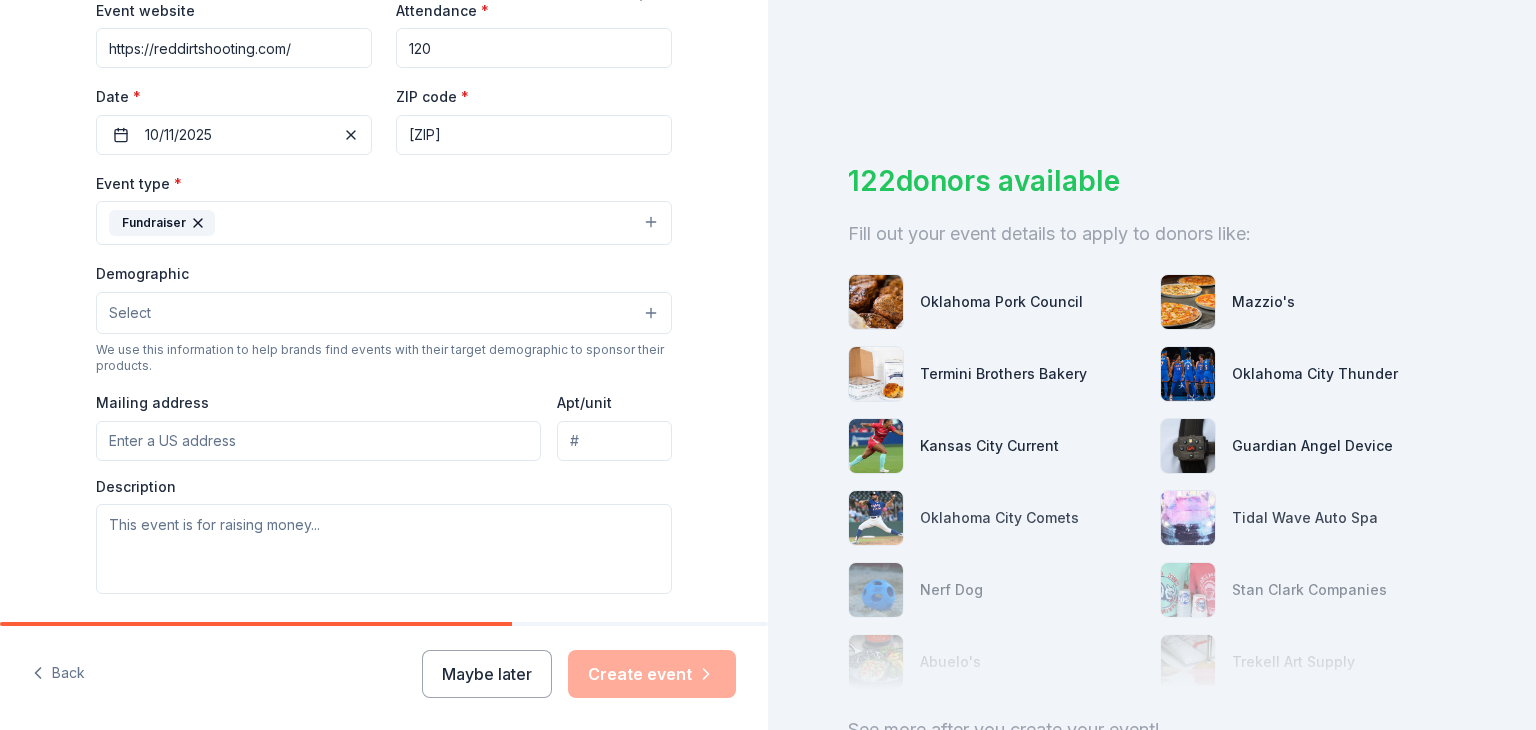 click on "Select" at bounding box center (384, 313) 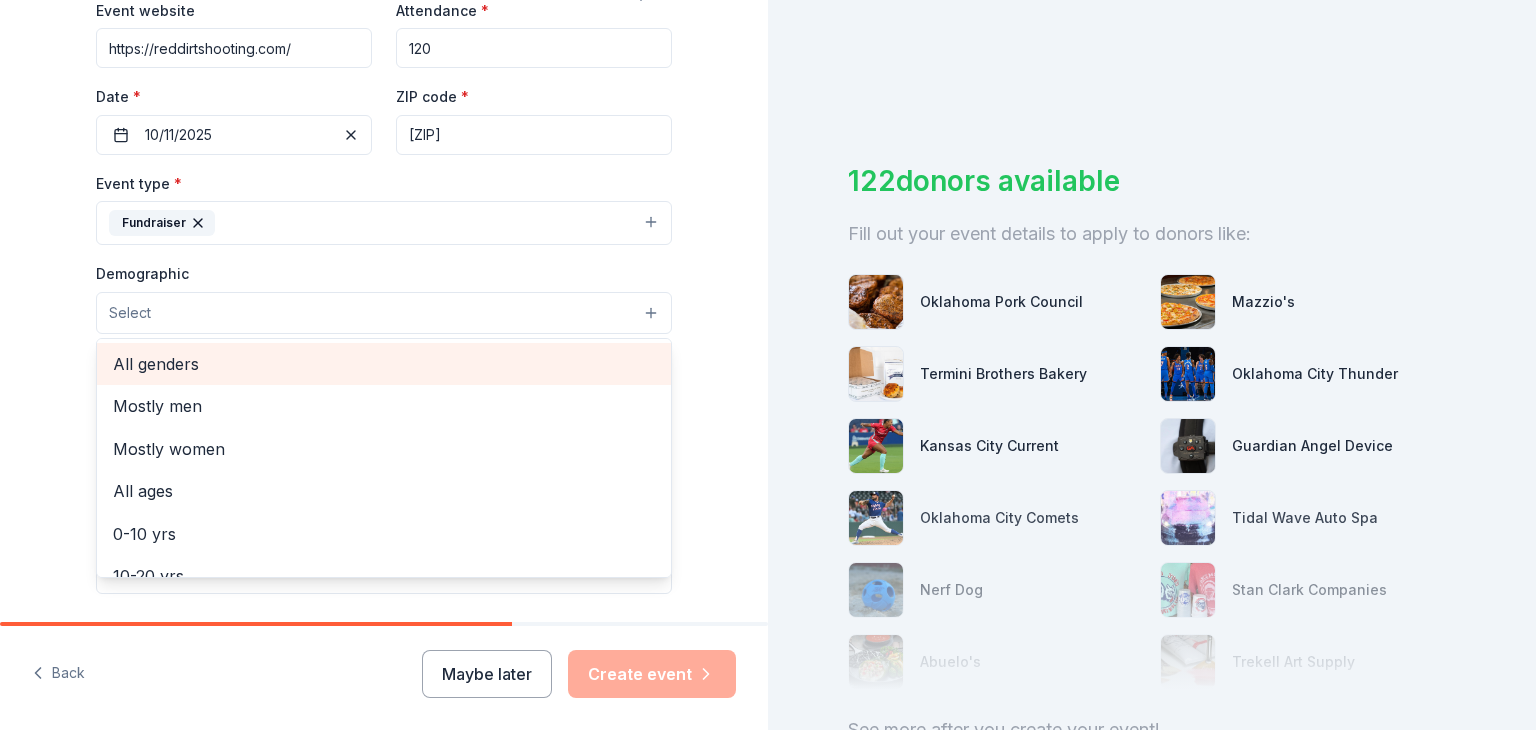 click on "All genders" at bounding box center [384, 364] 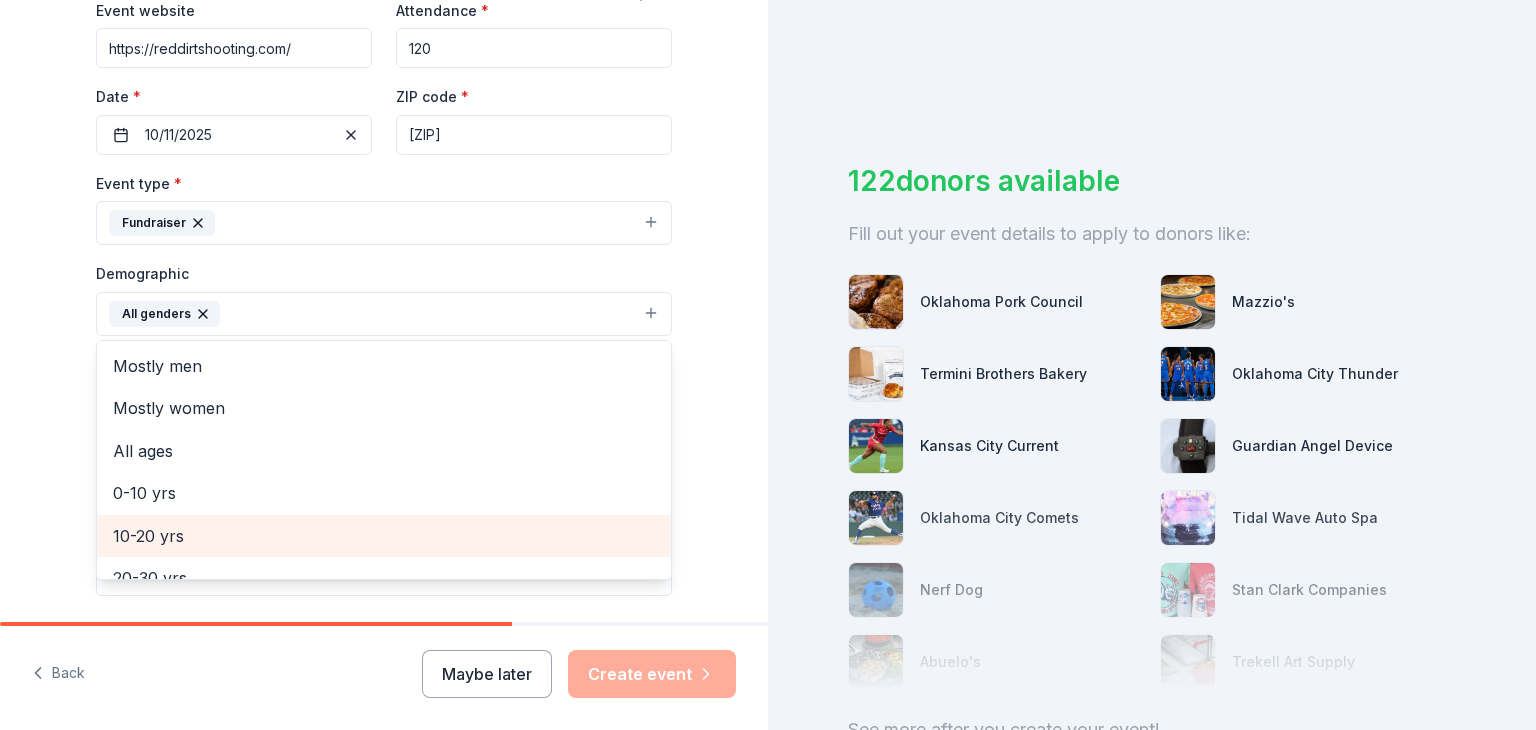 click on "10-20 yrs" at bounding box center (384, 536) 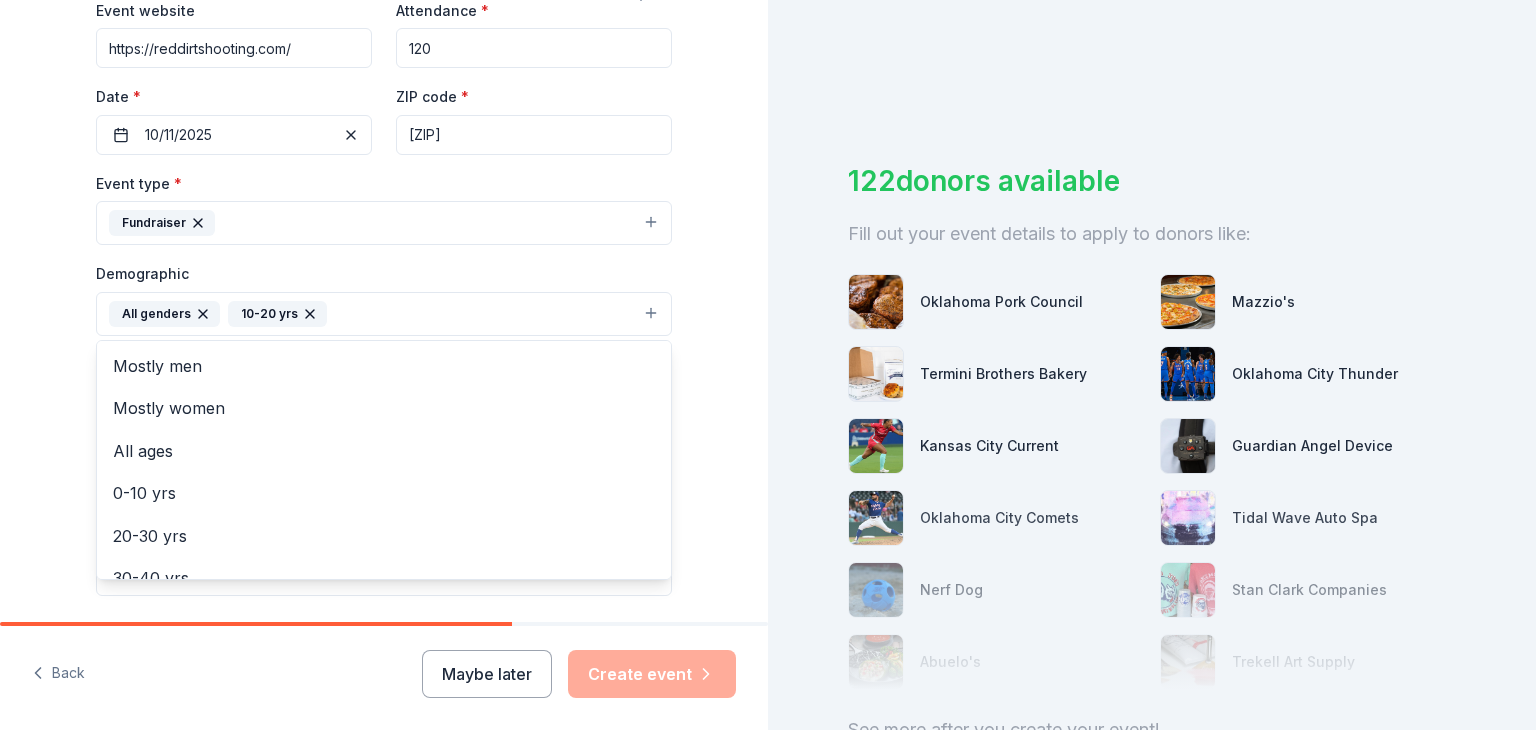 click on "Tell us about your event. We'll find in-kind donations you can apply for. Event name * 2025 Red River Fall Shootout 28 /100 Event website https://reddirtshooting.com/ Attendance * 120 Date * 10/11/2025 ZIP code * 73542 Event type * Fundraiser Demographic All genders 10-20 yrs Mostly men Mostly women All ages 0-10 yrs 20-30 yrs 30-40 yrs 40-50 yrs 50-60 yrs 60-70 yrs 70-80 yrs 80+ yrs We use this information to help brands find events with their target demographic to sponsor their products. Mailing address Apt/unit Description What are you looking for? * Auction & raffle Meals Snacks Desserts Alcohol Beverages Send me reminders Email me reminders of donor application deadlines Recurring event" at bounding box center (384, 267) 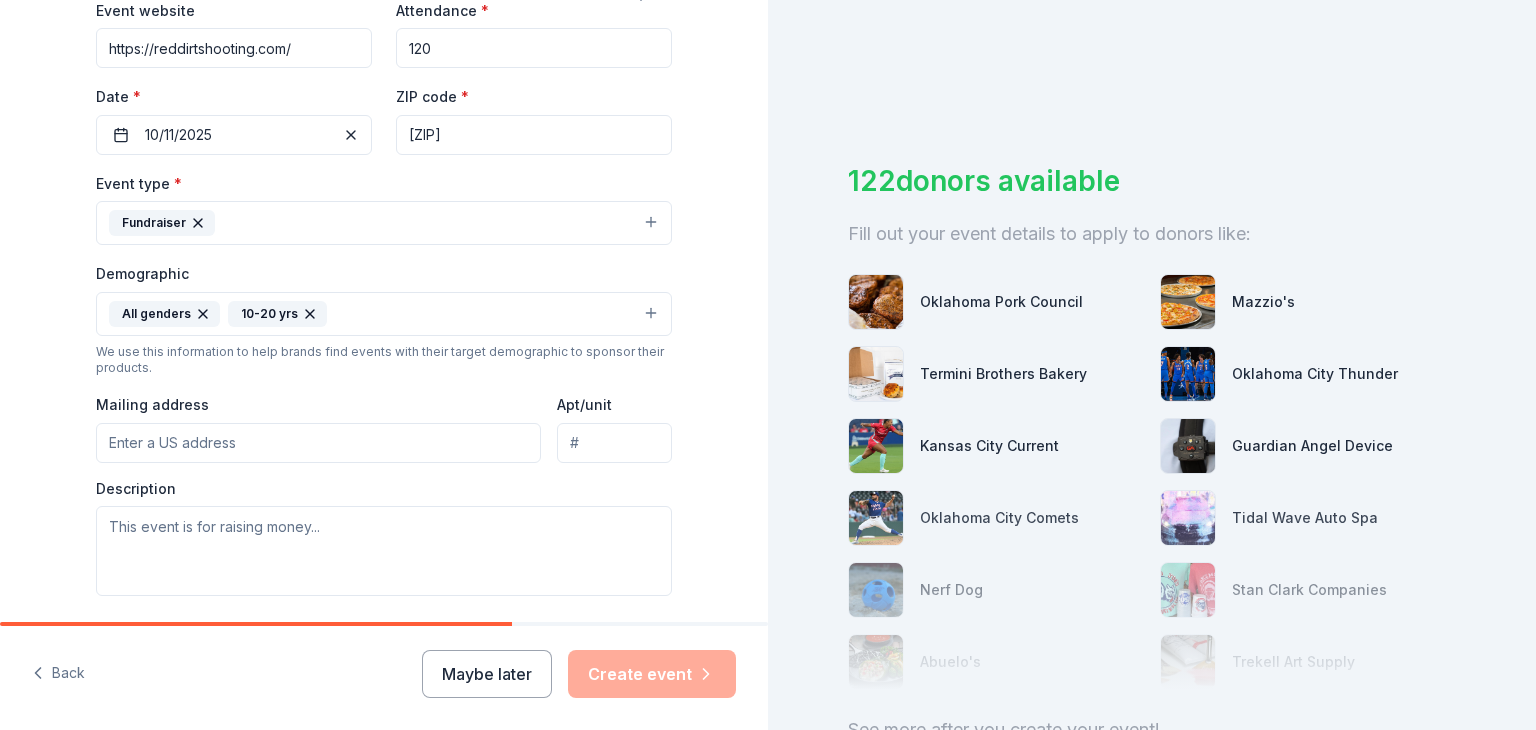 click on "Mailing address" at bounding box center (318, 443) 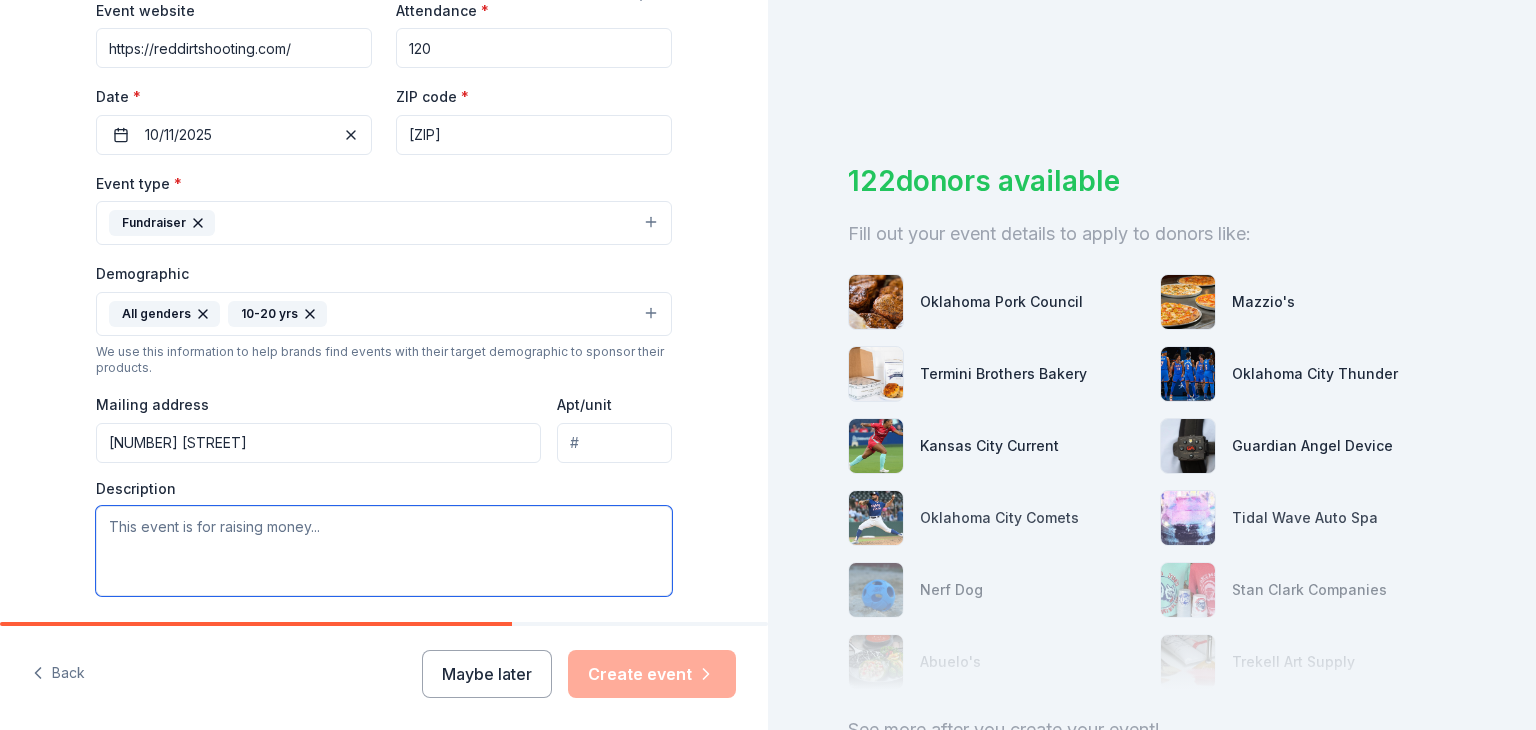 click at bounding box center (384, 551) 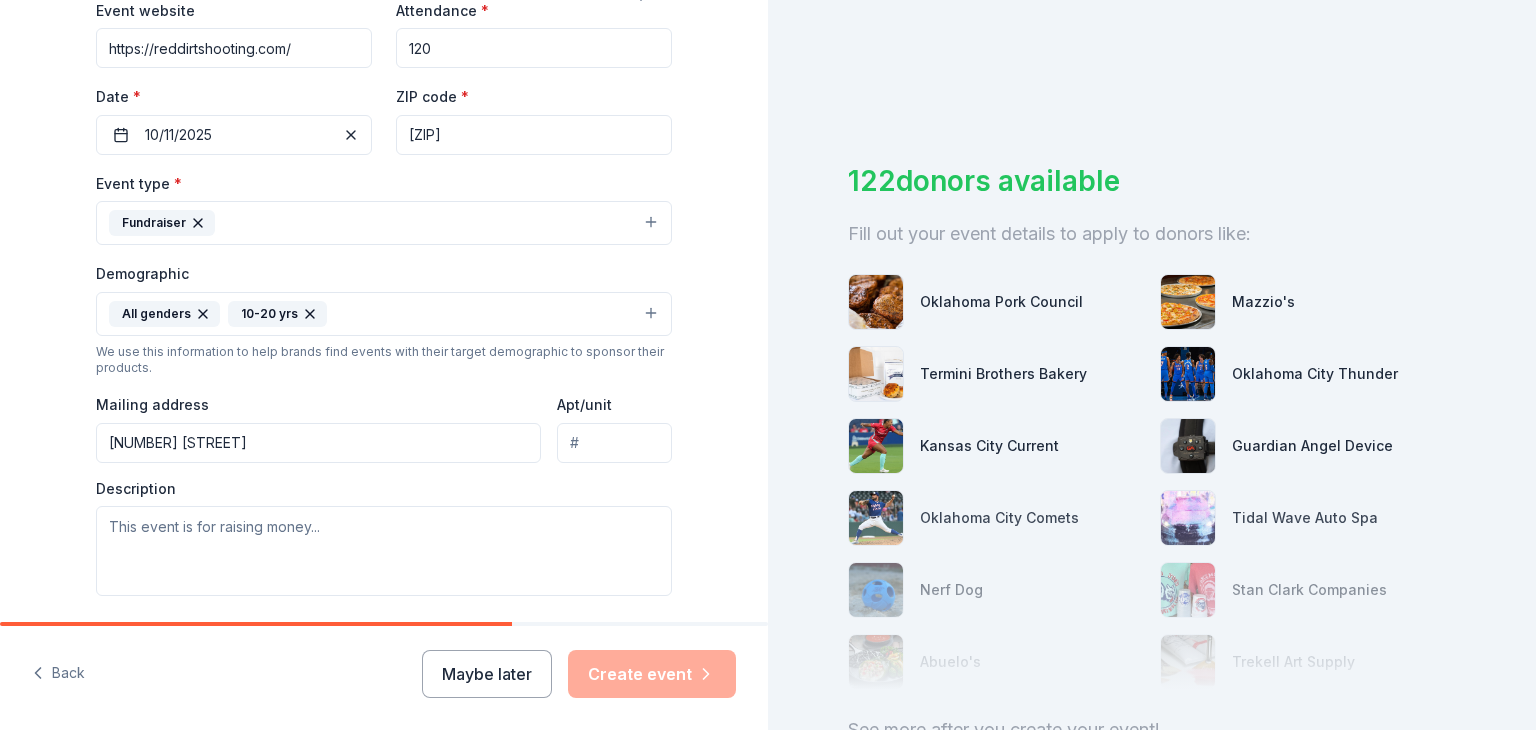 click on "Tell us about your event. We'll find in-kind donations you can apply for. Event name * 2025 Red River Fall Shootout 28 /100 Event website https://reddirtshooting.com/ Attendance * 120 Date * 10/11/2025 ZIP code * 73542 Event type * Fundraiser Demographic All genders 10-20 yrs We use this information to help brands find events with their target demographic to sponsor their products. Mailing address 500 South 15th Street Apt/unit Description What are you looking for? * Auction & raffle Meals Snacks Desserts Alcohol Beverages Send me reminders Email me reminders of donor application deadlines Recurring event" at bounding box center (384, 267) 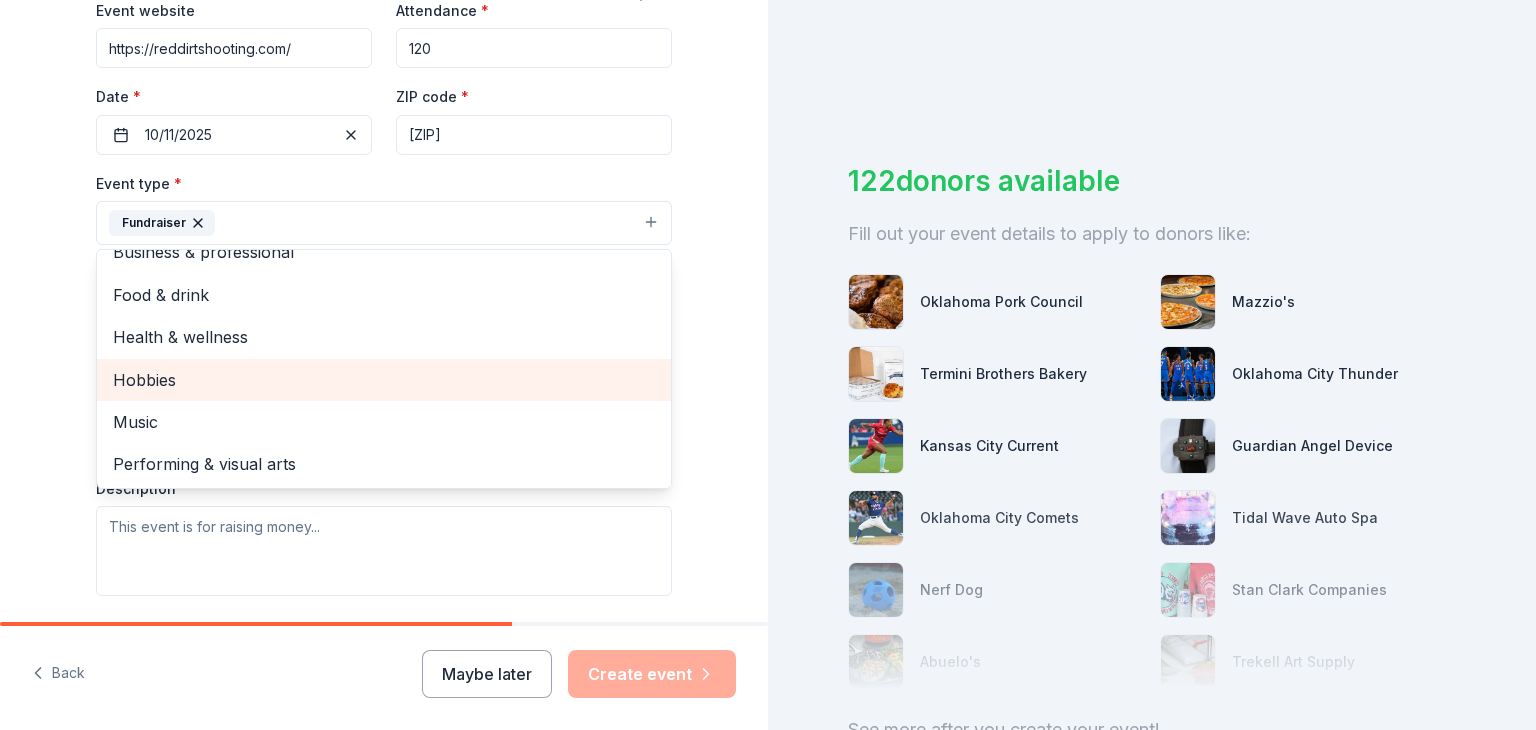 scroll, scrollTop: 24, scrollLeft: 0, axis: vertical 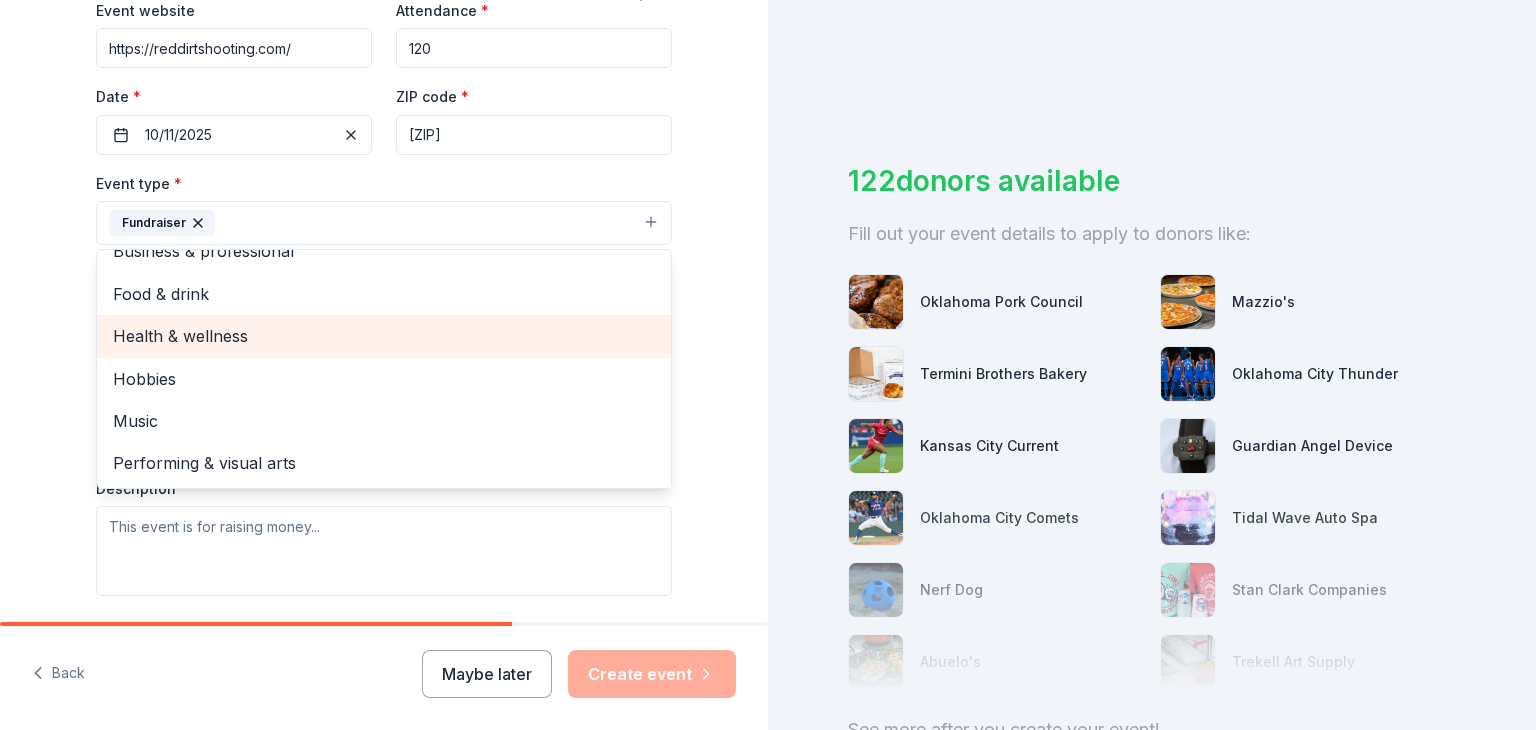 click on "Health & wellness" at bounding box center [384, 336] 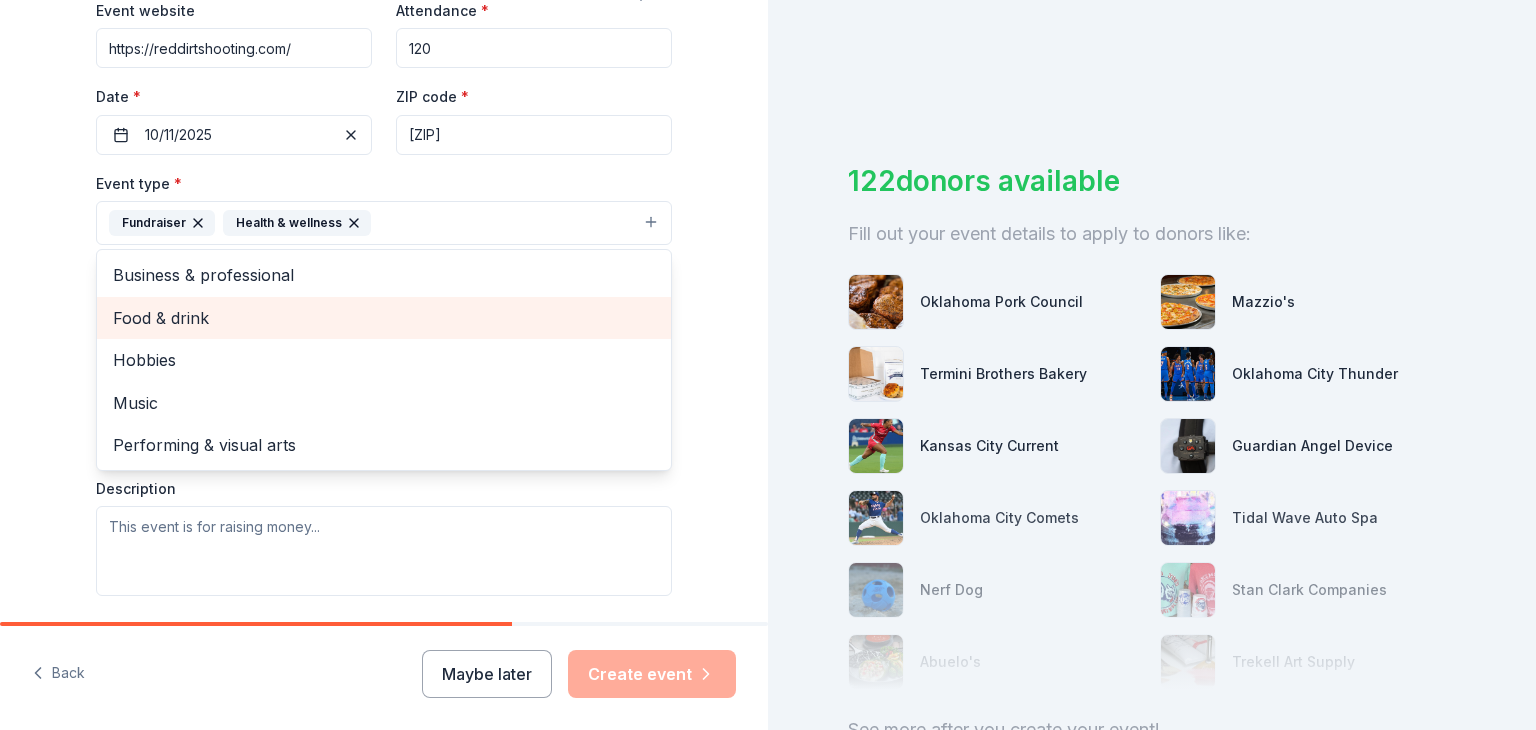 scroll, scrollTop: 0, scrollLeft: 0, axis: both 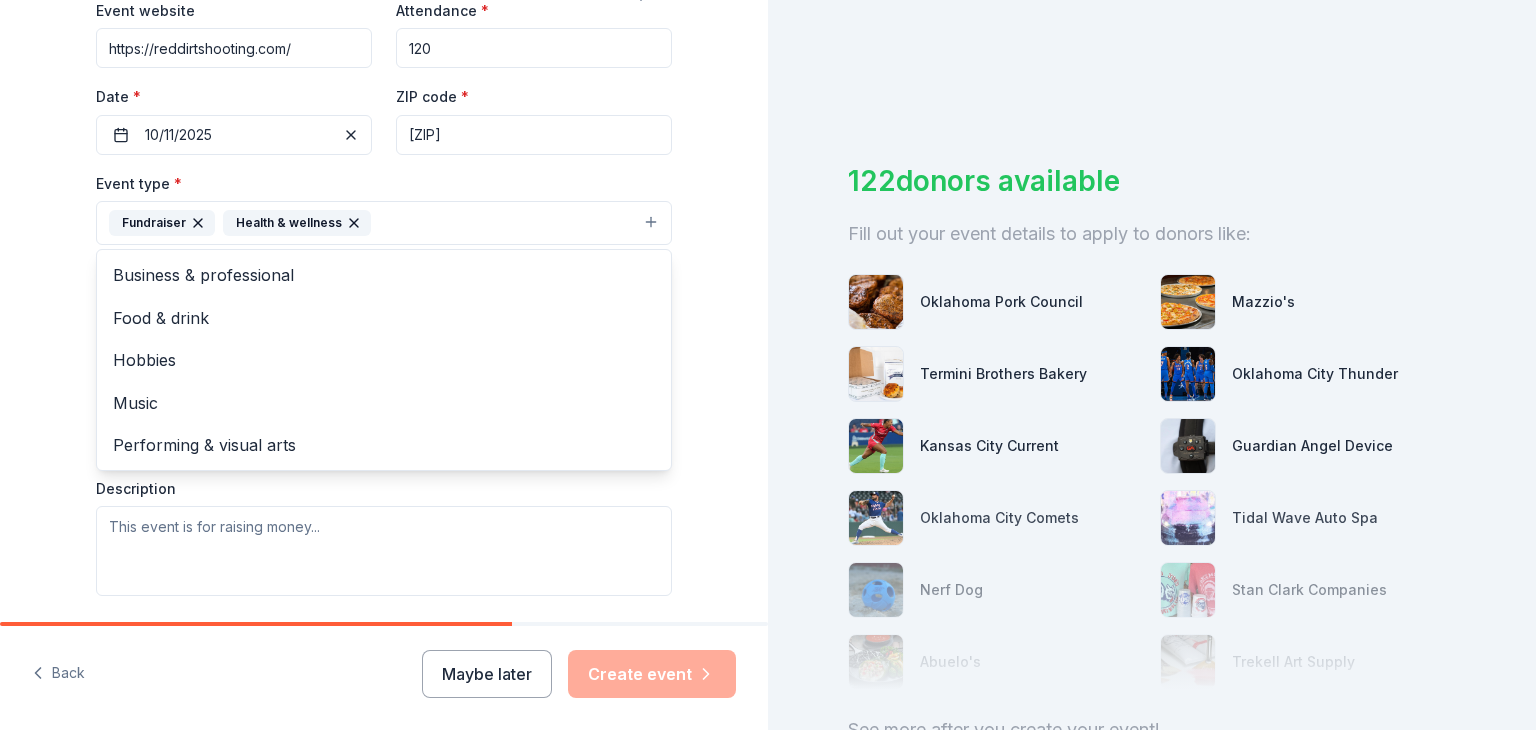 click on "Tell us about your event. We'll find in-kind donations you can apply for. Event name * 2025 Red River Fall Shootout 28 /100 Event website https://reddirtshooting.com/ Attendance * 120 Date * 10/11/2025 ZIP code * 73542 Event type * Fundraiser Health & wellness Business & professional Food & drink Hobbies Music Performing & visual arts Demographic All genders 10-20 yrs We use this information to help brands find events with their target demographic to sponsor their products. Mailing address 500 South 15th Street Apt/unit Description What are you looking for? * Auction & raffle Meals Snacks Desserts Alcohol Beverages Send me reminders Email me reminders of donor application deadlines Recurring event" at bounding box center [384, 267] 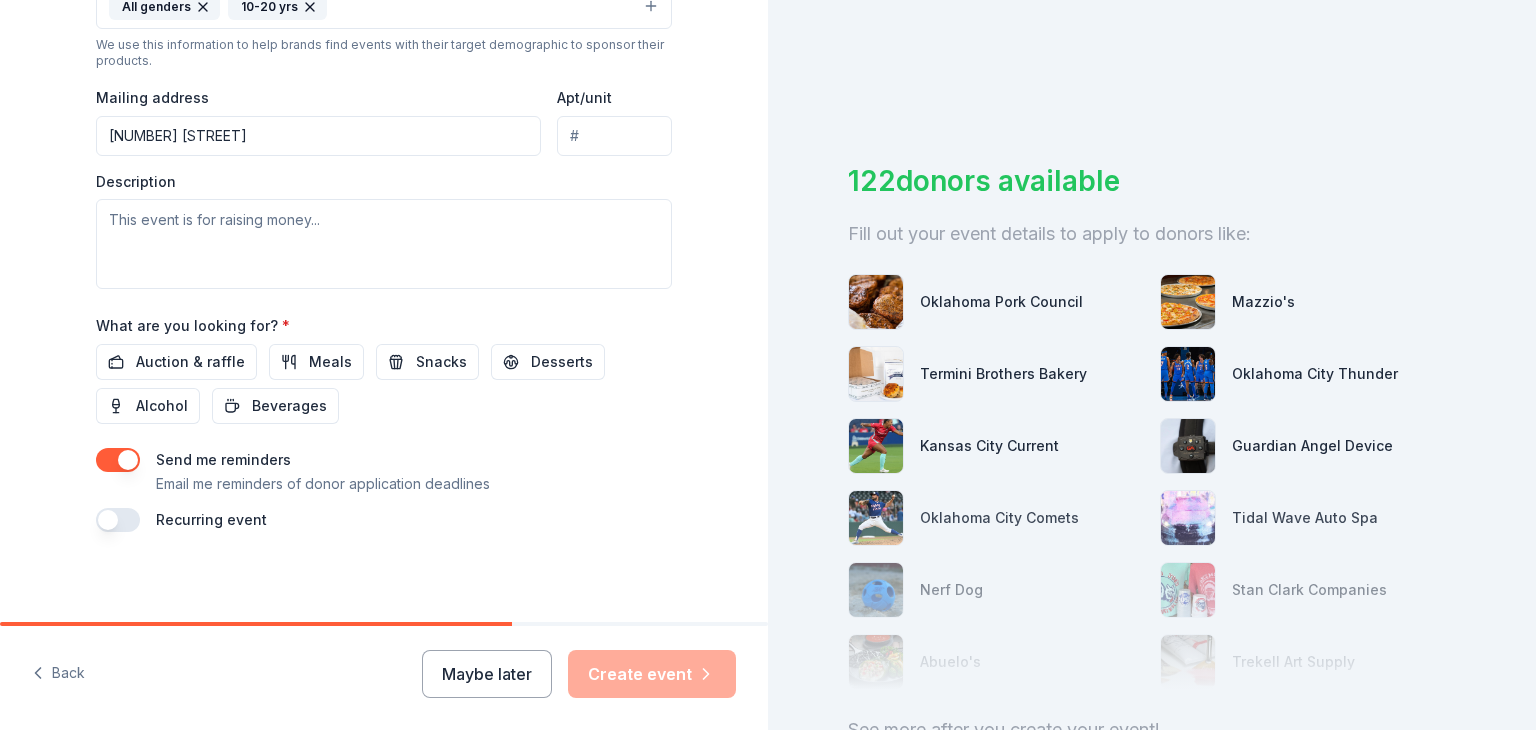 scroll, scrollTop: 712, scrollLeft: 0, axis: vertical 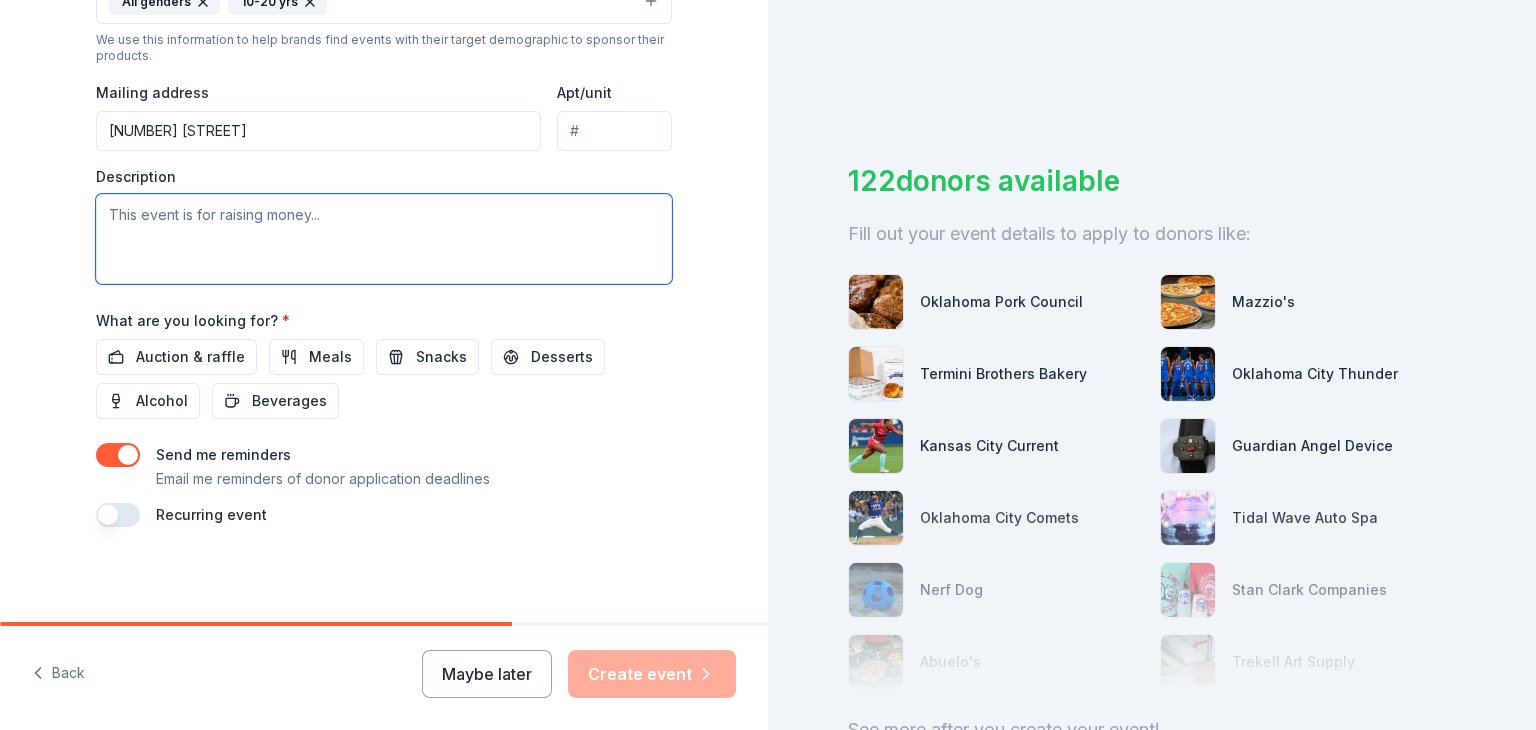 paste on "On behalf of Red Dirt Shooting Sports Inc., a 501(c)(3) nonprofit organization, I’m reaching out to request your support in empowering youth across Oklahoma, Texas, and surrounding states through outdoor education, shooting sports, and leadership training.
Our organization offers hands-on programs in air rifle, air pistol, archery, firearm safety, and outdoor conservation. Since 2021, we’ve successfully held 54 workshops, reaching over 600 youth throughout Oklahoma, Texas, Missouri, and Arkansas. Our focus is on engaging underserved youth in both rural and urban communities, building not just skills, but life values like discipline, confidence, and teamwork.
We are seeking donations or in-kind support, such as Monster Energy drinks for event participants, branded merchandise, or gift cards to use as door prizes or raffle items. Contributions like these make a big impact by helping us cover event costs, provide safety equipment, and ensure all youth, regardless of financial background, can participate.
T..." 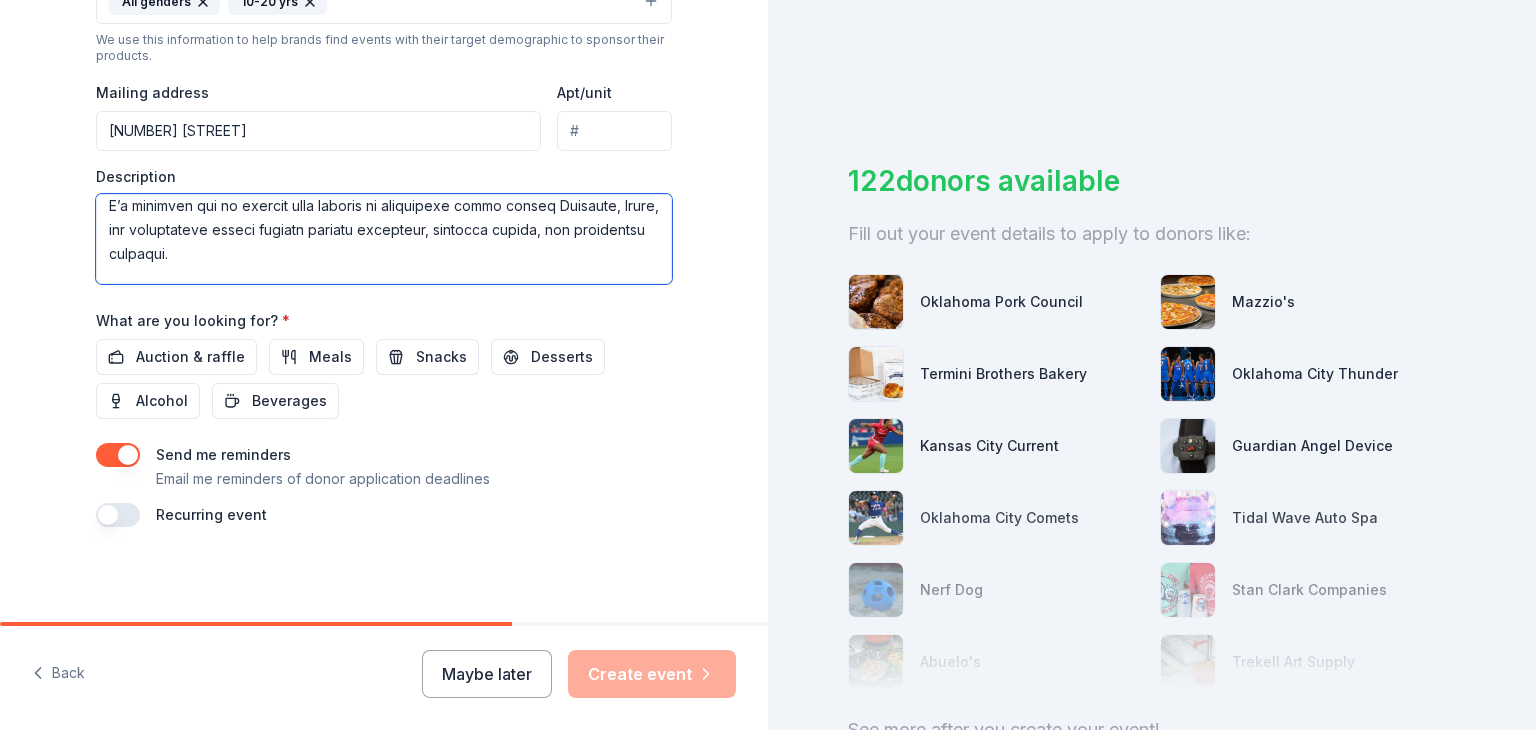 scroll, scrollTop: 0, scrollLeft: 0, axis: both 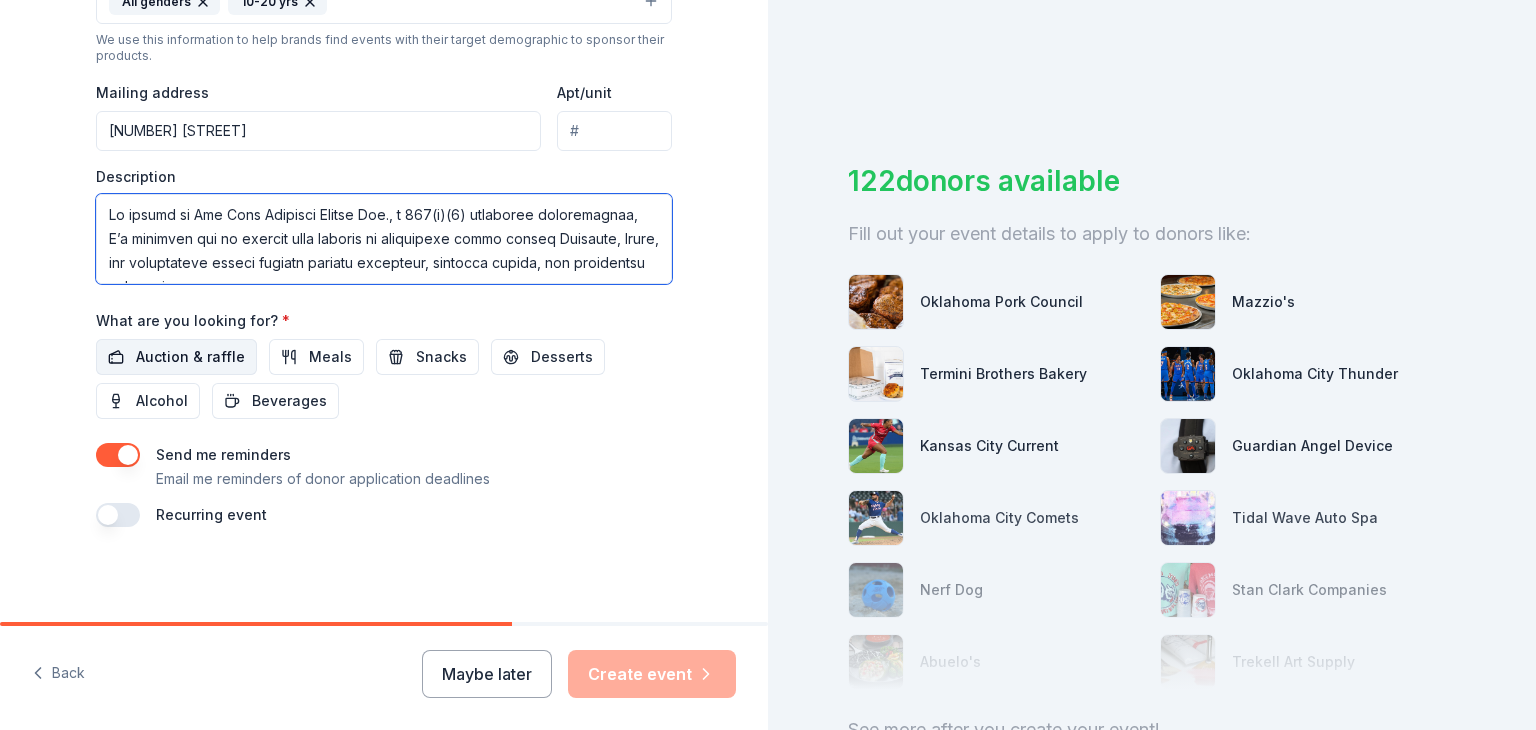 type on "On behalf of Red Dirt Shooting Sports Inc., a 501(c)(3) nonprofit organization, I’m reaching out to request your support in empowering youth across Oklahoma, Texas, and surrounding states through outdoor education, shooting sports, and leadership training.
Our organization offers hands-on programs in air rifle, air pistol, archery, firearm safety, and outdoor conservation. Since 2021, we’ve successfully held 54 workshops, reaching over 600 youth throughout Oklahoma, Texas, Missouri, and Arkansas. Our focus is on engaging underserved youth in both rural and urban communities, building not just skills, but life values like discipline, confidence, and teamwork.
We are seeking donations or in-kind support, such as Monster Energy drinks for event participants, branded merchandise, or gift cards to use as door prizes or raffle items. Contributions like these make a big impact by helping us cover event costs, provide safety equipment, and ensure all youth, regardless of financial background, can participate.
T..." 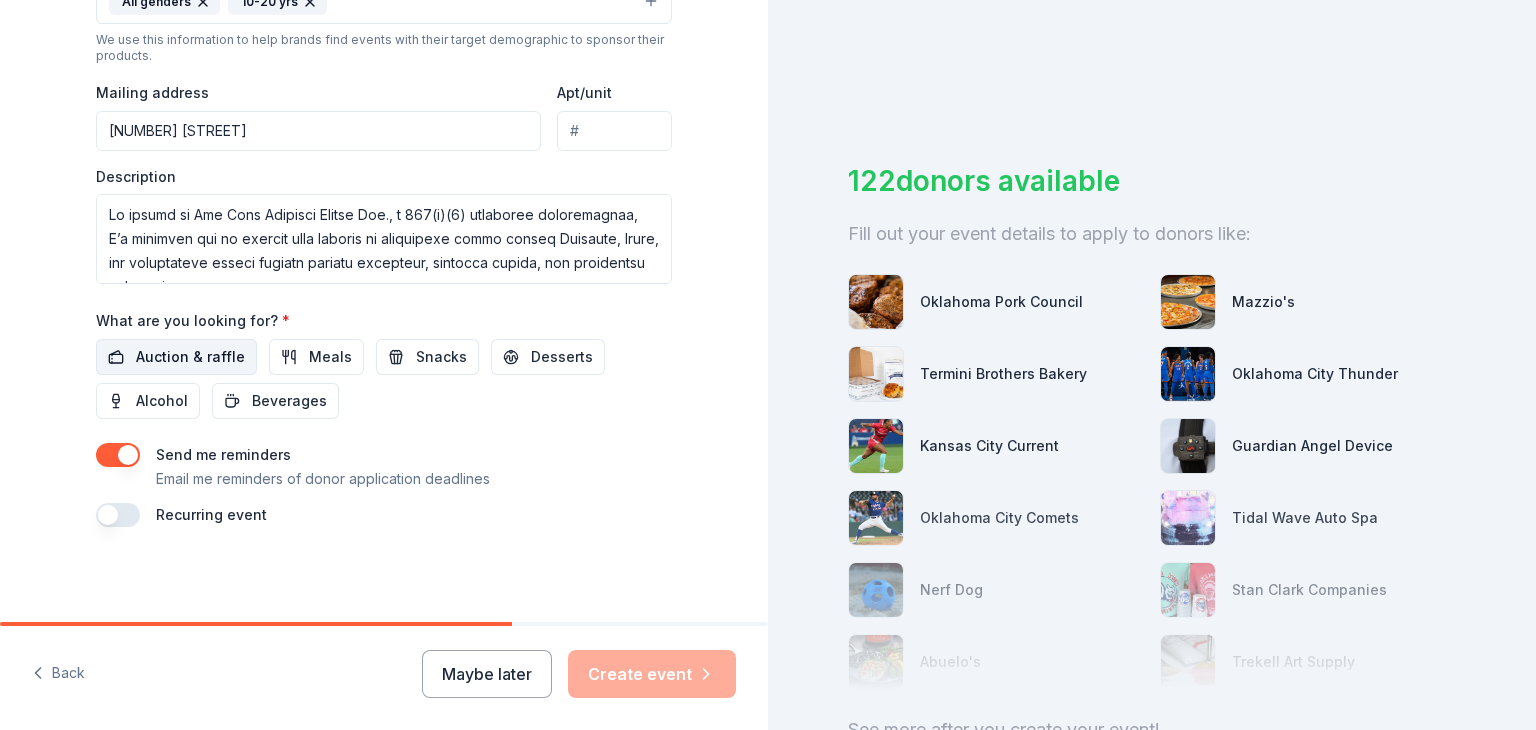 click on "Auction & raffle" at bounding box center [190, 357] 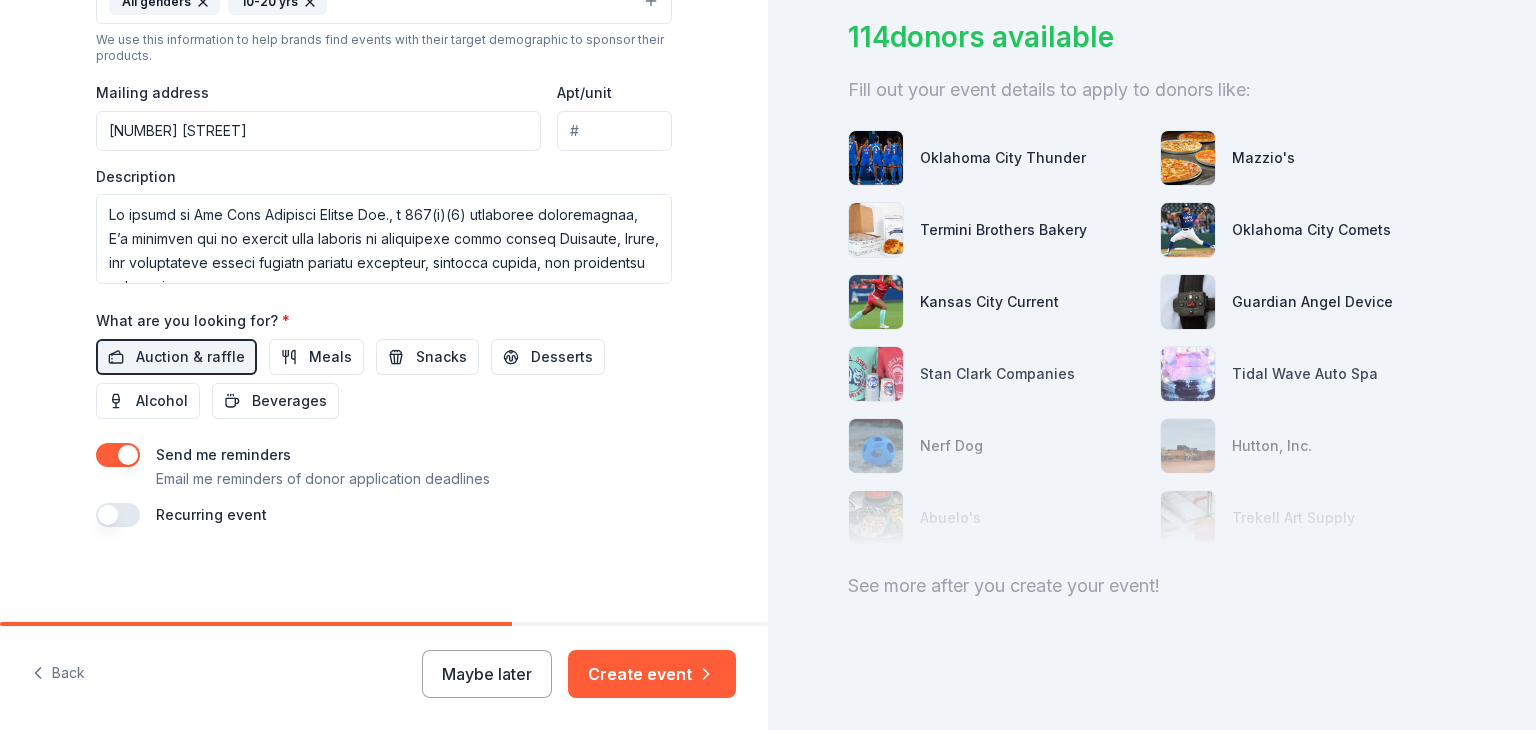 scroll, scrollTop: 160, scrollLeft: 0, axis: vertical 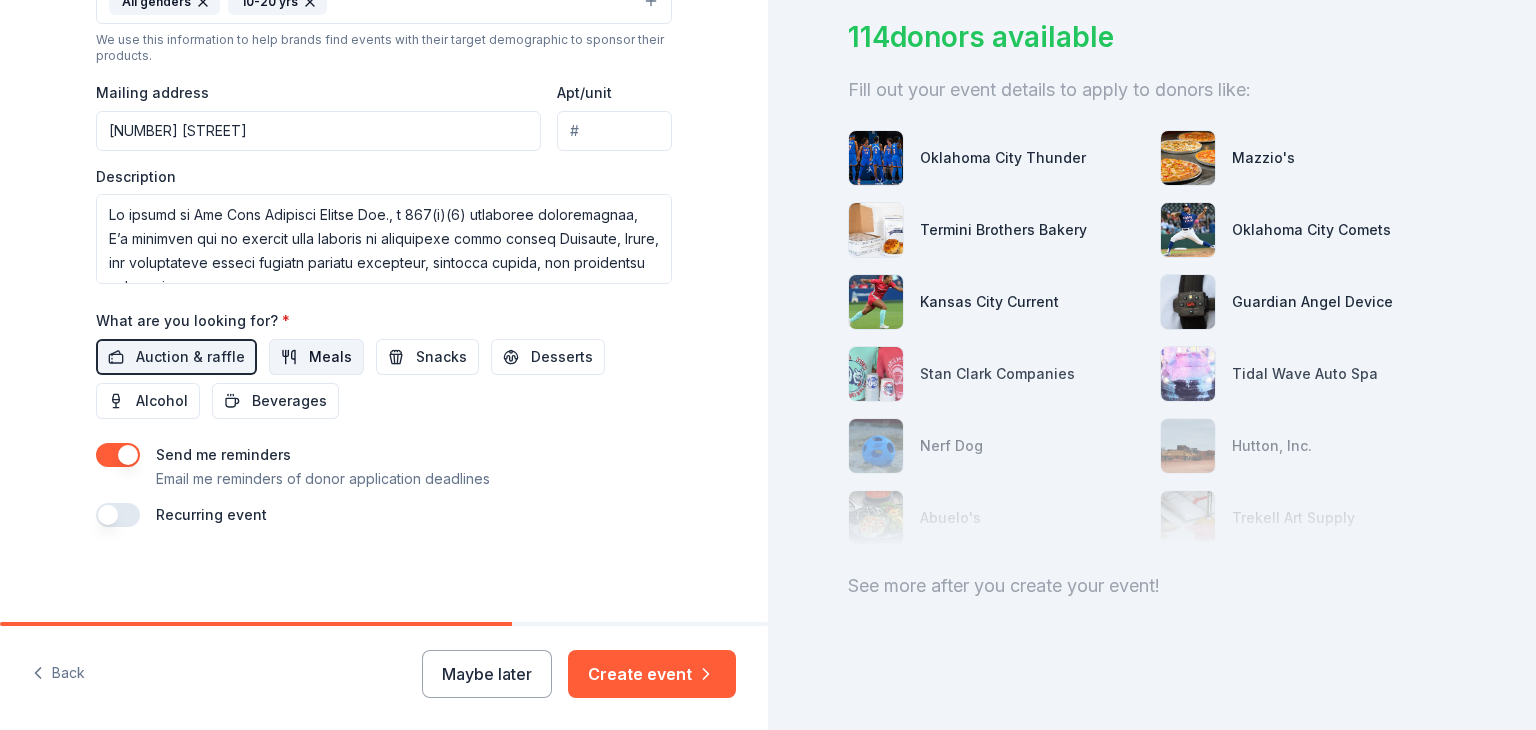 click on "Meals" at bounding box center [330, 357] 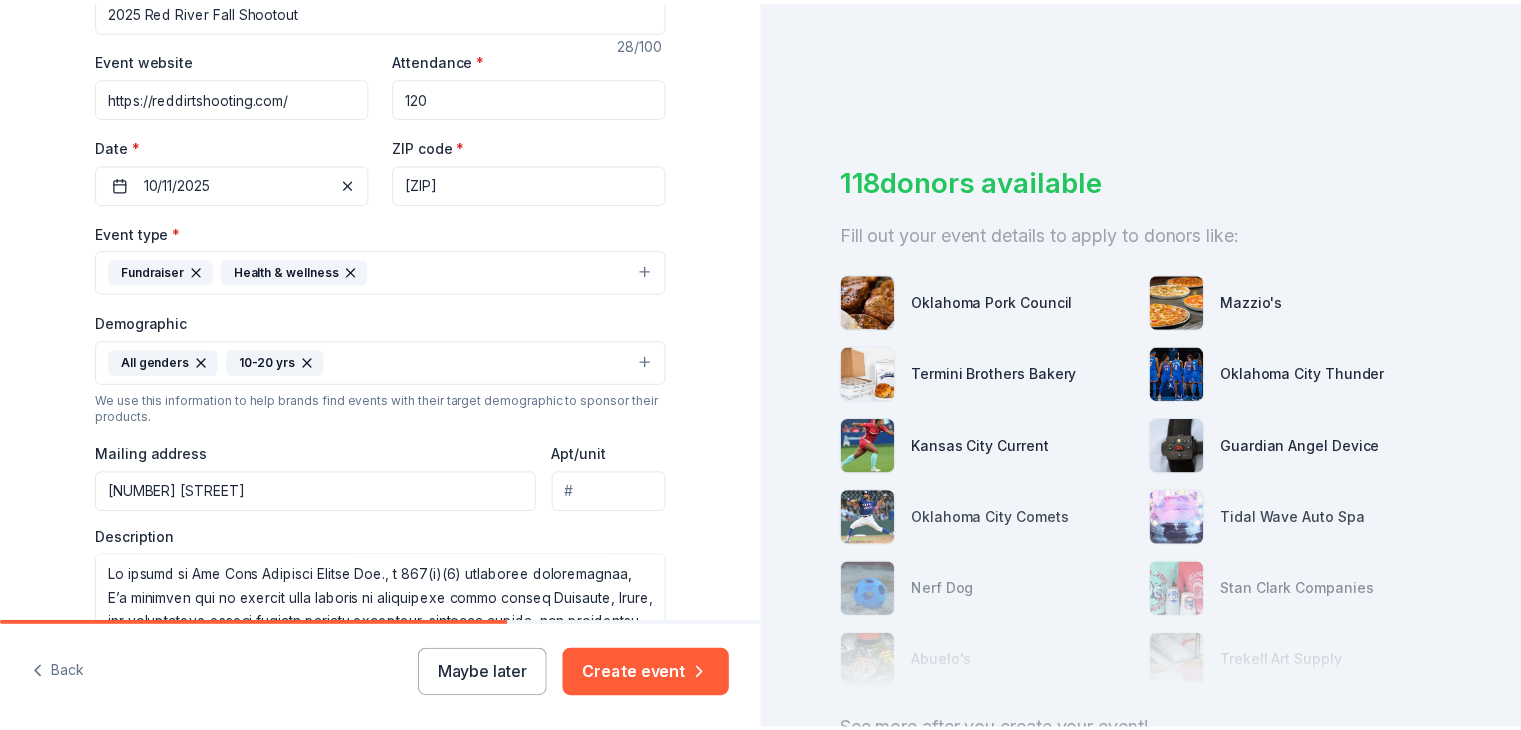 scroll, scrollTop: 212, scrollLeft: 0, axis: vertical 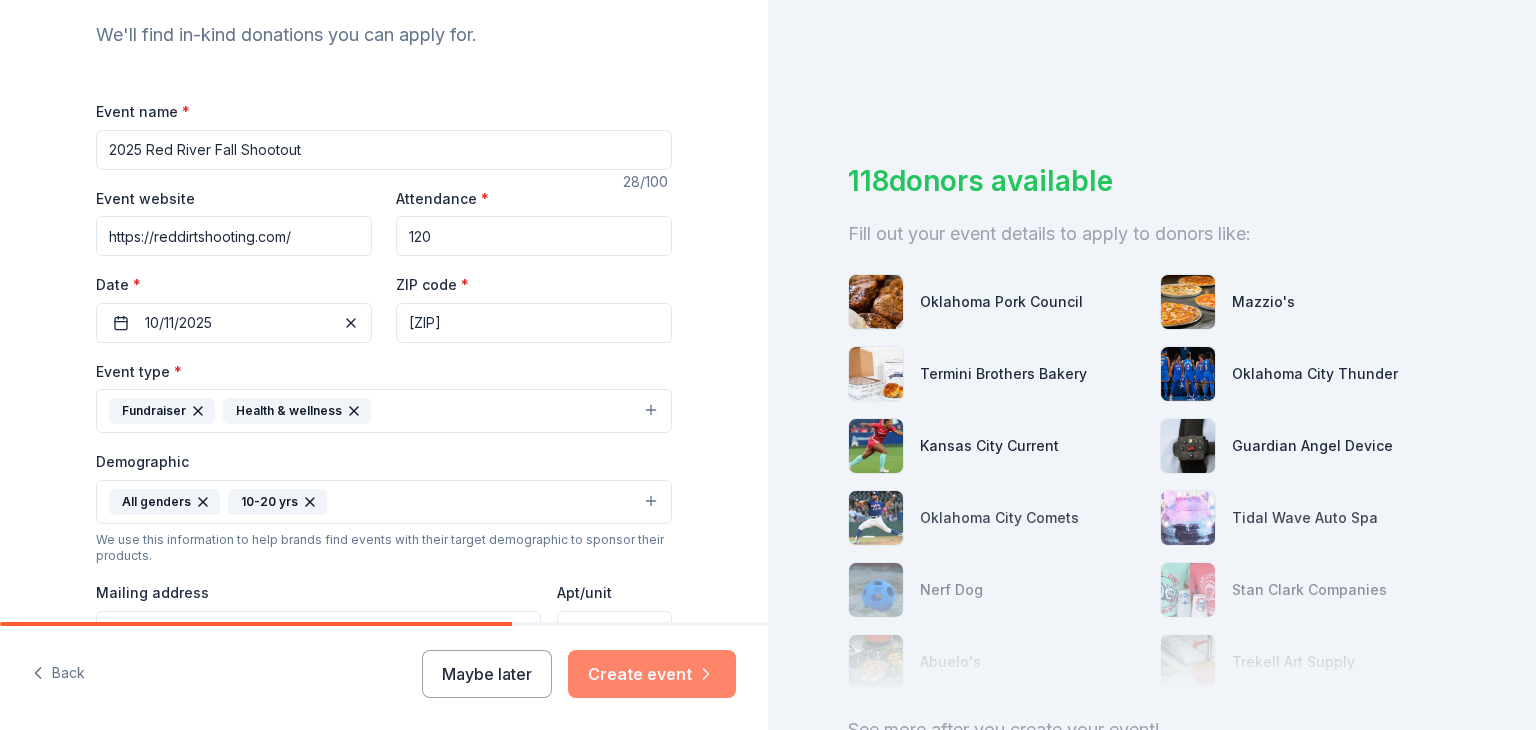 click on "Create event" at bounding box center (652, 674) 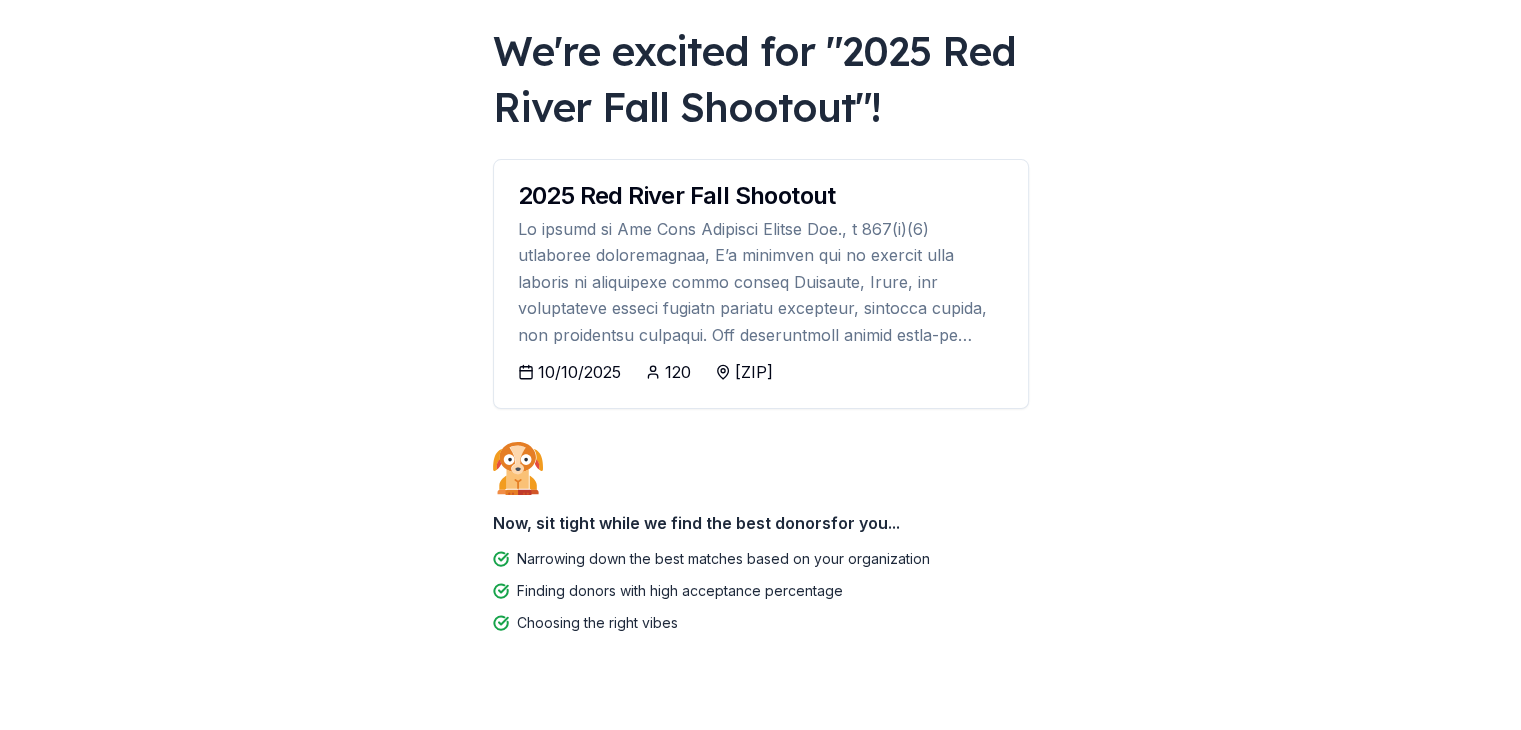 scroll, scrollTop: 141, scrollLeft: 0, axis: vertical 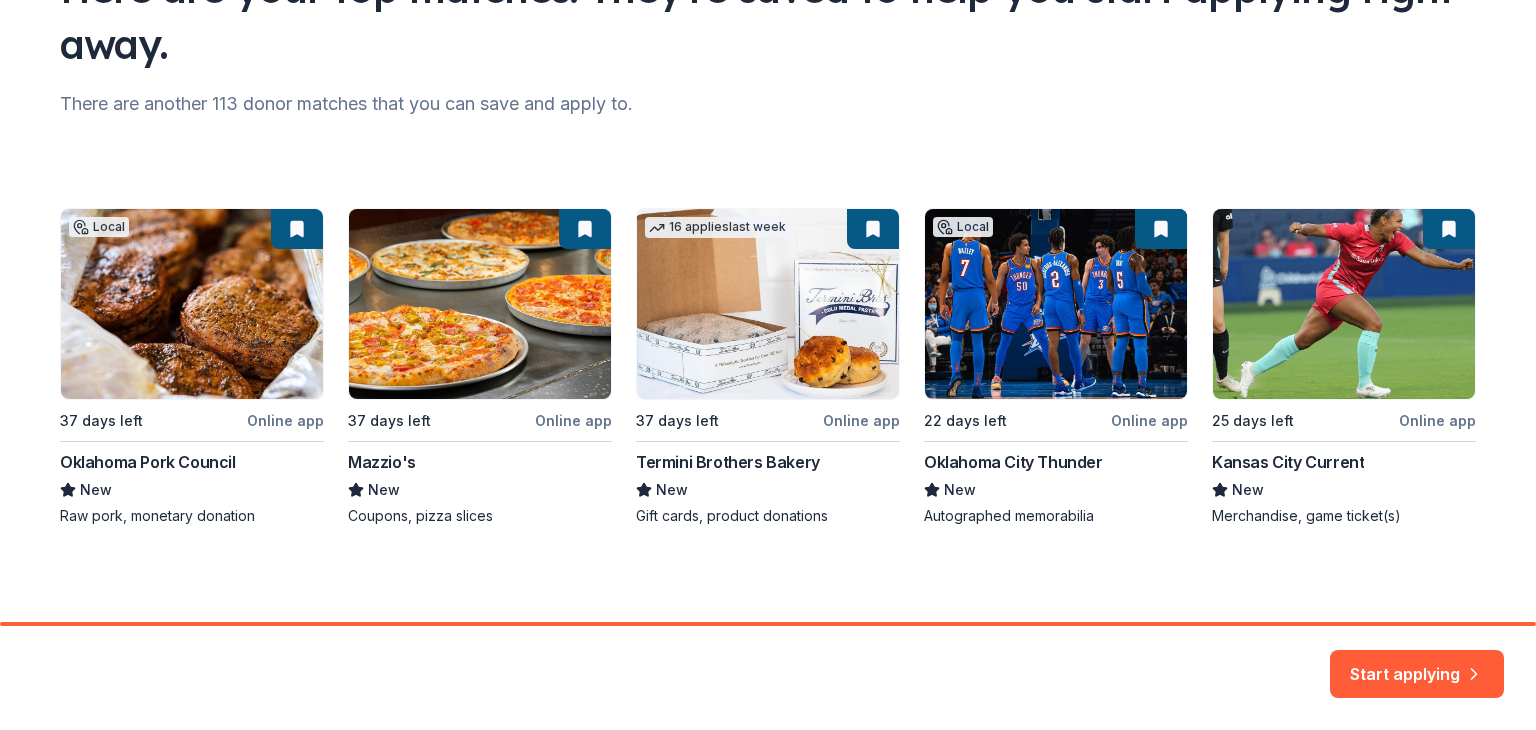 click on "Start applying" at bounding box center (1417, 662) 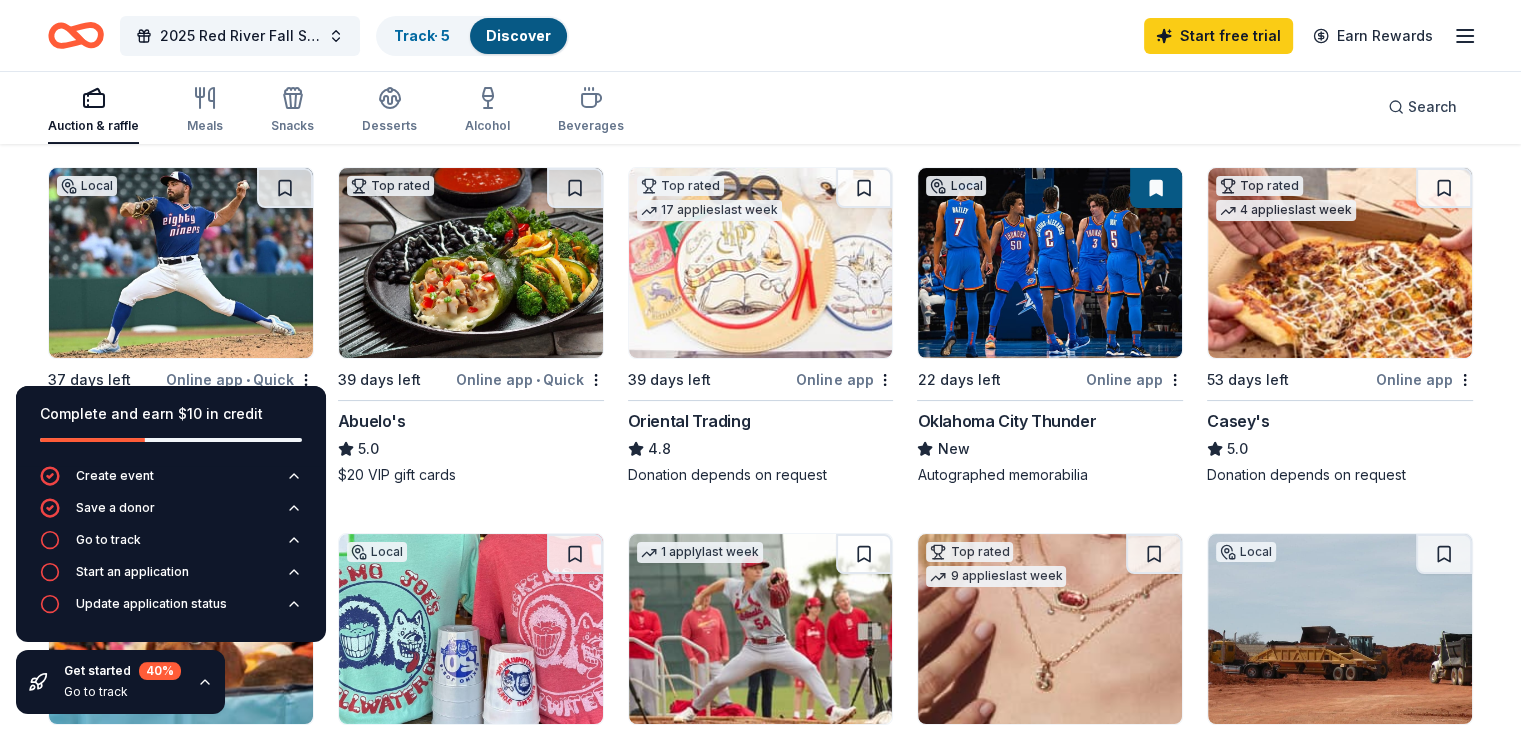 scroll, scrollTop: 200, scrollLeft: 0, axis: vertical 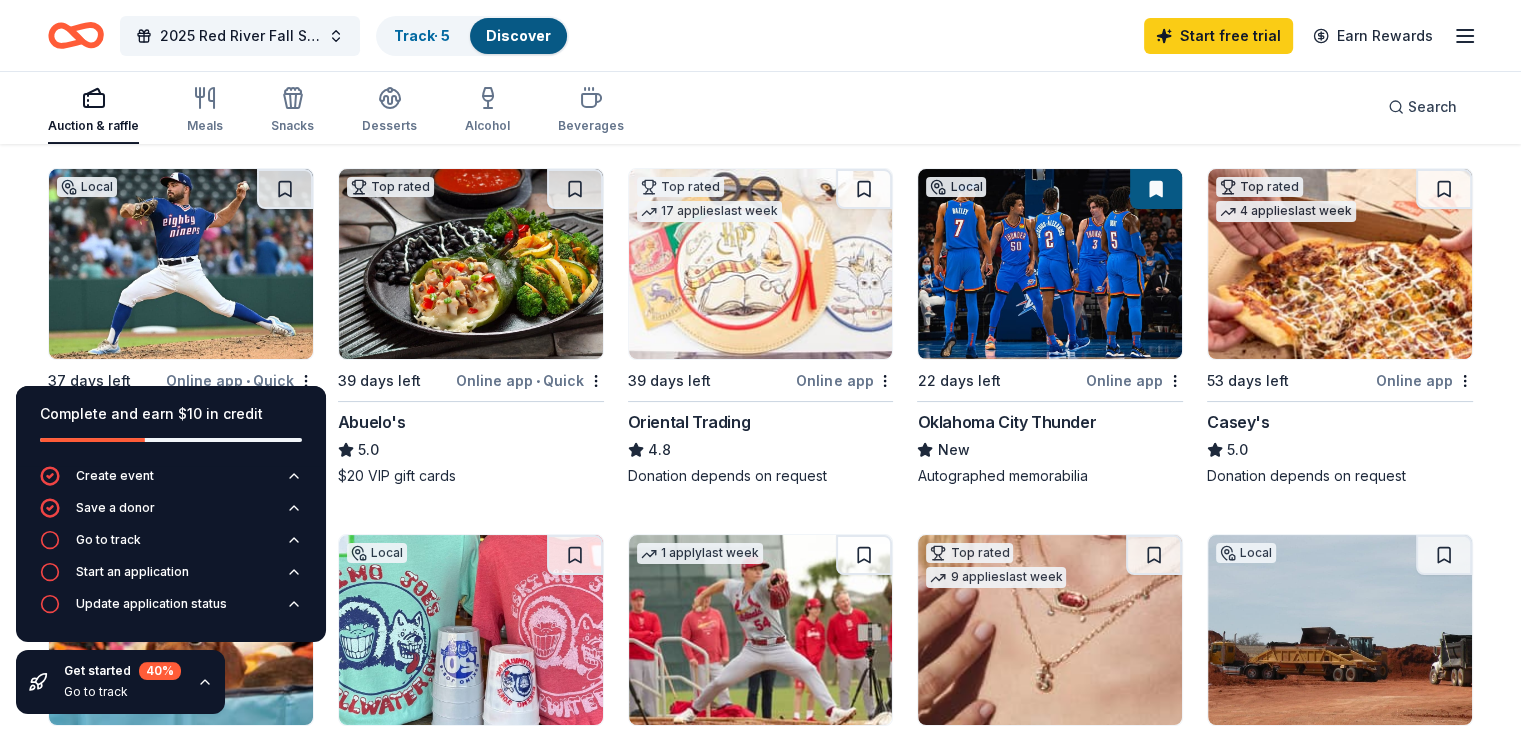click at bounding box center [181, 264] 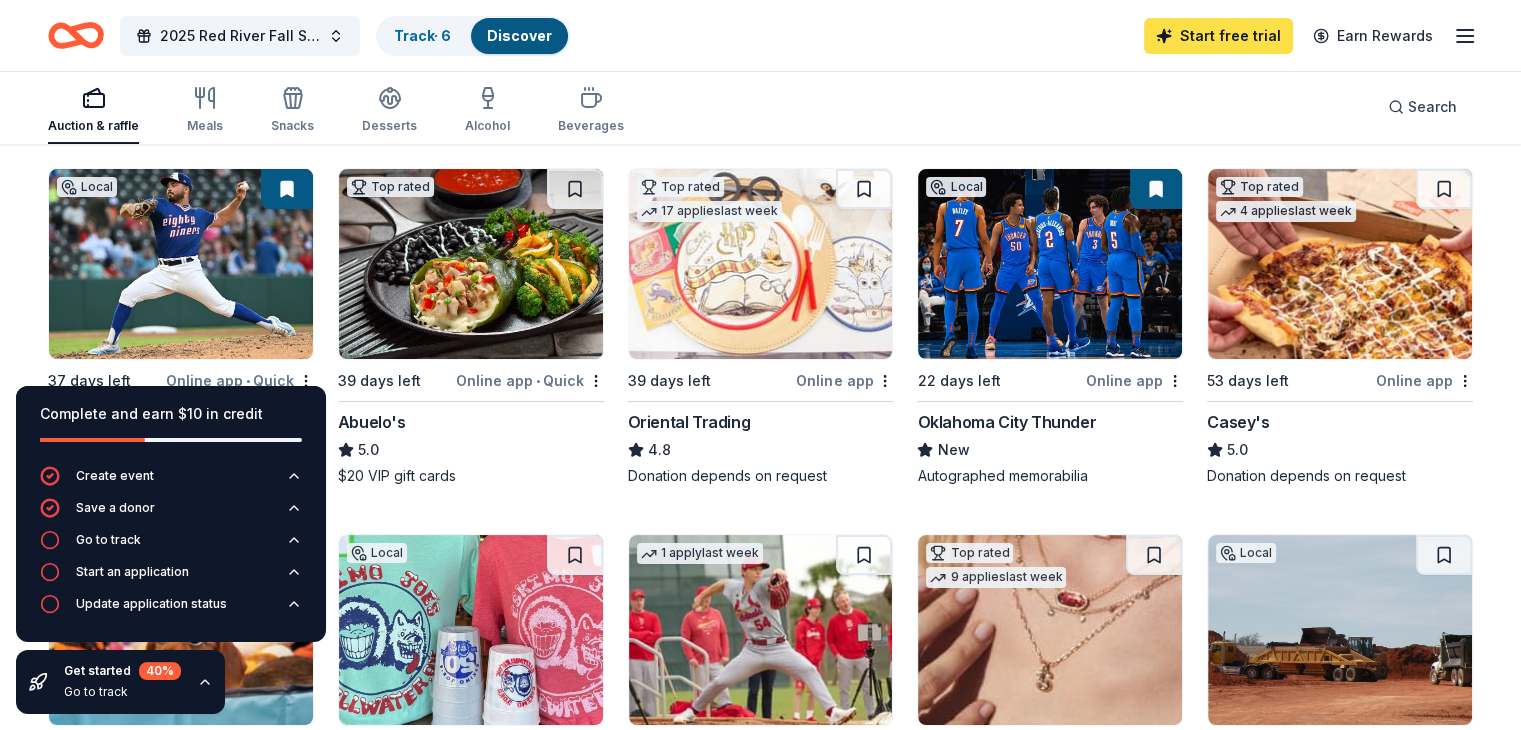 click on "Start free  trial" at bounding box center [1218, 36] 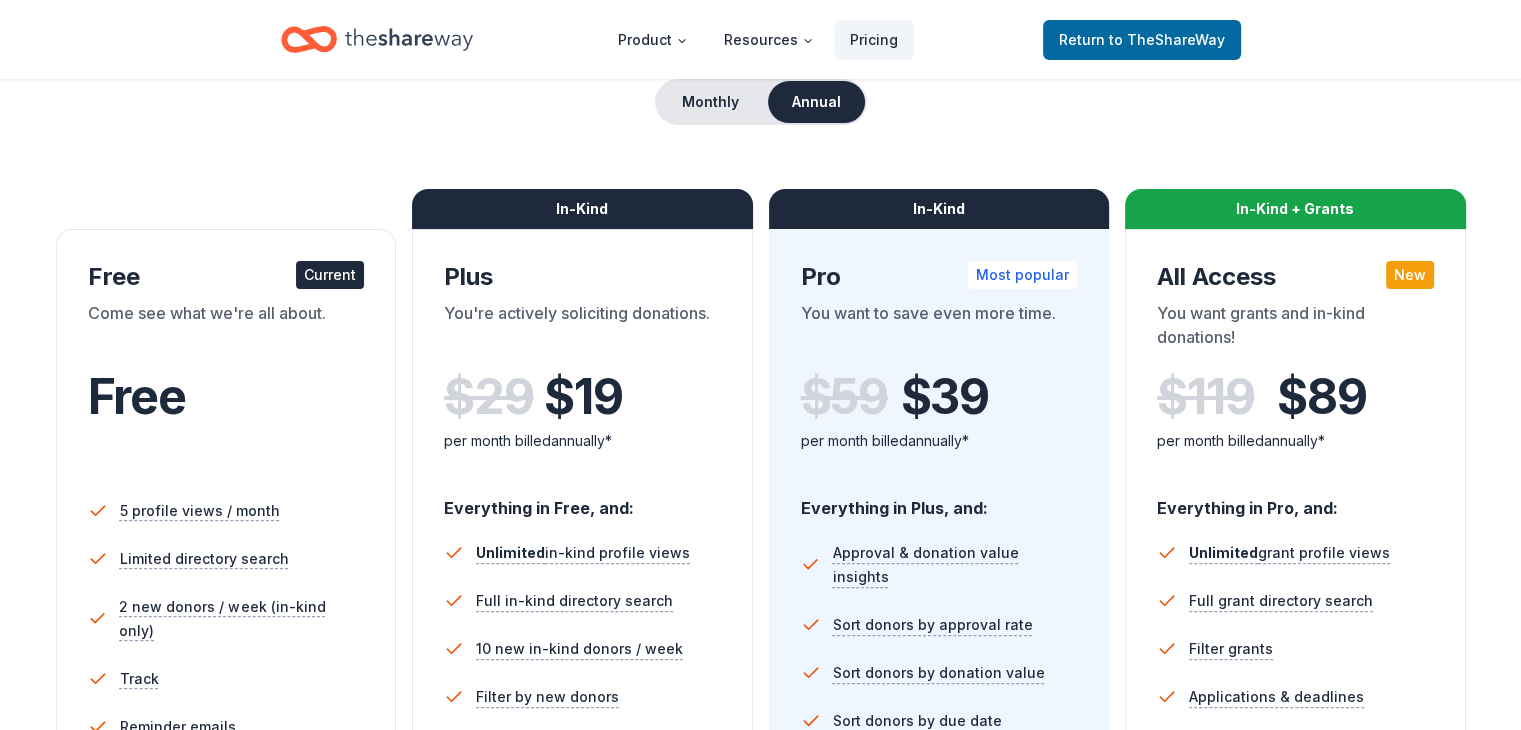 scroll, scrollTop: 0, scrollLeft: 0, axis: both 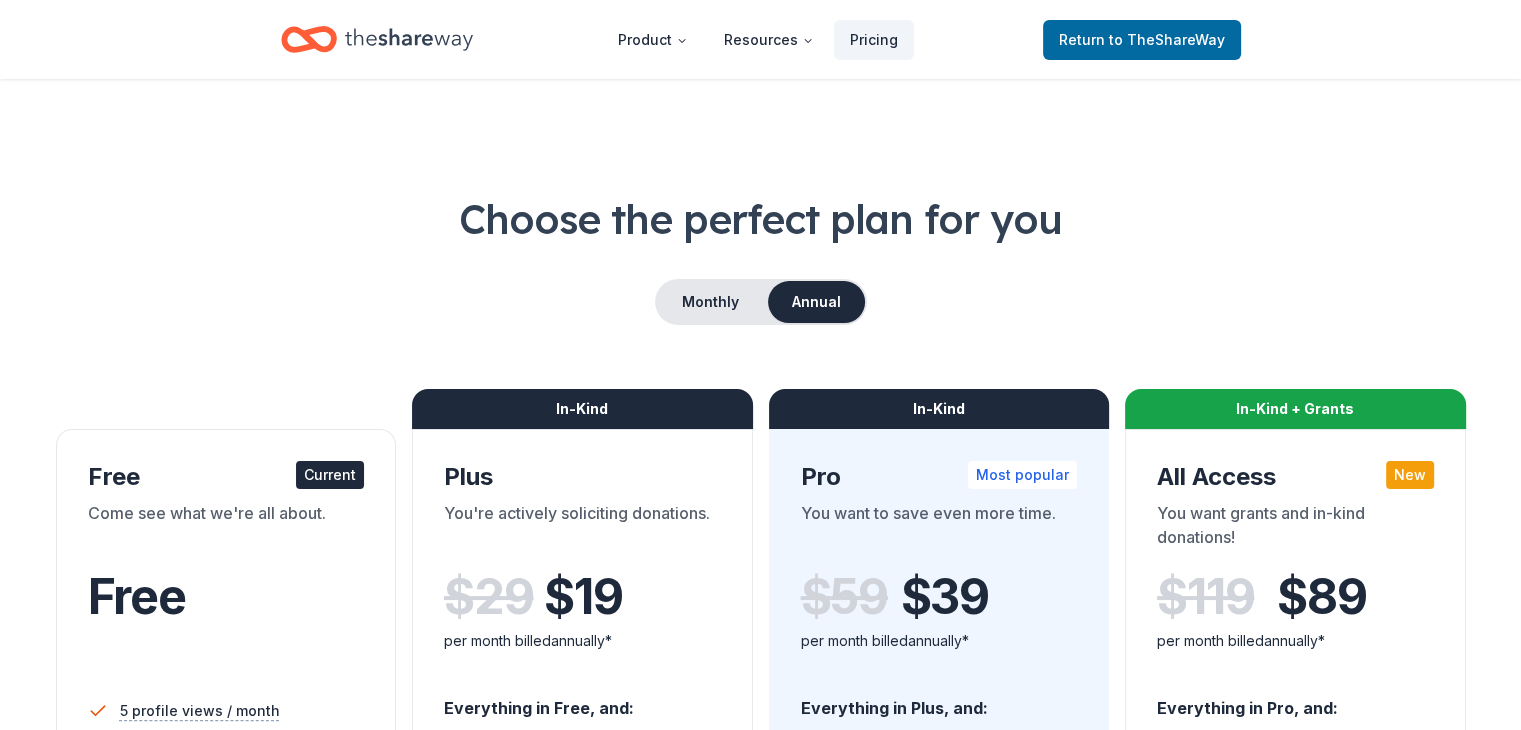 click on "to TheShareWay" at bounding box center (1167, 39) 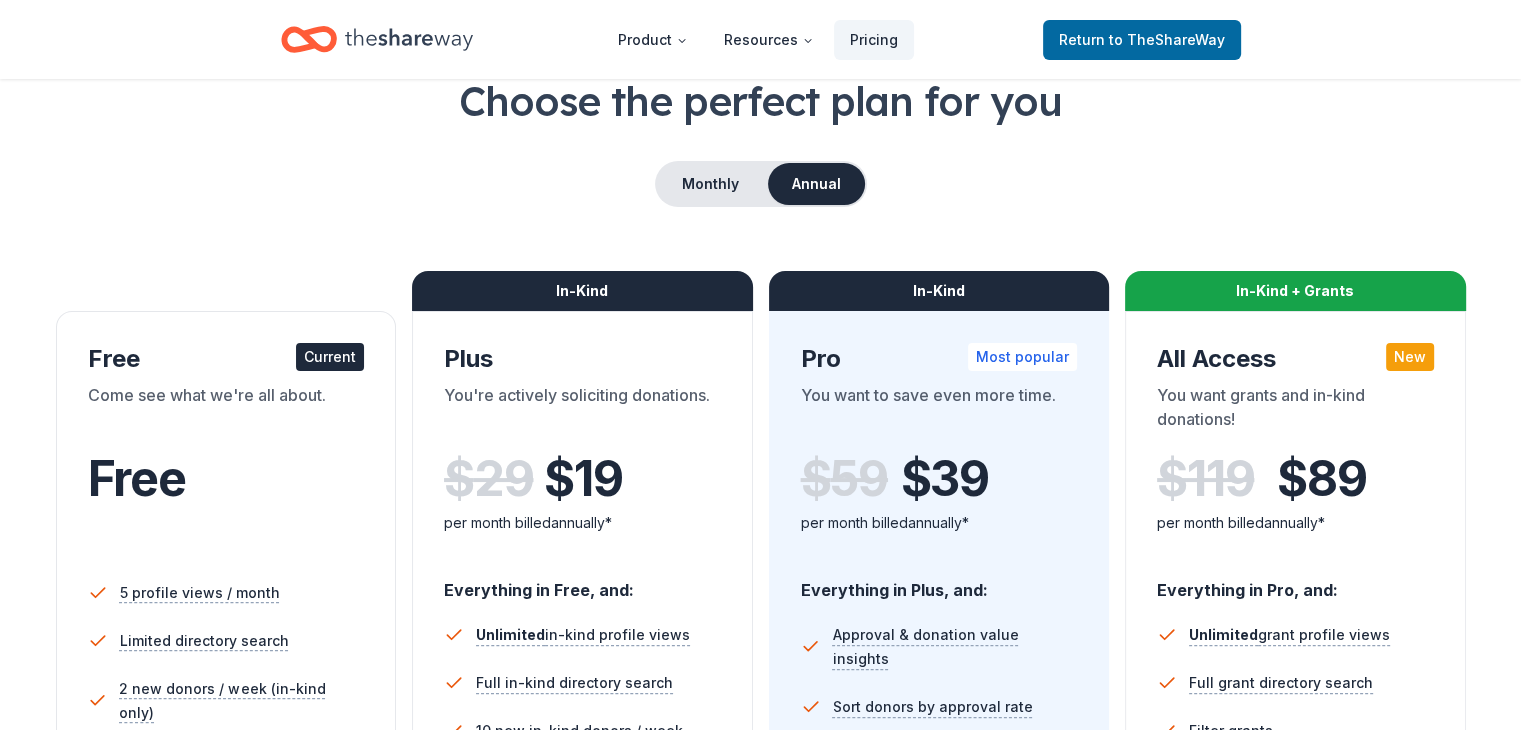 scroll, scrollTop: 100, scrollLeft: 0, axis: vertical 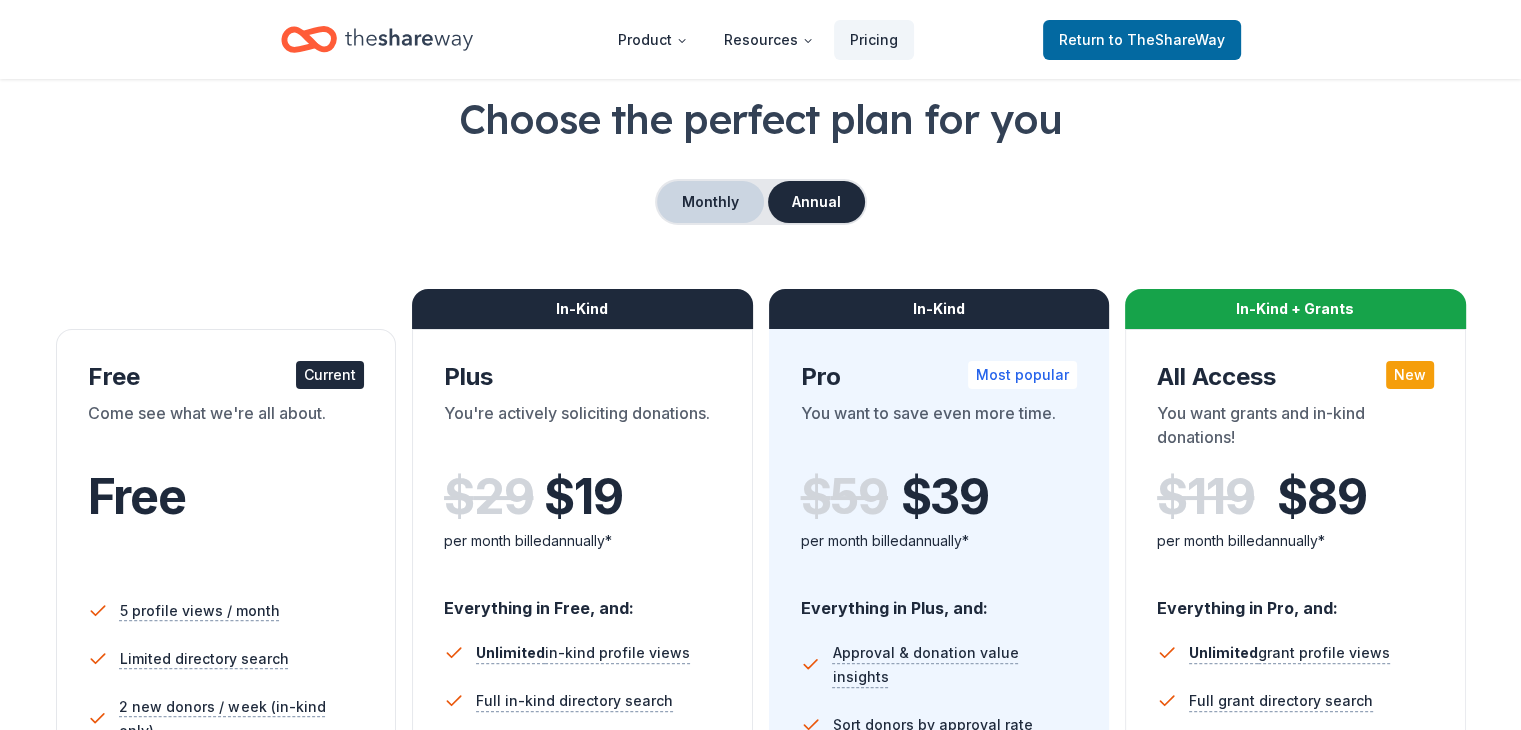 click on "Monthly" at bounding box center (710, 202) 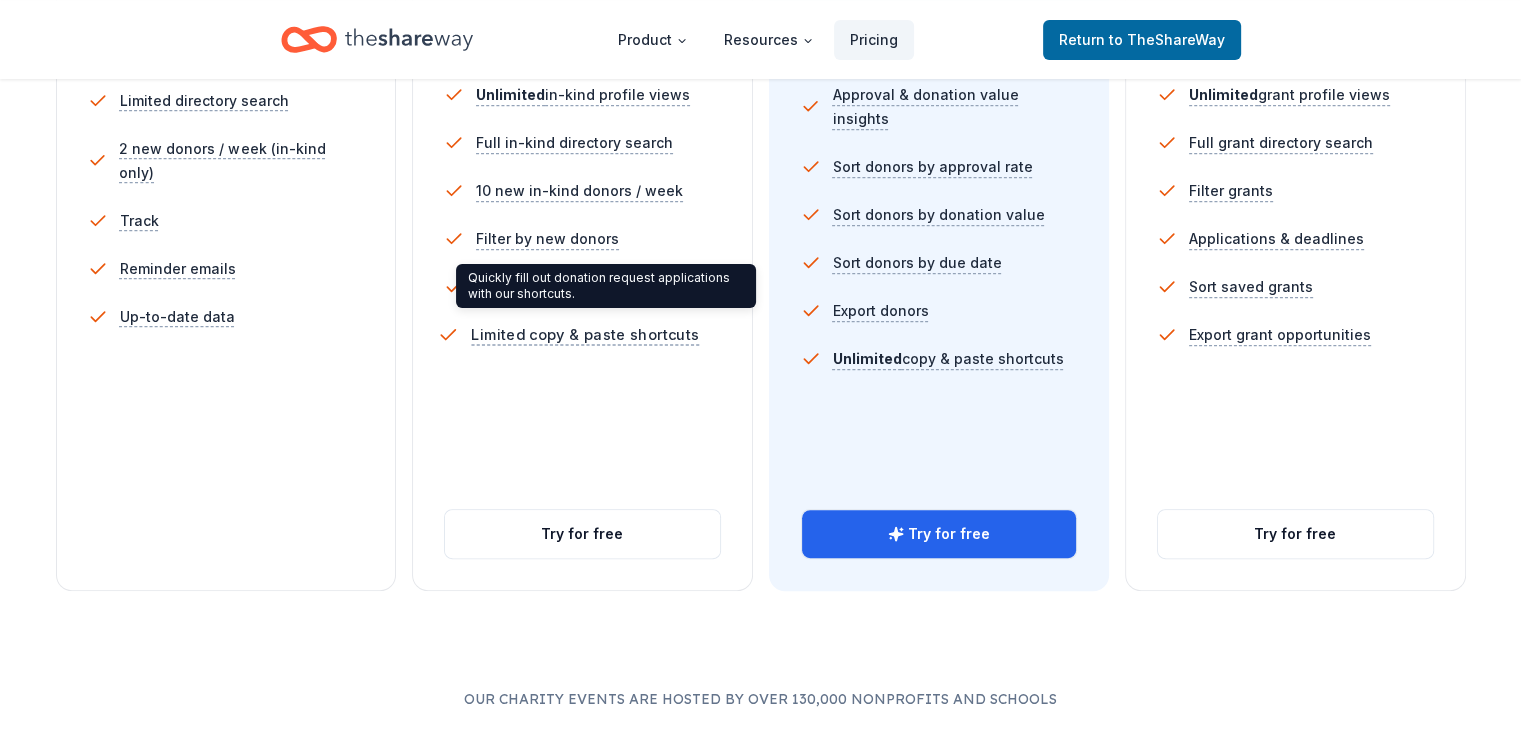 scroll, scrollTop: 600, scrollLeft: 0, axis: vertical 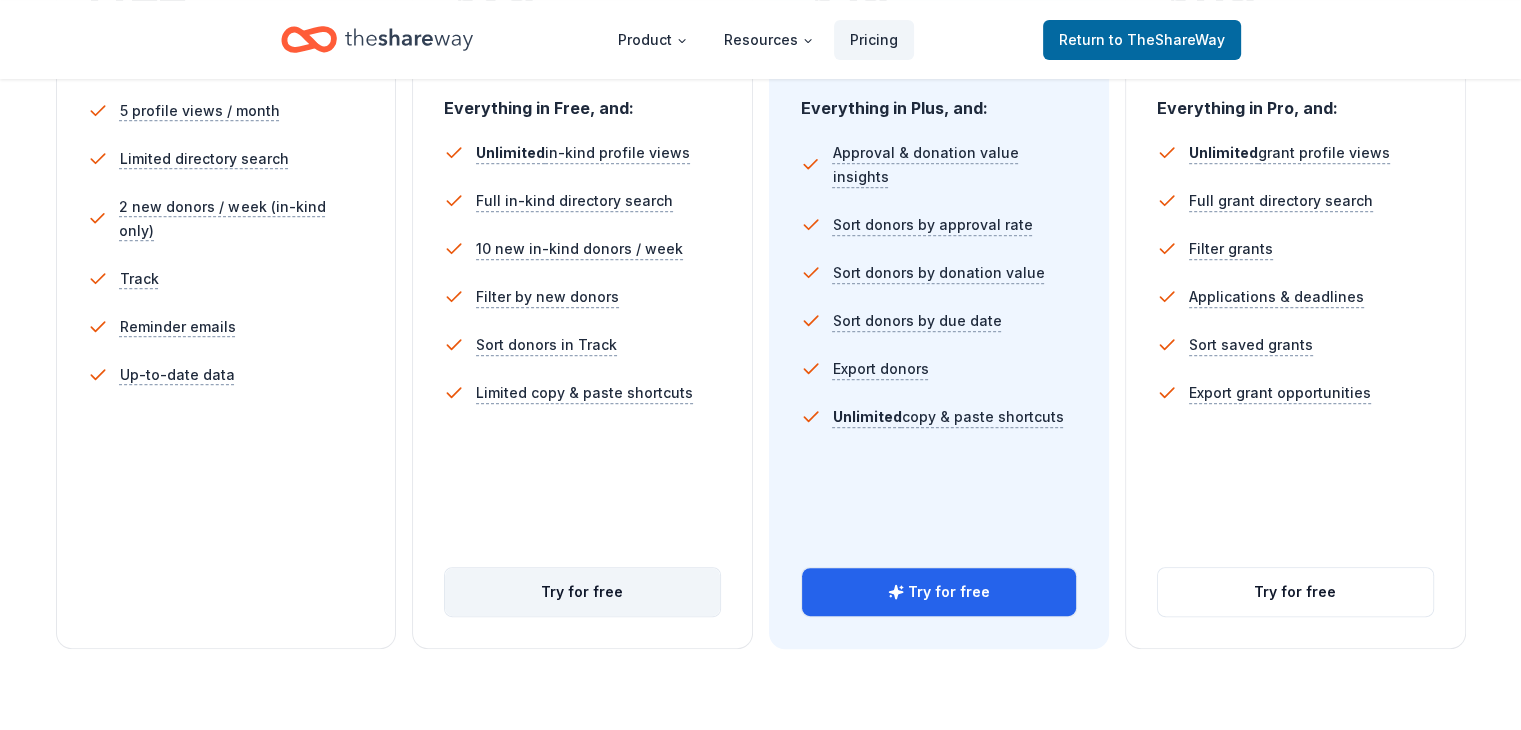 click on "Try for free" at bounding box center [582, 592] 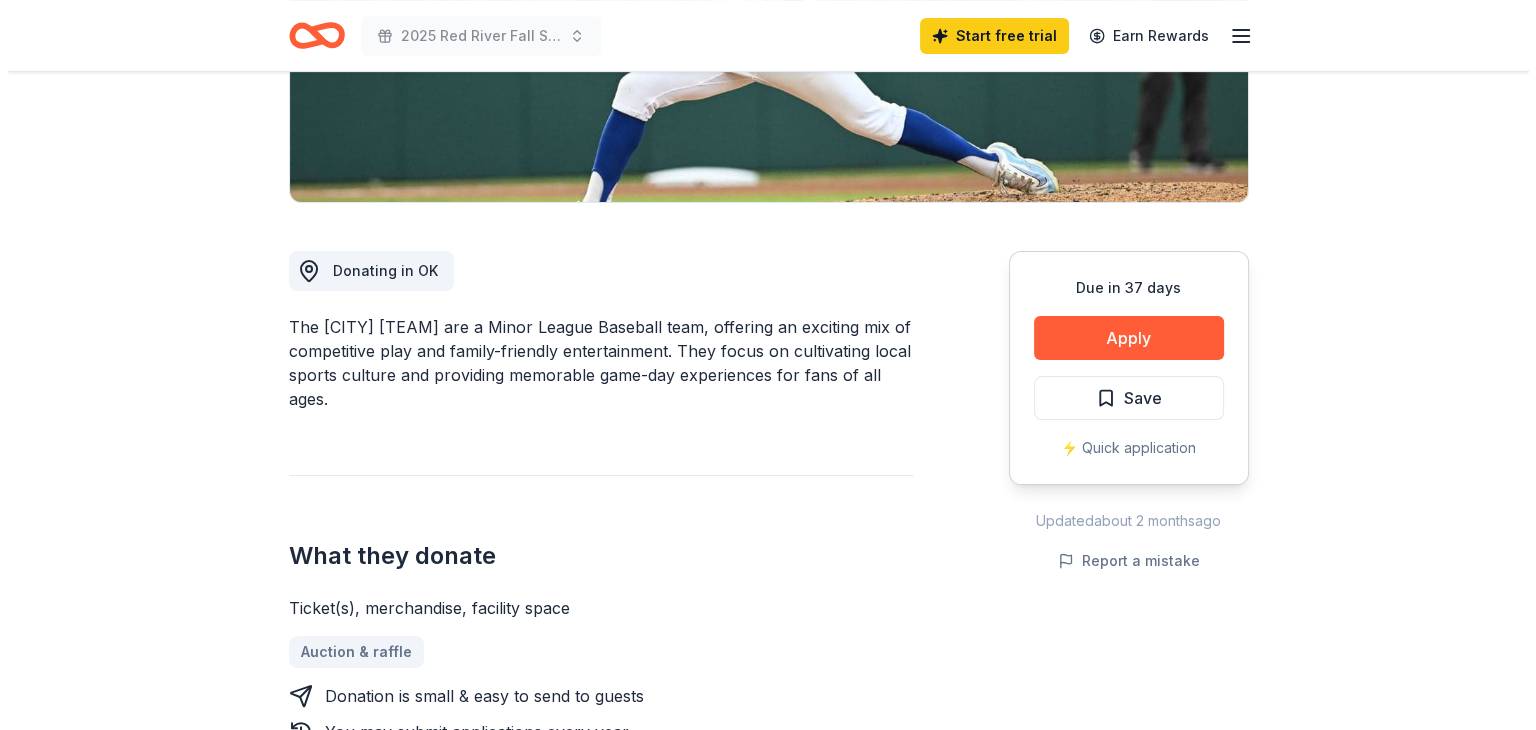 scroll, scrollTop: 500, scrollLeft: 0, axis: vertical 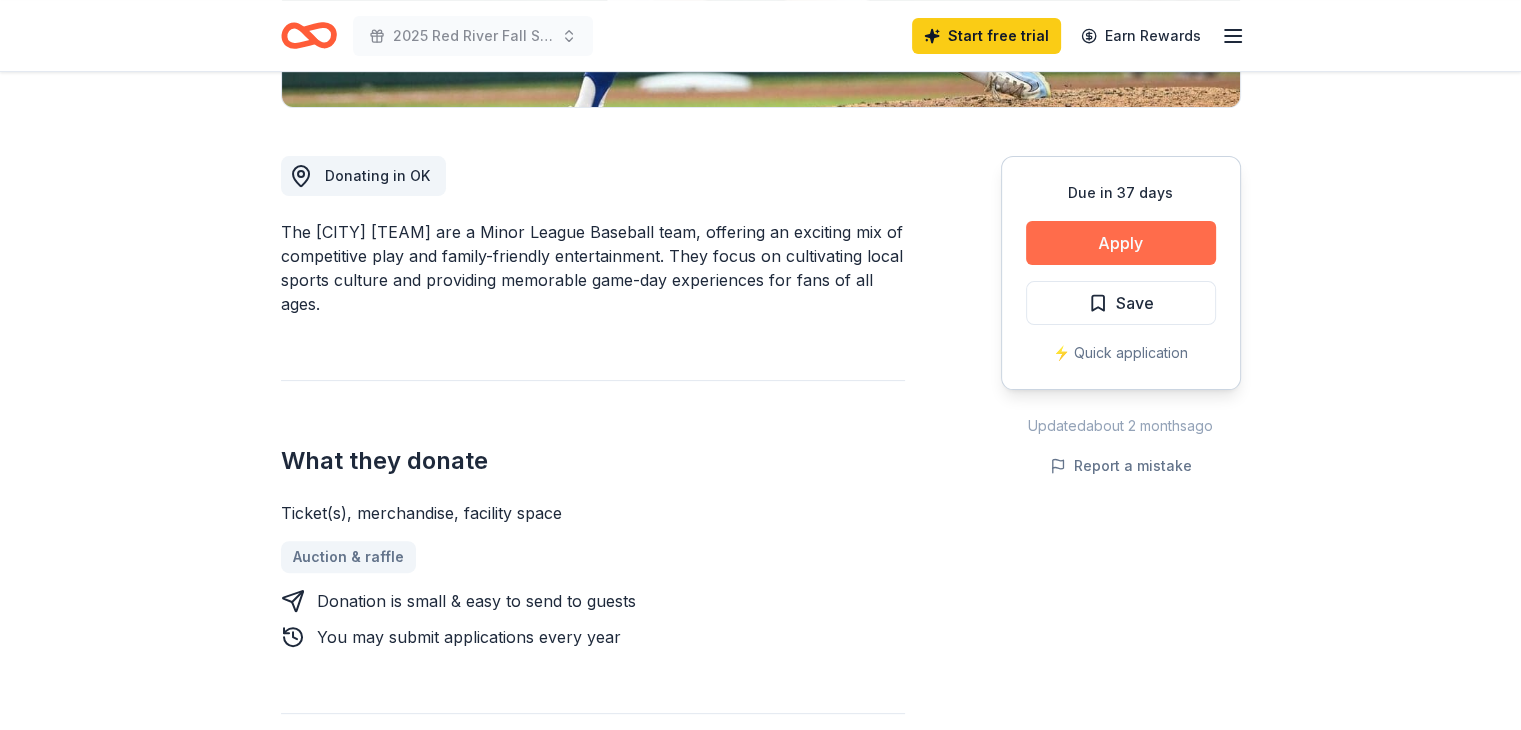click on "Apply" at bounding box center (1121, 243) 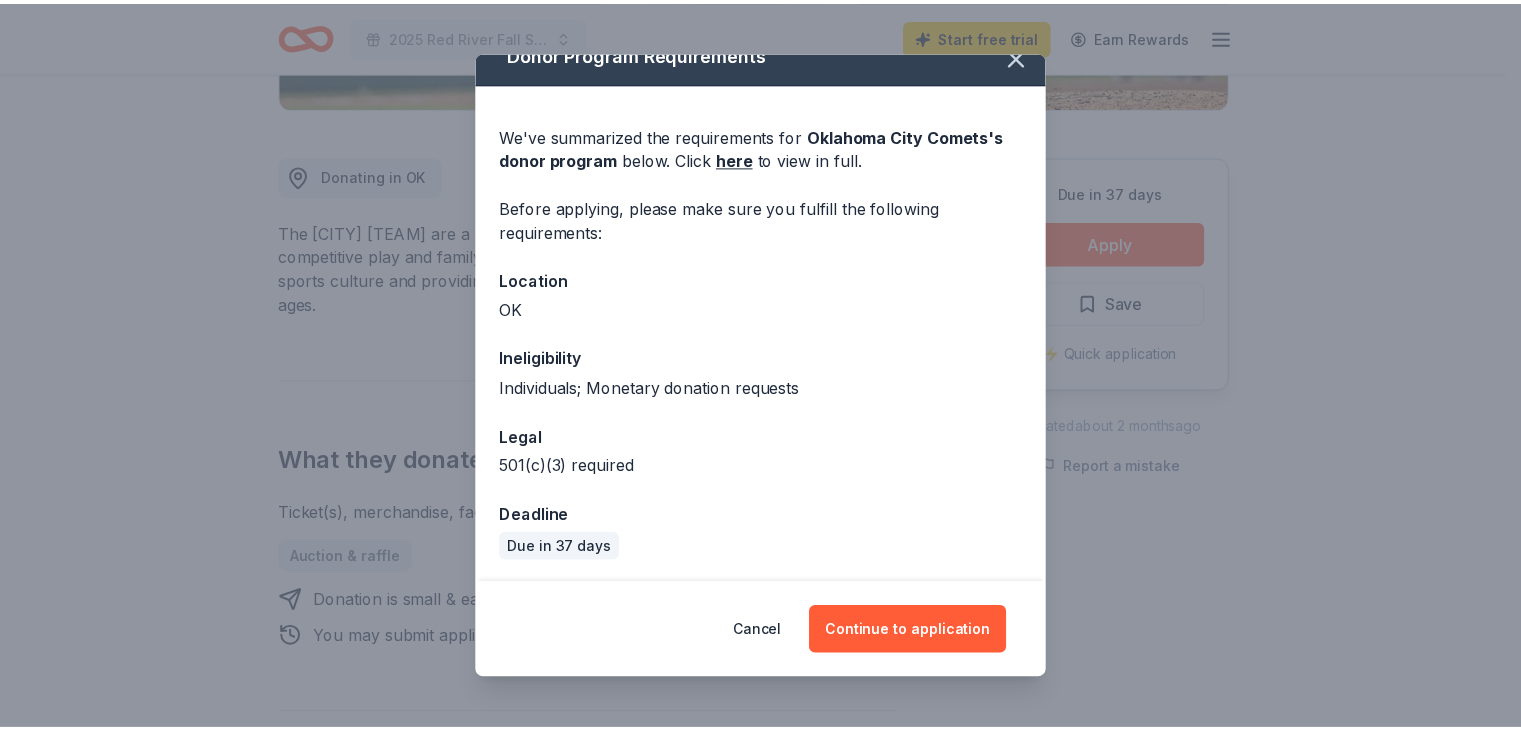 scroll, scrollTop: 26, scrollLeft: 0, axis: vertical 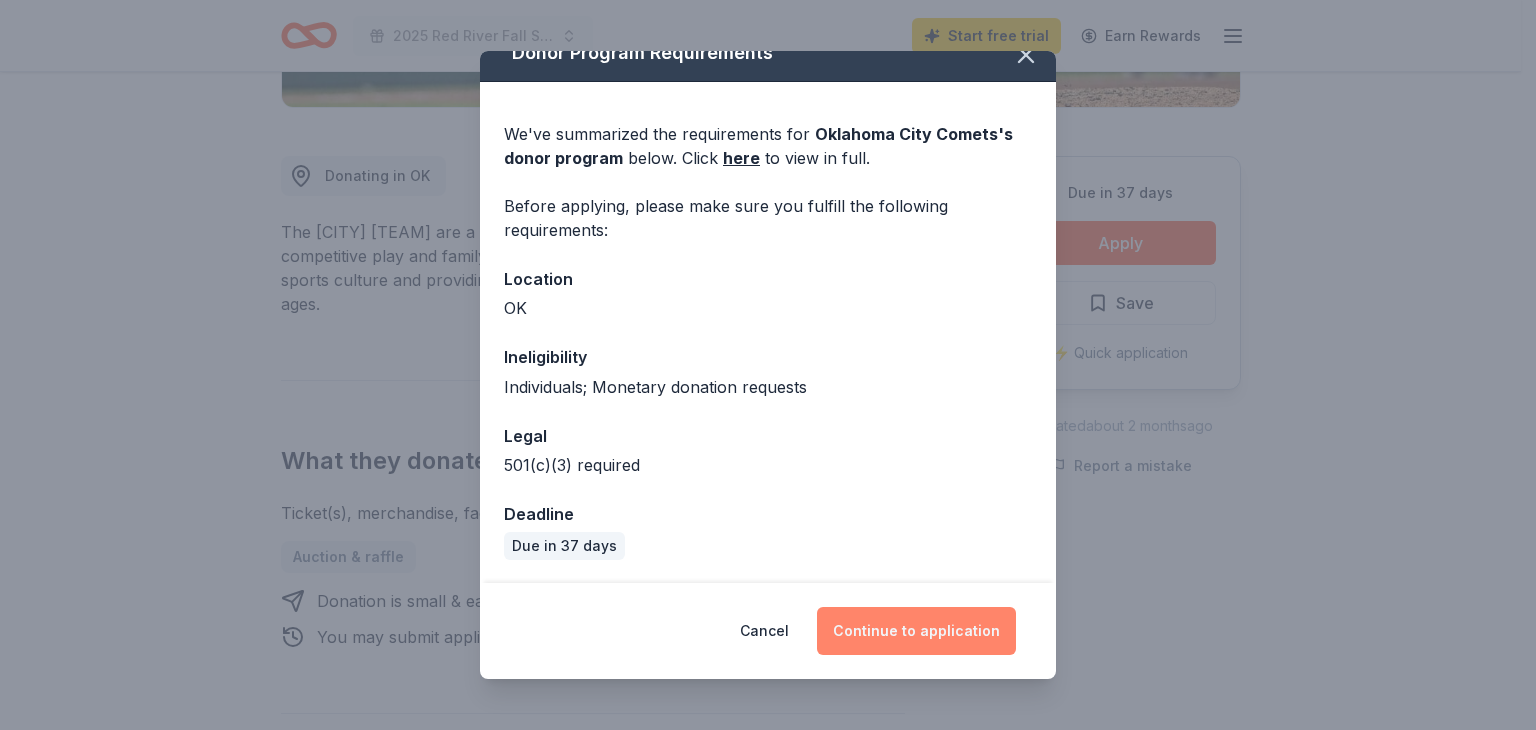 click on "Continue to application" at bounding box center (916, 631) 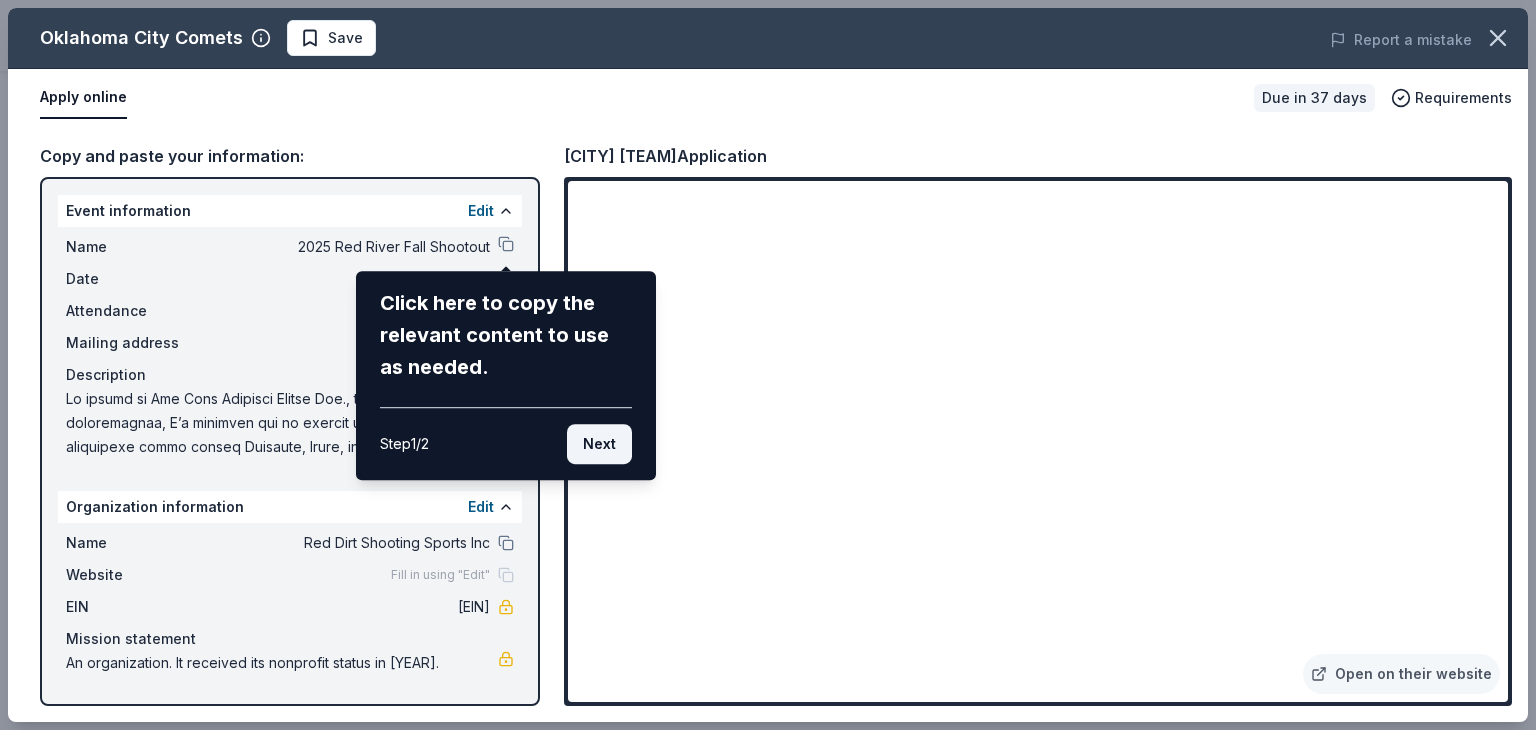 click on "Next" at bounding box center (599, 444) 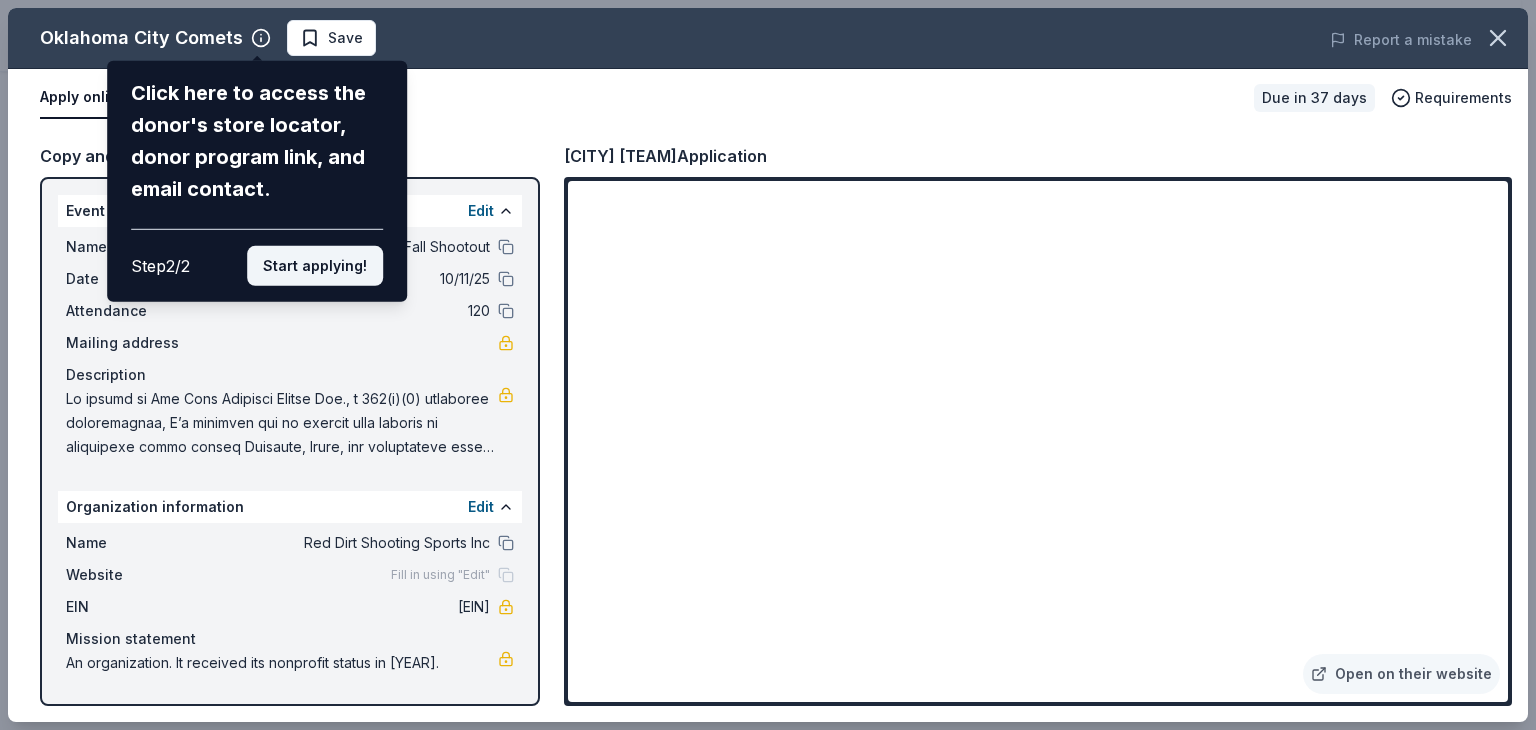click on "Start applying!" at bounding box center (315, 266) 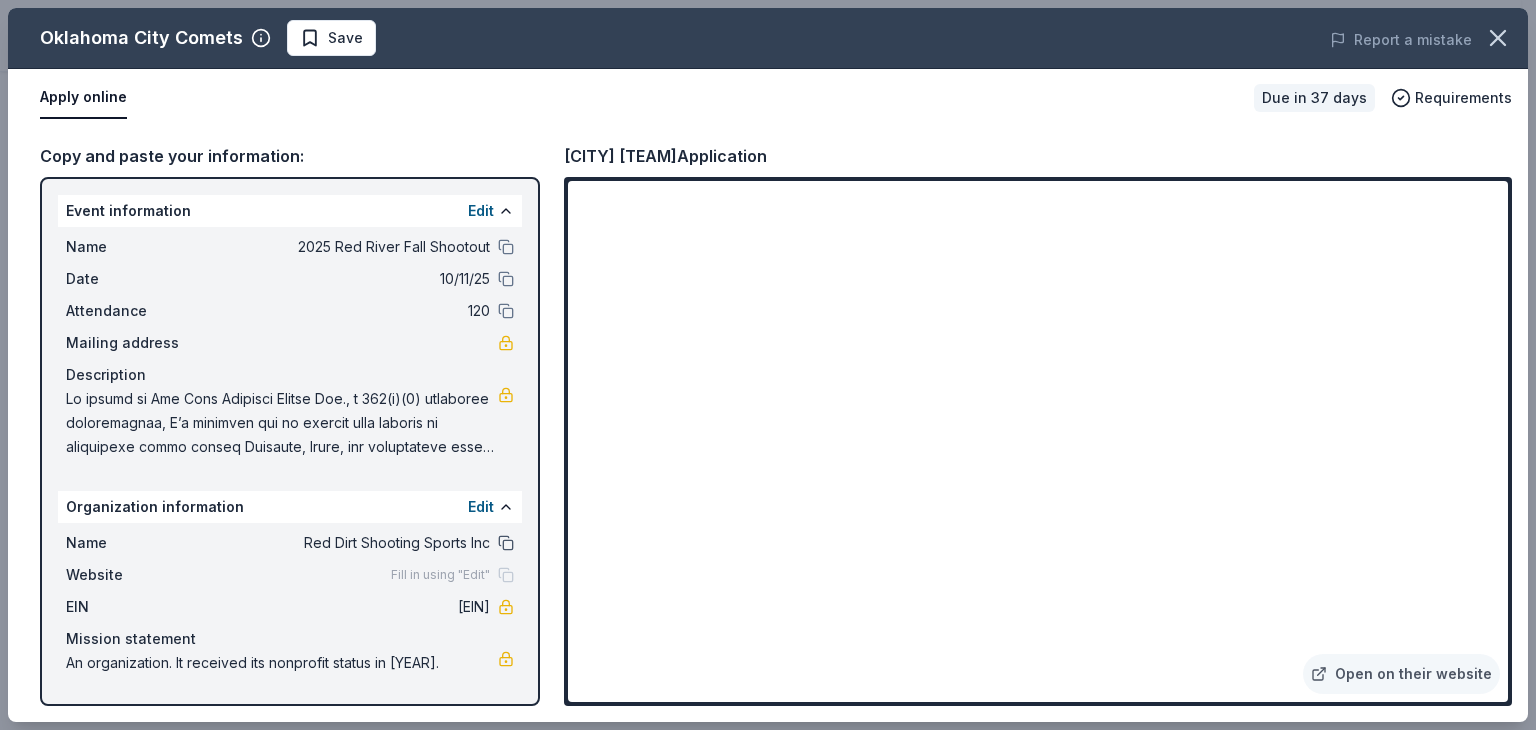 click at bounding box center (506, 543) 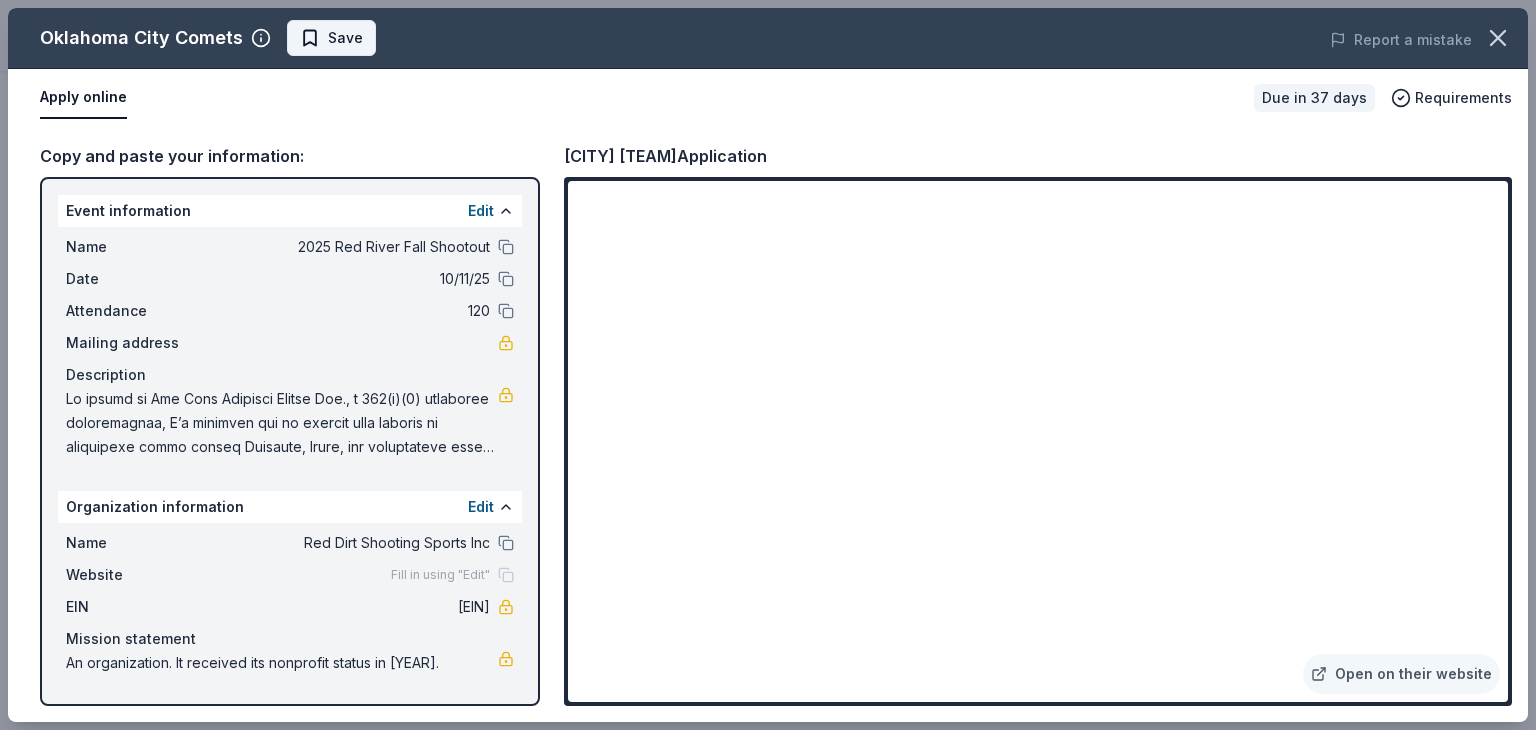 click on "Save" at bounding box center [345, 38] 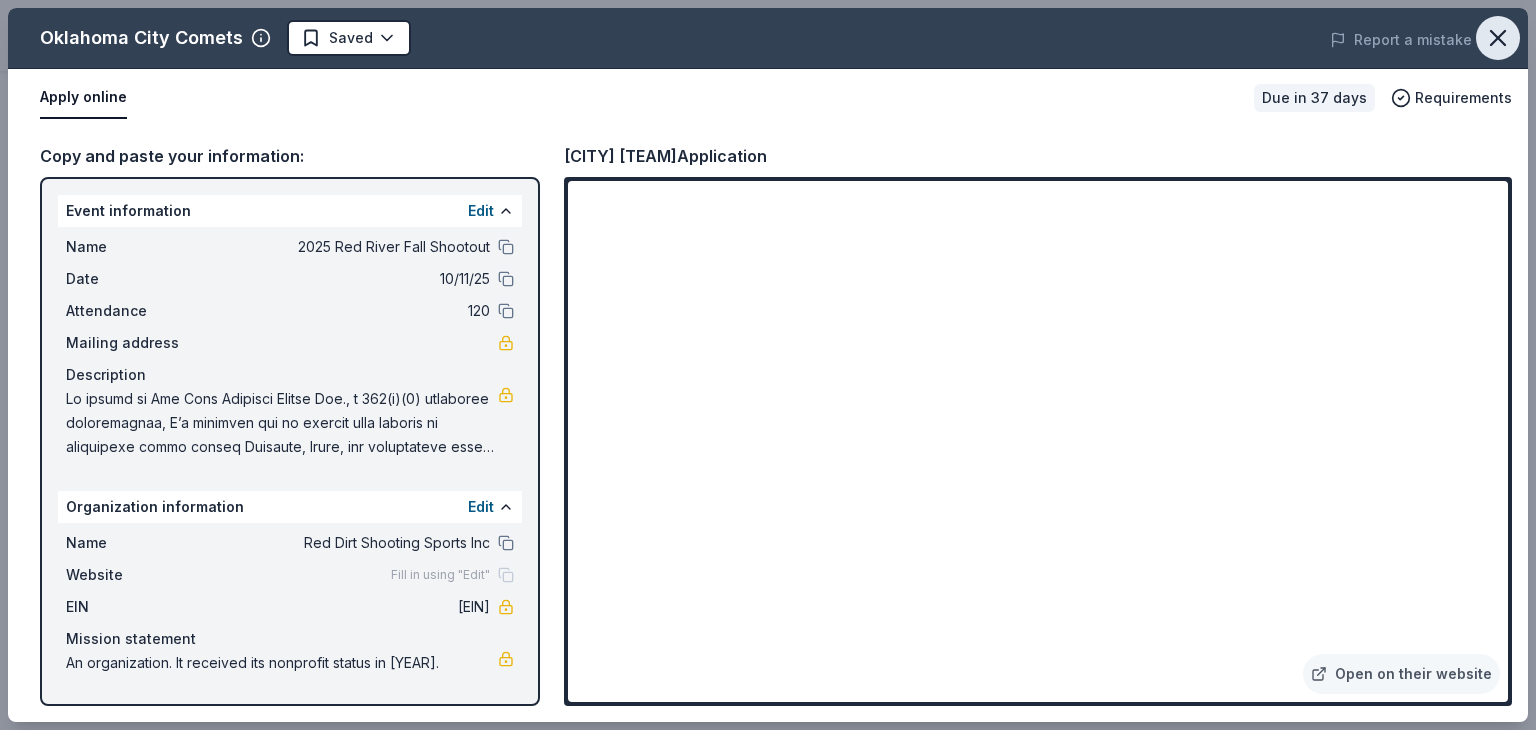 click 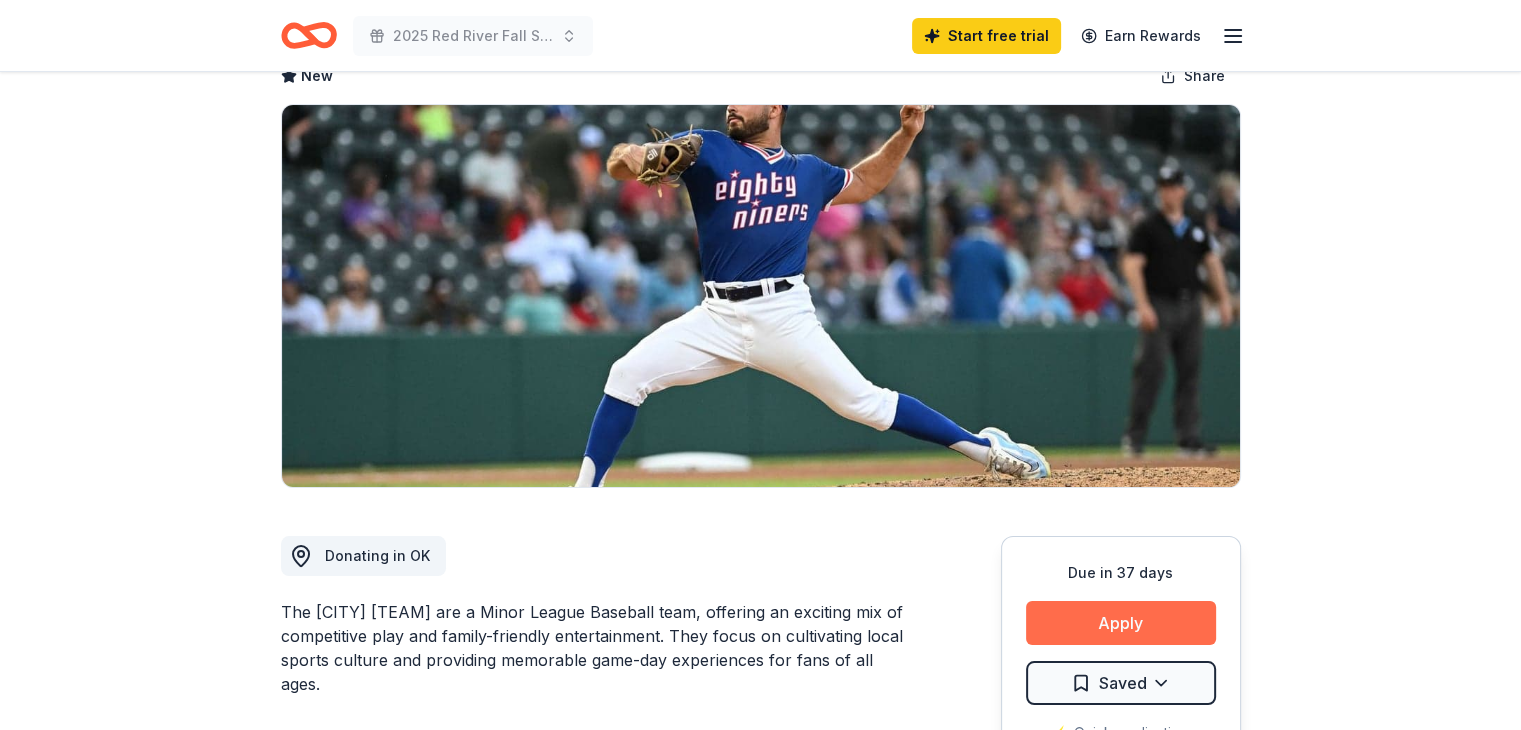 scroll, scrollTop: 0, scrollLeft: 0, axis: both 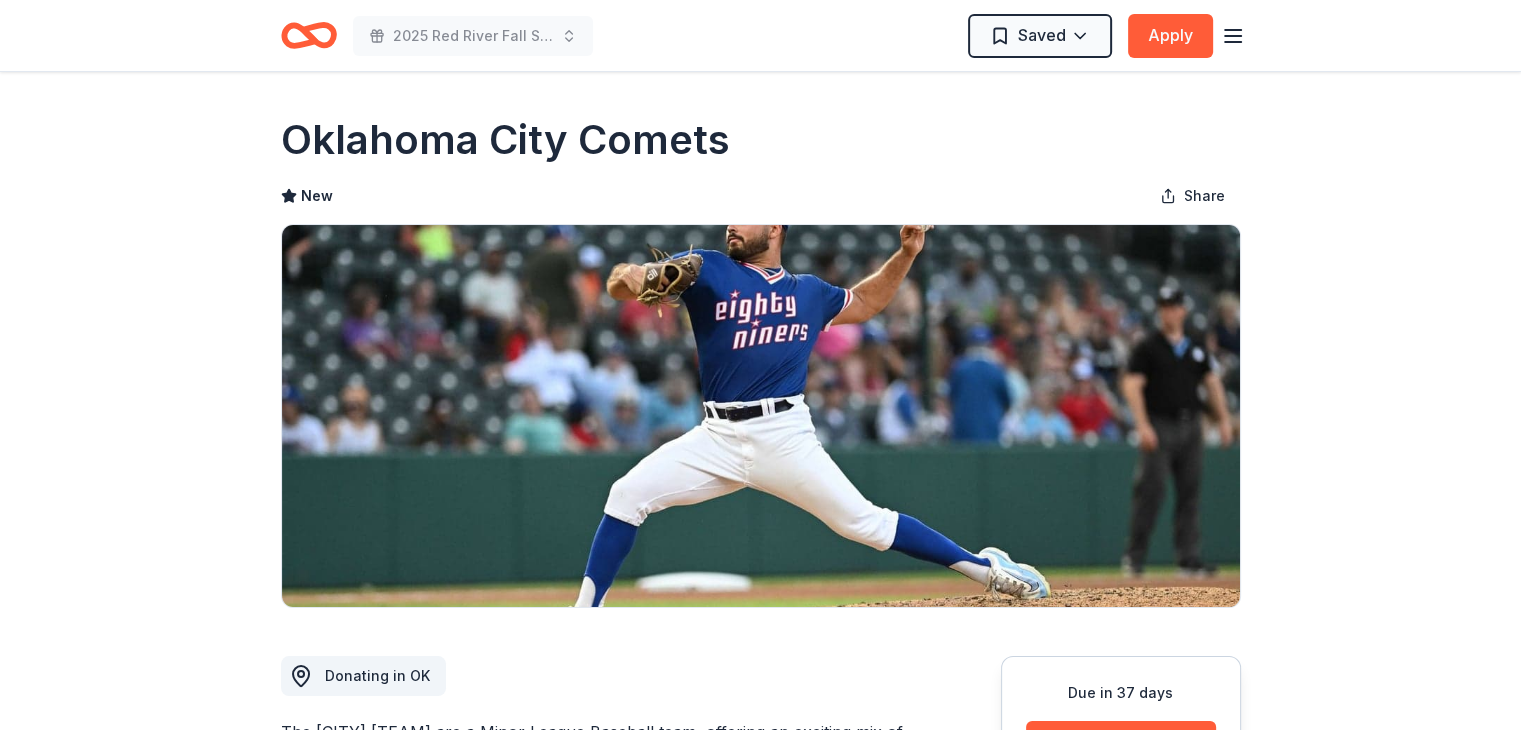 click 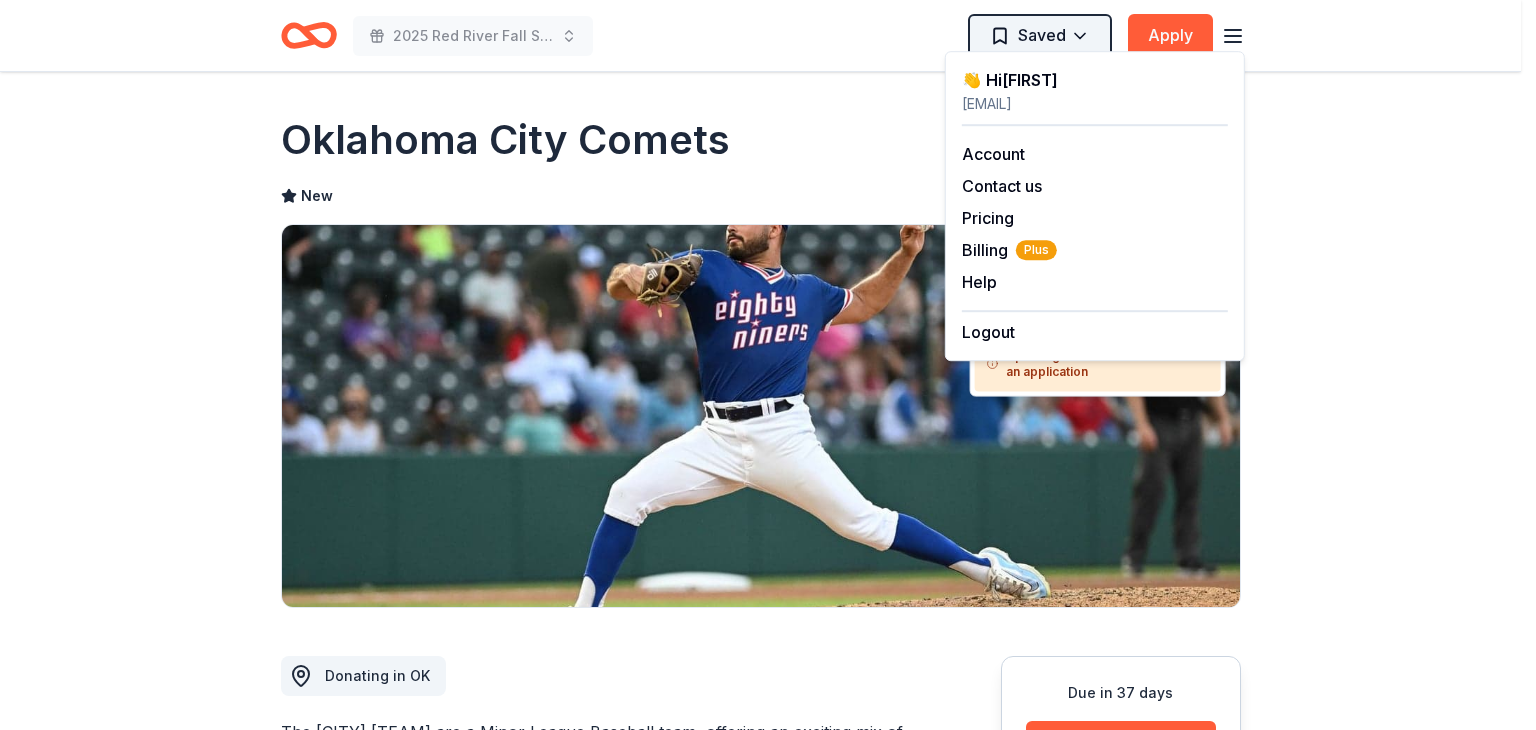 click on "2025 Red River Fall Shootout Saved Apply Due in 37 days Share Oklahoma City Comets New Share Donating in OK The Oklahoma City Comets are a Minor League Baseball team, offering an exciting mix of competitive play and family-friendly entertainment. They focus on cultivating local sports culture and providing memorable game-day experiences for fans of all ages. What they donate Ticket(s), merchandise, facility space Auction & raffle Donation is small & easy to send to guests You may submit applications every   year   Who they donate to  Preferred 501(c)(3) required  Ineligible Individuals; Monetary donation requests Individuals Upgrade to Pro to view approval rates and average donation values Due in 37 days Apply Saved ⚡️ Quick application Updated  about 2 months  ago Report a mistake New Be the first to review this company! Leave a review Similar donors Top rated 3   applies  last week 37 days left Online app Black Bear Diner 4.9 Merchandise, certificate(s) Local 25 days left Online app New Ticket(s) Local" at bounding box center (768, 365) 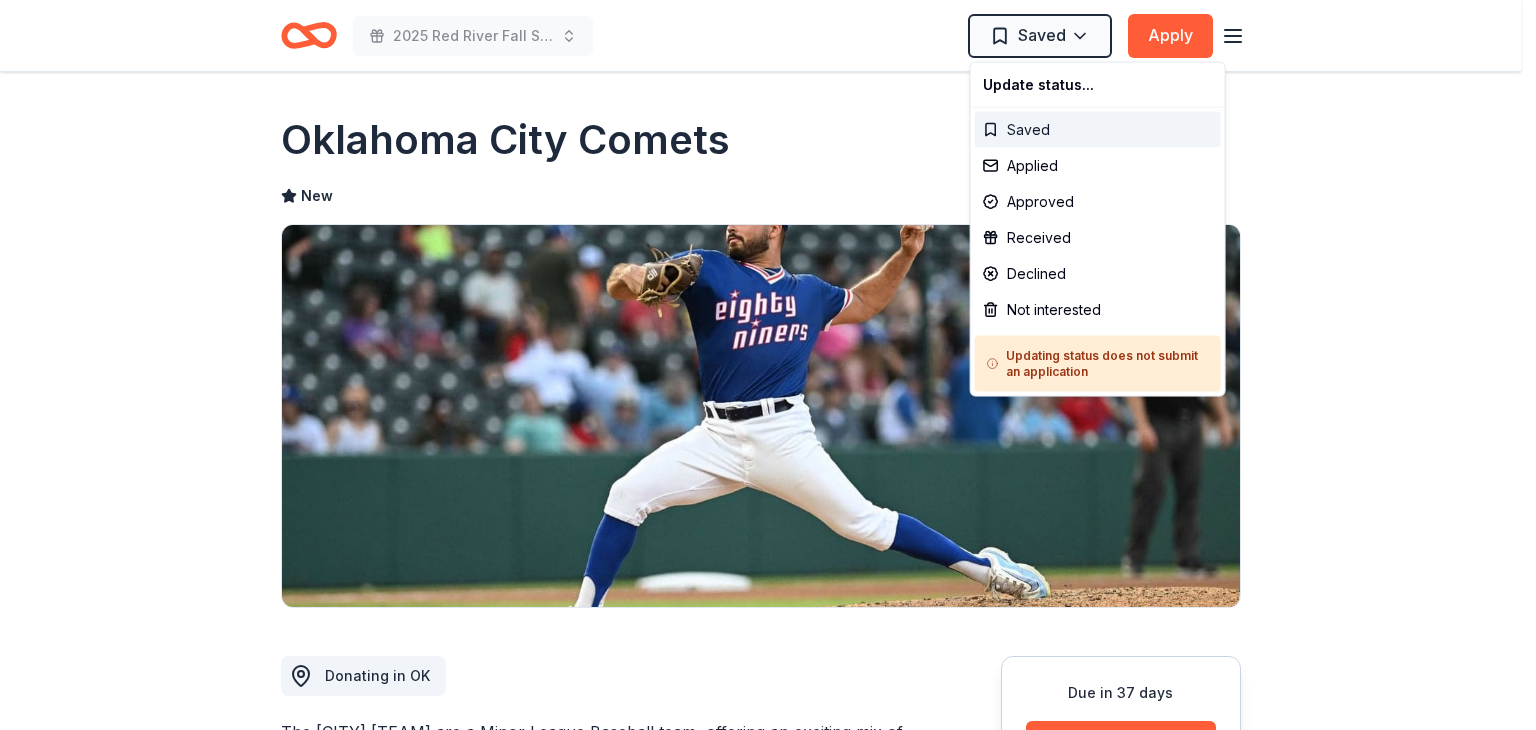 click on "Saved" at bounding box center [1098, 130] 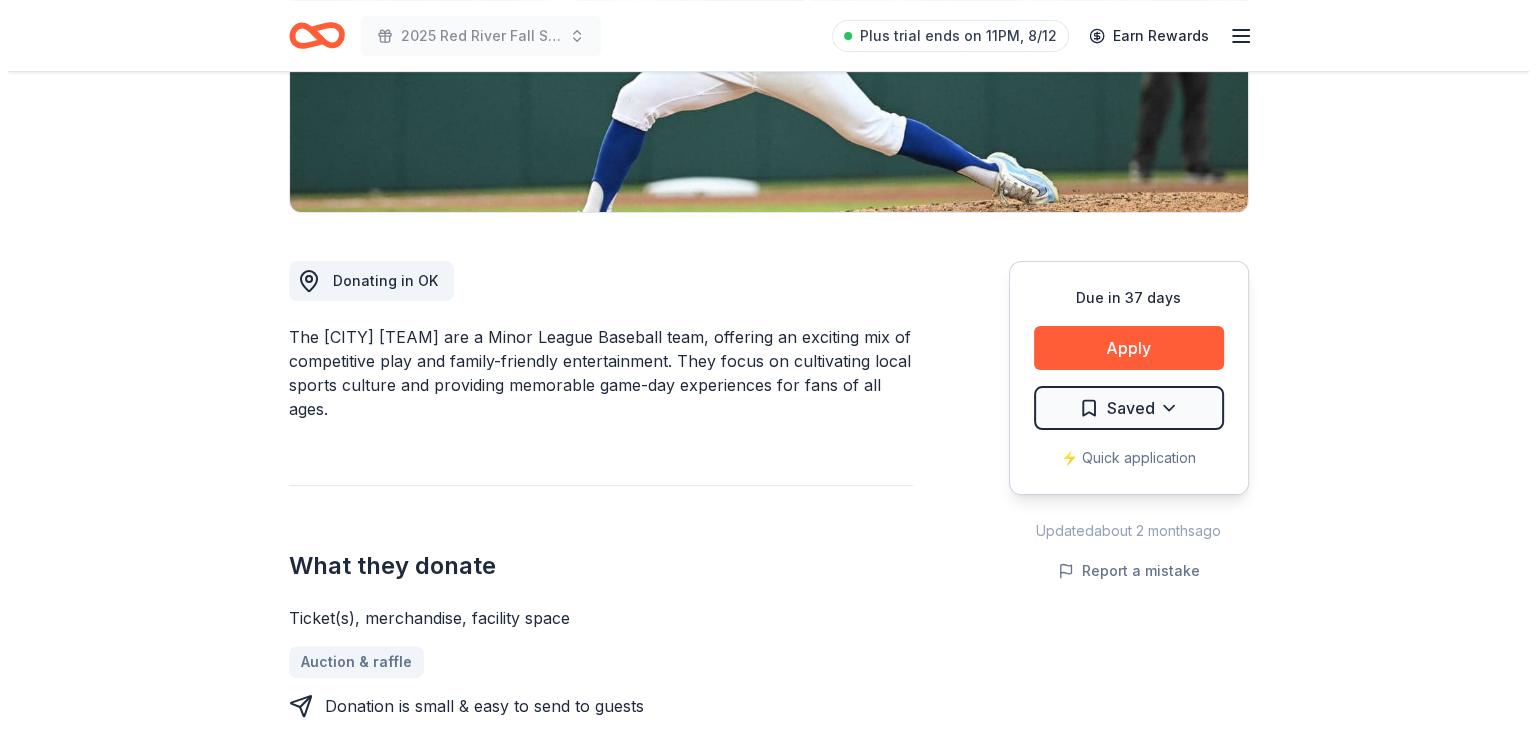 scroll, scrollTop: 400, scrollLeft: 0, axis: vertical 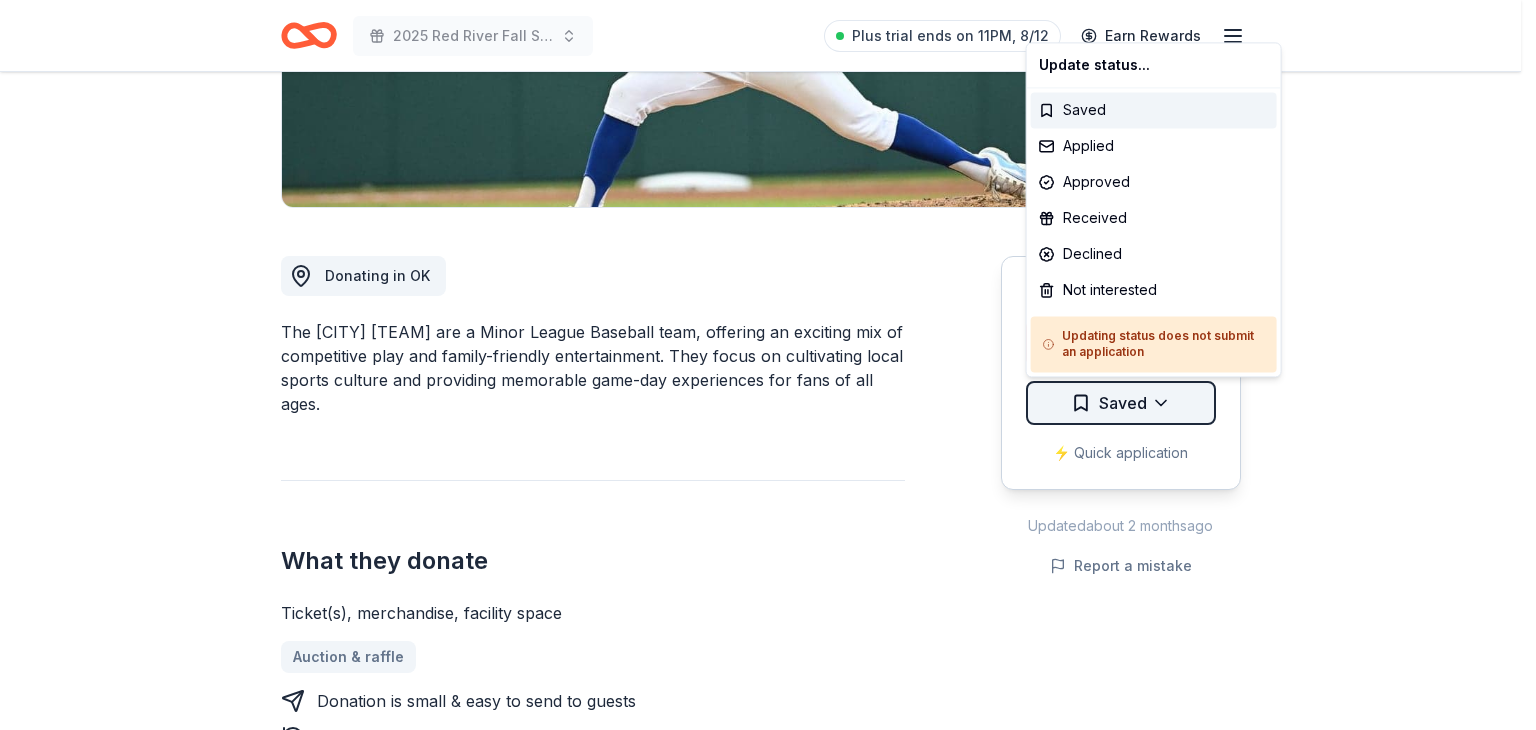 click on "2025 Red River Fall Shootout Plus trial ends on 11PM, 8/12 Earn Rewards Due in 37 days Share Oklahoma City Comets New Share Donating in OK The Oklahoma City Comets are a Minor League Baseball team, offering an exciting mix of competitive play and family-friendly entertainment. They focus on cultivating local sports culture and providing memorable game-day experiences for fans of all ages. What they donate Ticket(s), merchandise, facility space Auction & raffle Donation is small & easy to send to guests You may submit applications every   year   Who they donate to  Preferred 501(c)(3) required  Ineligible Individuals; Monetary donation requests Individuals Upgrade to Pro to view approval rates and average donation values Due in 37 days Apply Saved ⚡️ Quick application Updated  about 2 months  ago Report a mistake New Be the first to review this company! Leave a review Similar donors Top rated 3   applies  last week 37 days left Online app Black Bear Diner 4.9 Merchandise, certificate(s) Local 25 days left" at bounding box center [768, -35] 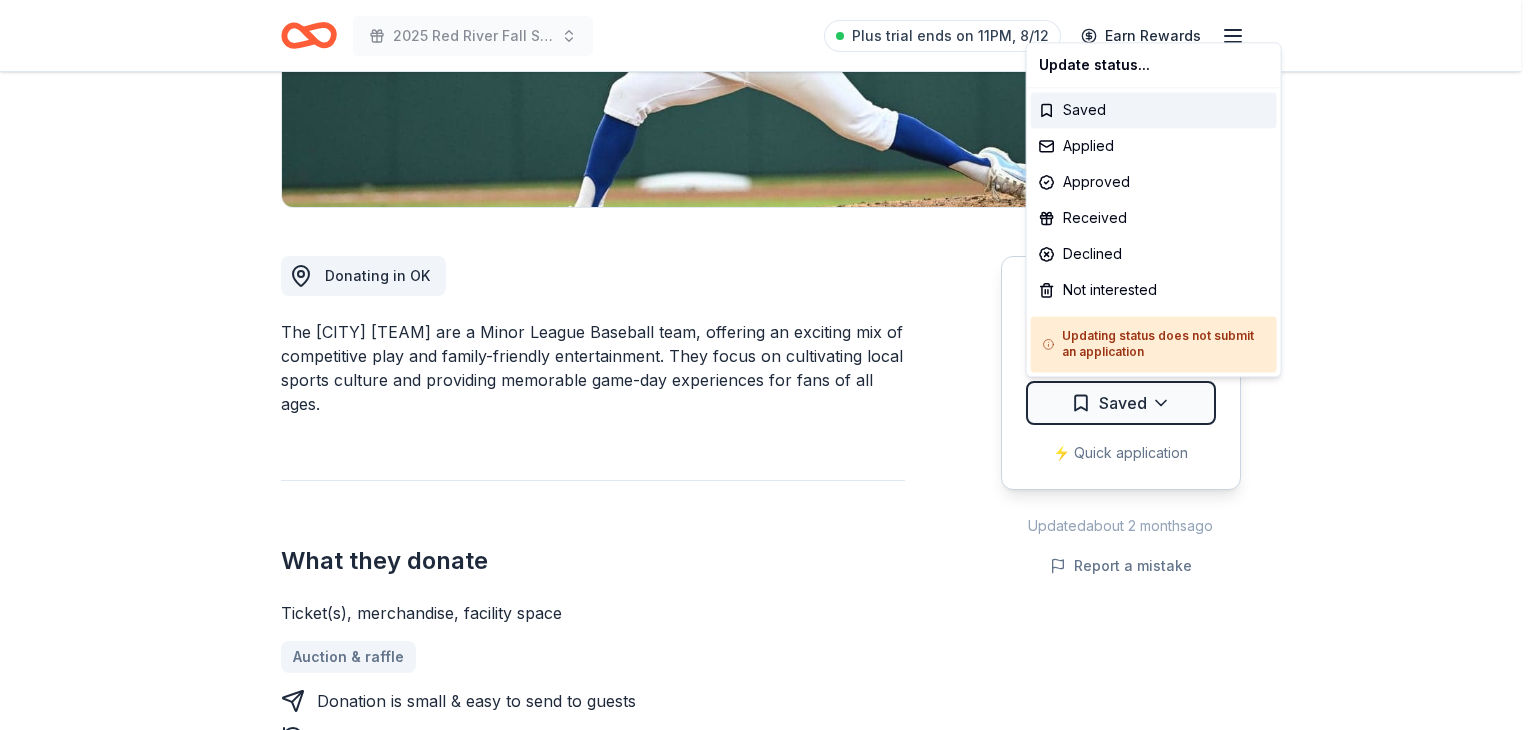 click on "2025 Red River Fall Shootout Plus trial ends on 11PM, 8/12 Earn Rewards Due in 37 days Share Oklahoma City Comets New Share Donating in OK The Oklahoma City Comets are a Minor League Baseball team, offering an exciting mix of competitive play and family-friendly entertainment. They focus on cultivating local sports culture and providing memorable game-day experiences for fans of all ages. What they donate Ticket(s), merchandise, facility space Auction & raffle Donation is small & easy to send to guests You may submit applications every   year   Who they donate to  Preferred 501(c)(3) required  Ineligible Individuals; Monetary donation requests Individuals Upgrade to Pro to view approval rates and average donation values Due in 37 days Apply Saved ⚡️ Quick application Updated  about 2 months  ago Report a mistake New Be the first to review this company! Leave a review Similar donors Top rated 3   applies  last week 37 days left Online app Black Bear Diner 4.9 Merchandise, certificate(s) Local 25 days left" at bounding box center [768, -35] 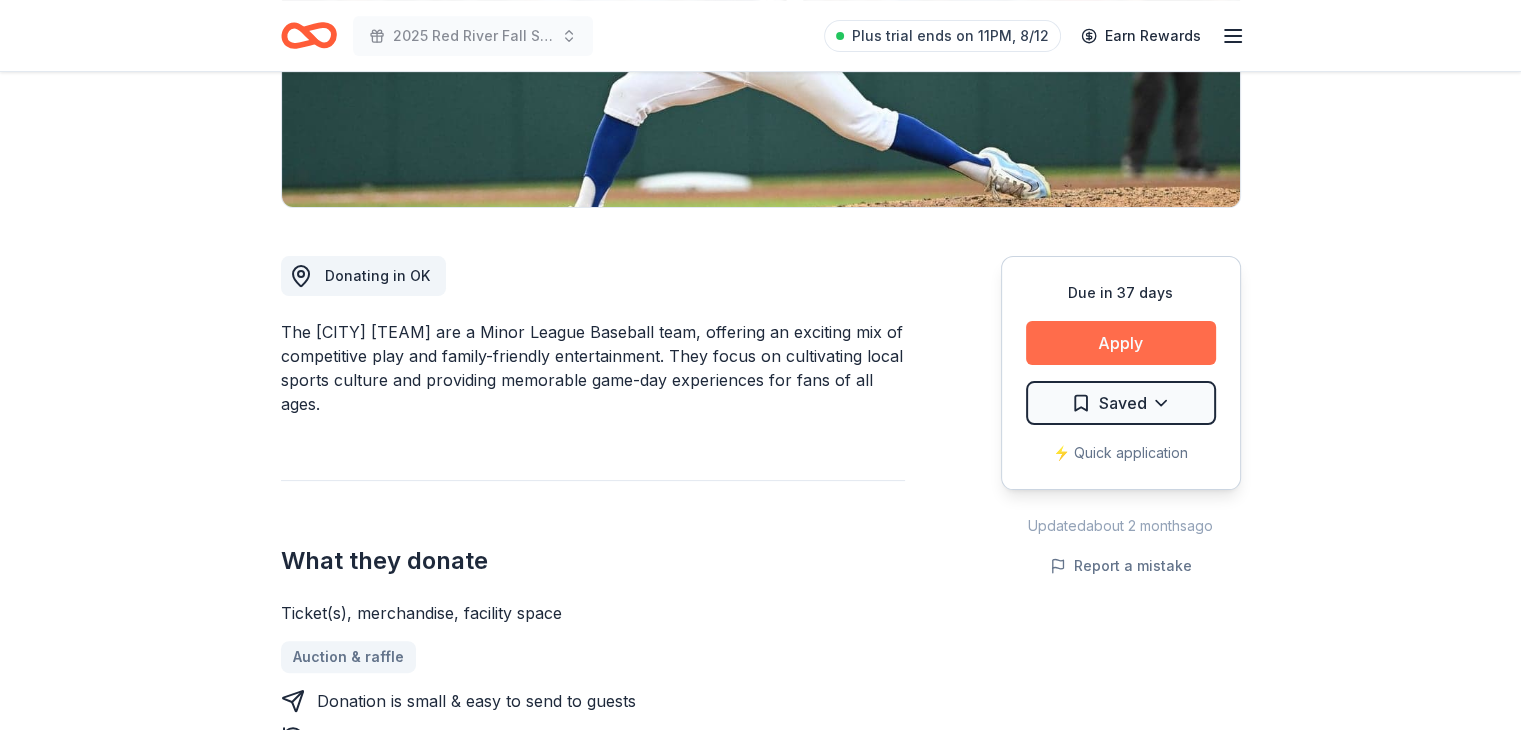 click on "Apply" at bounding box center [1121, 343] 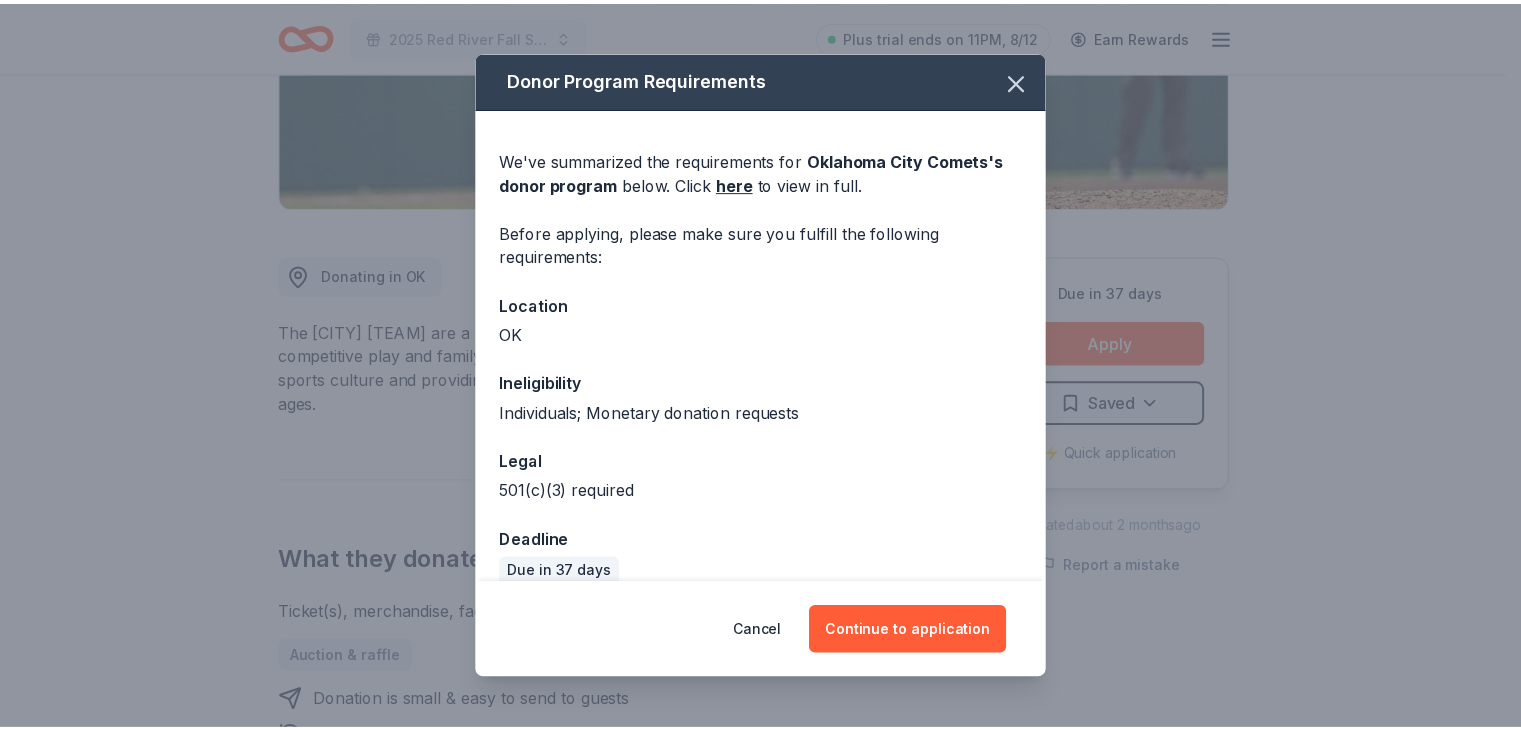 scroll, scrollTop: 26, scrollLeft: 0, axis: vertical 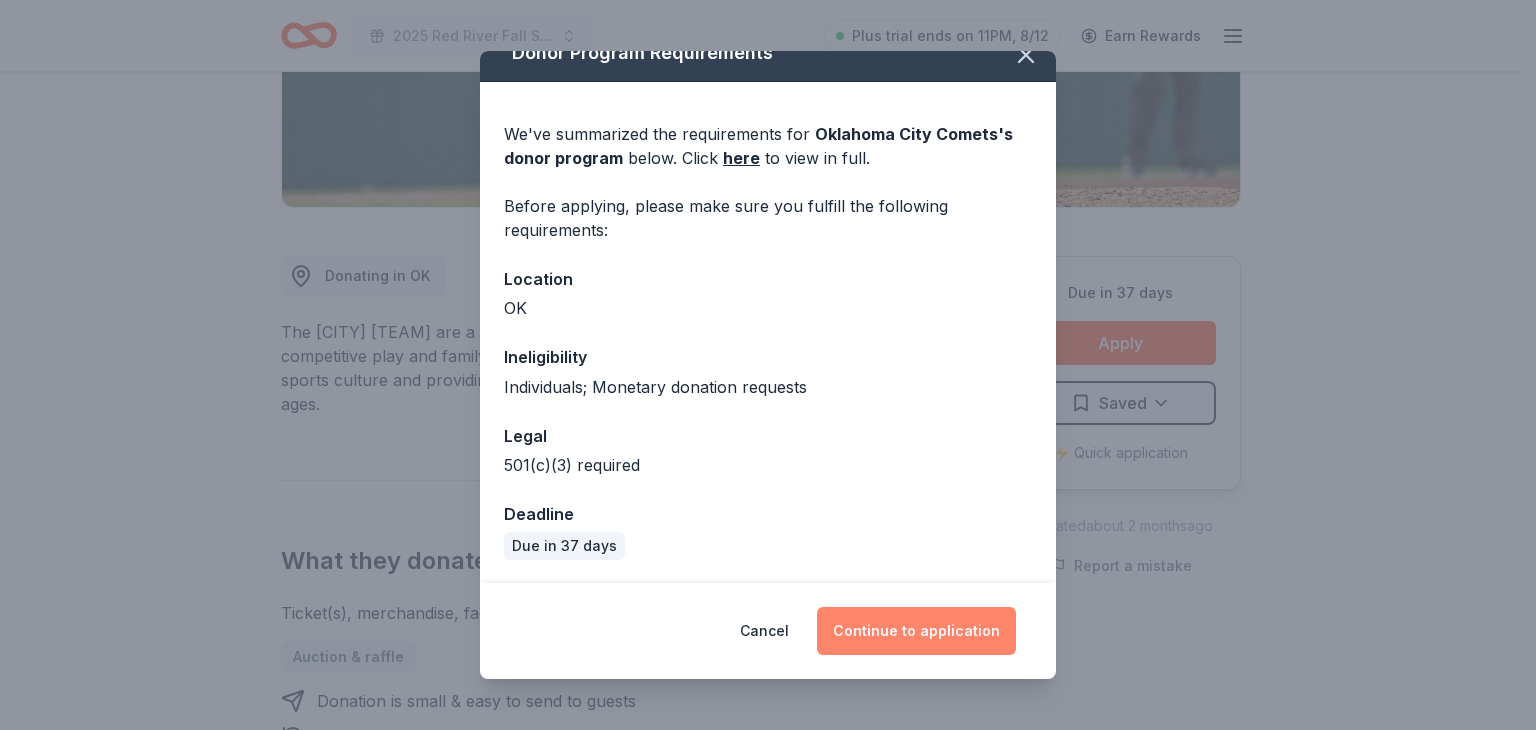 click on "Continue to application" at bounding box center [916, 631] 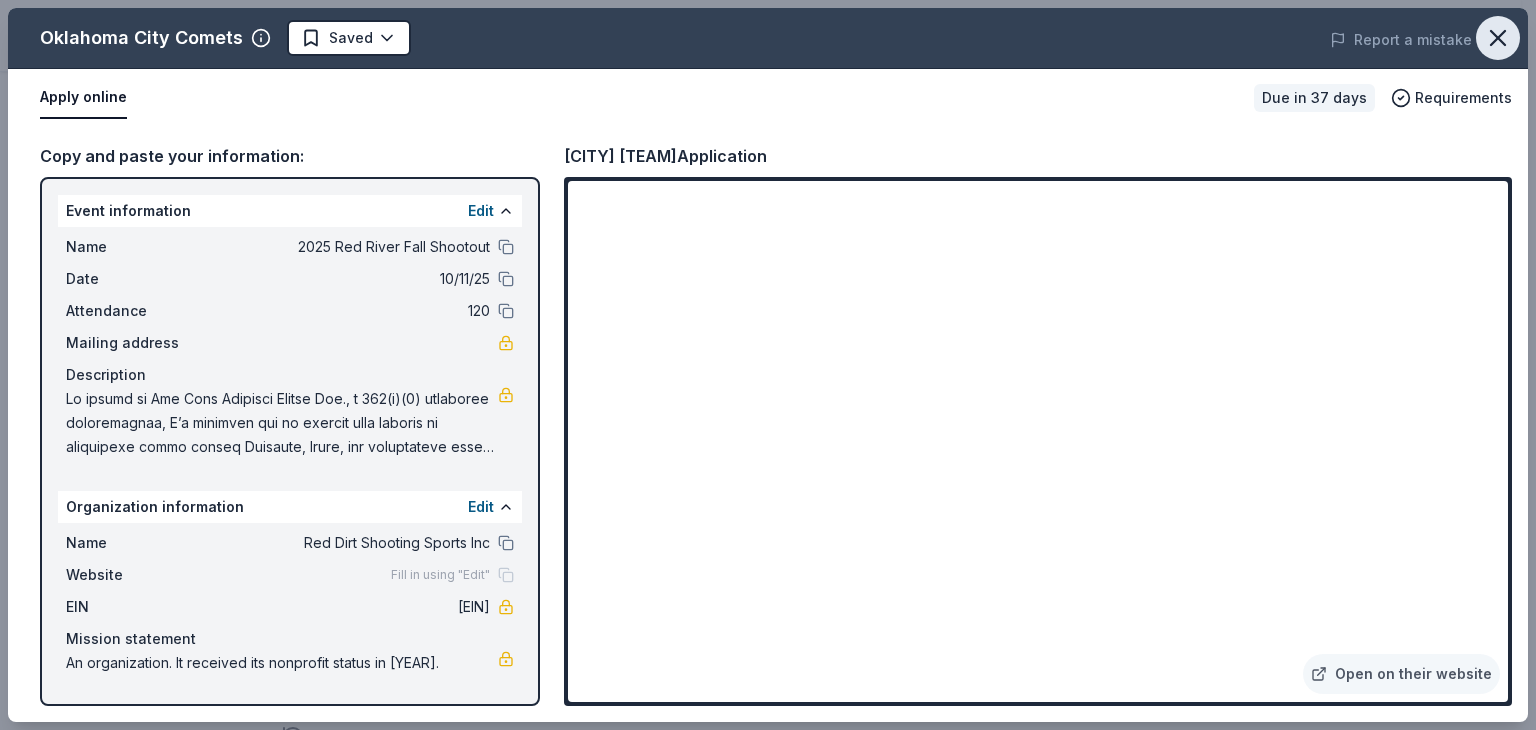 click 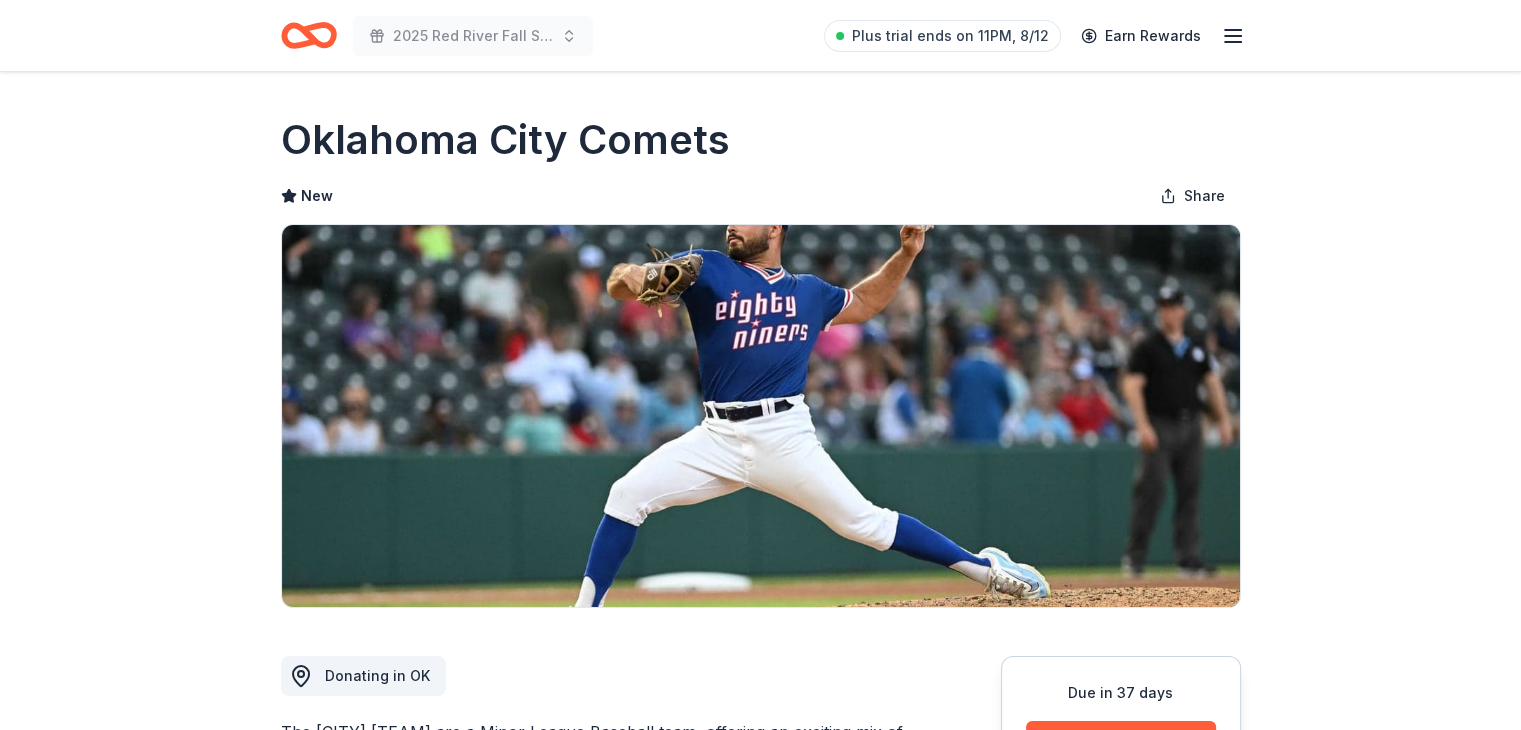 scroll, scrollTop: 0, scrollLeft: 0, axis: both 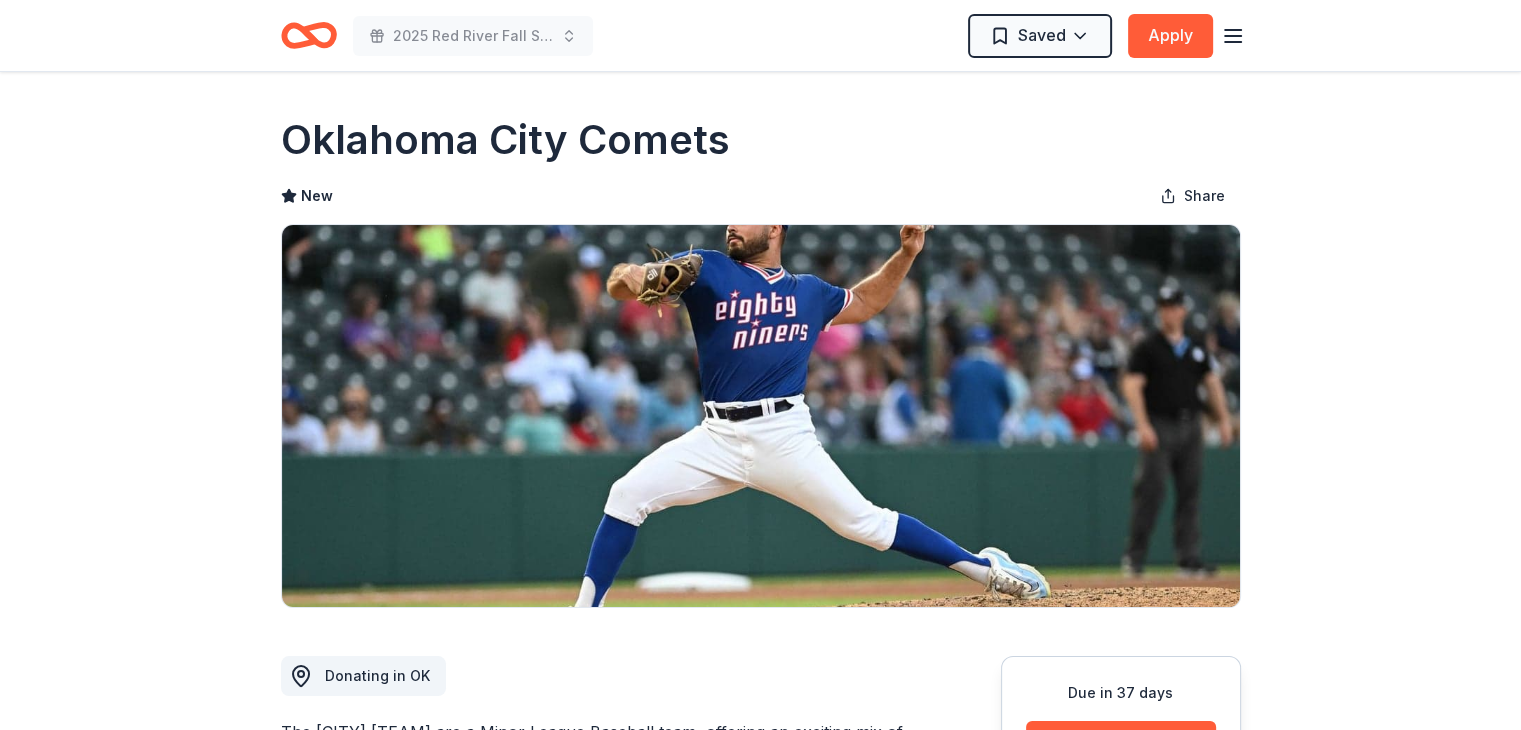 click 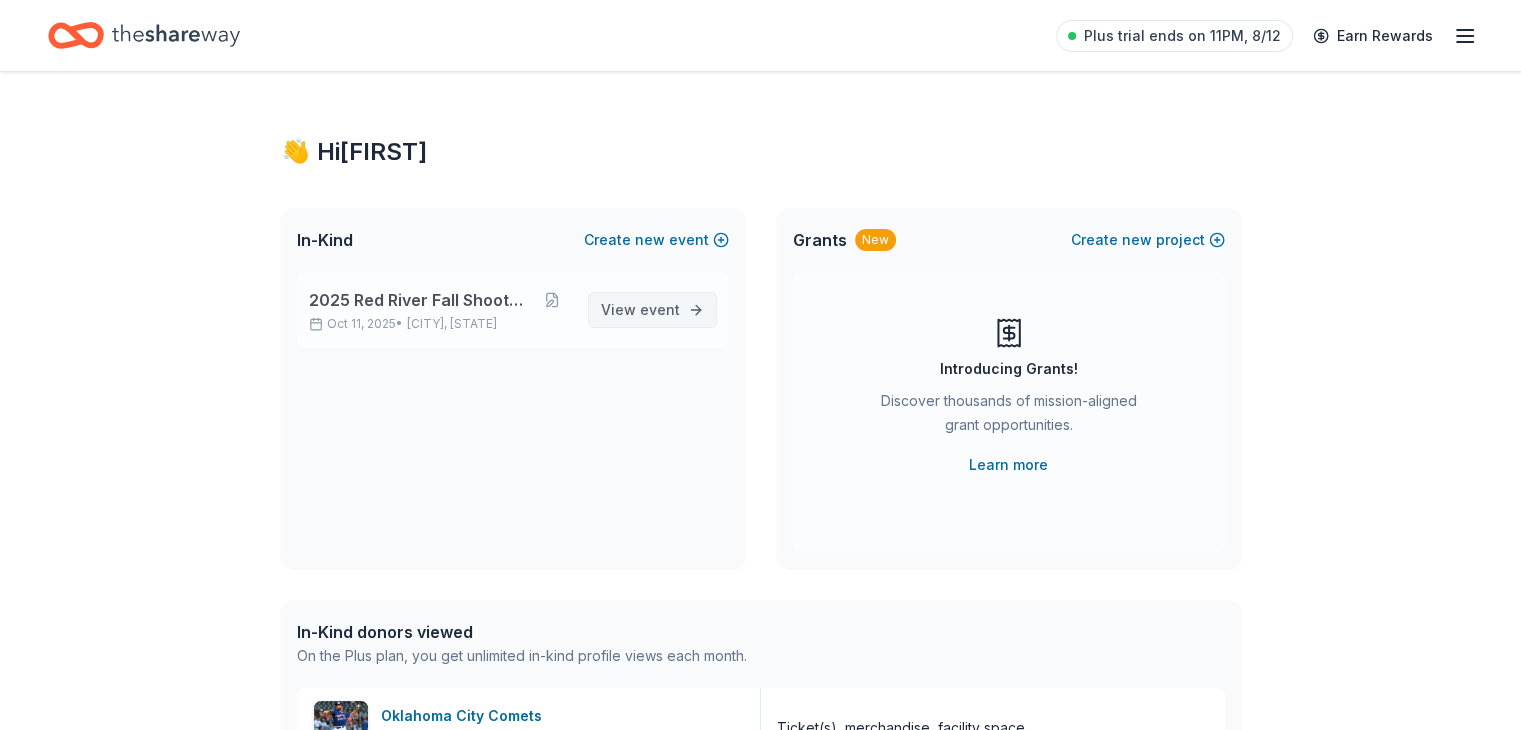 click on "View   event" at bounding box center (652, 310) 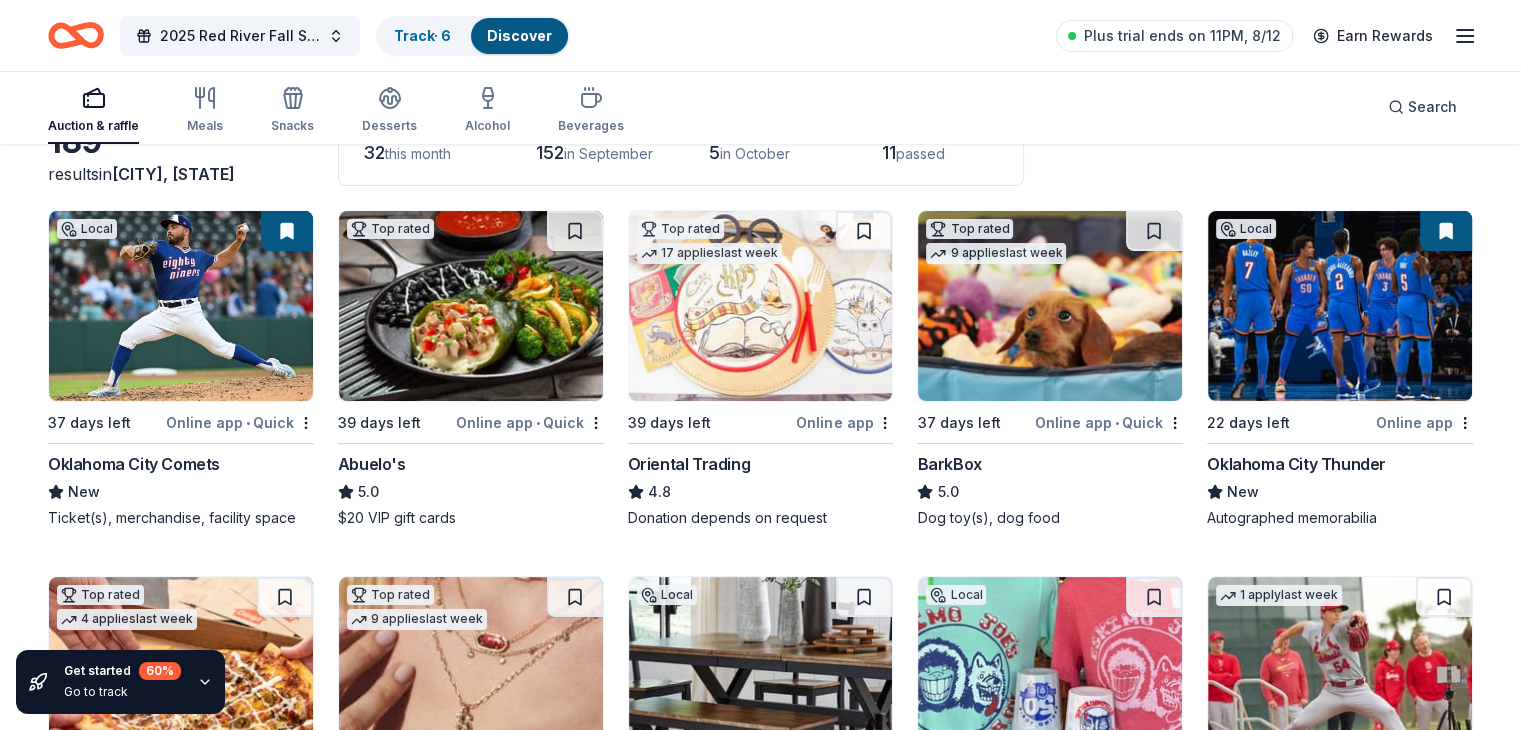 scroll, scrollTop: 300, scrollLeft: 0, axis: vertical 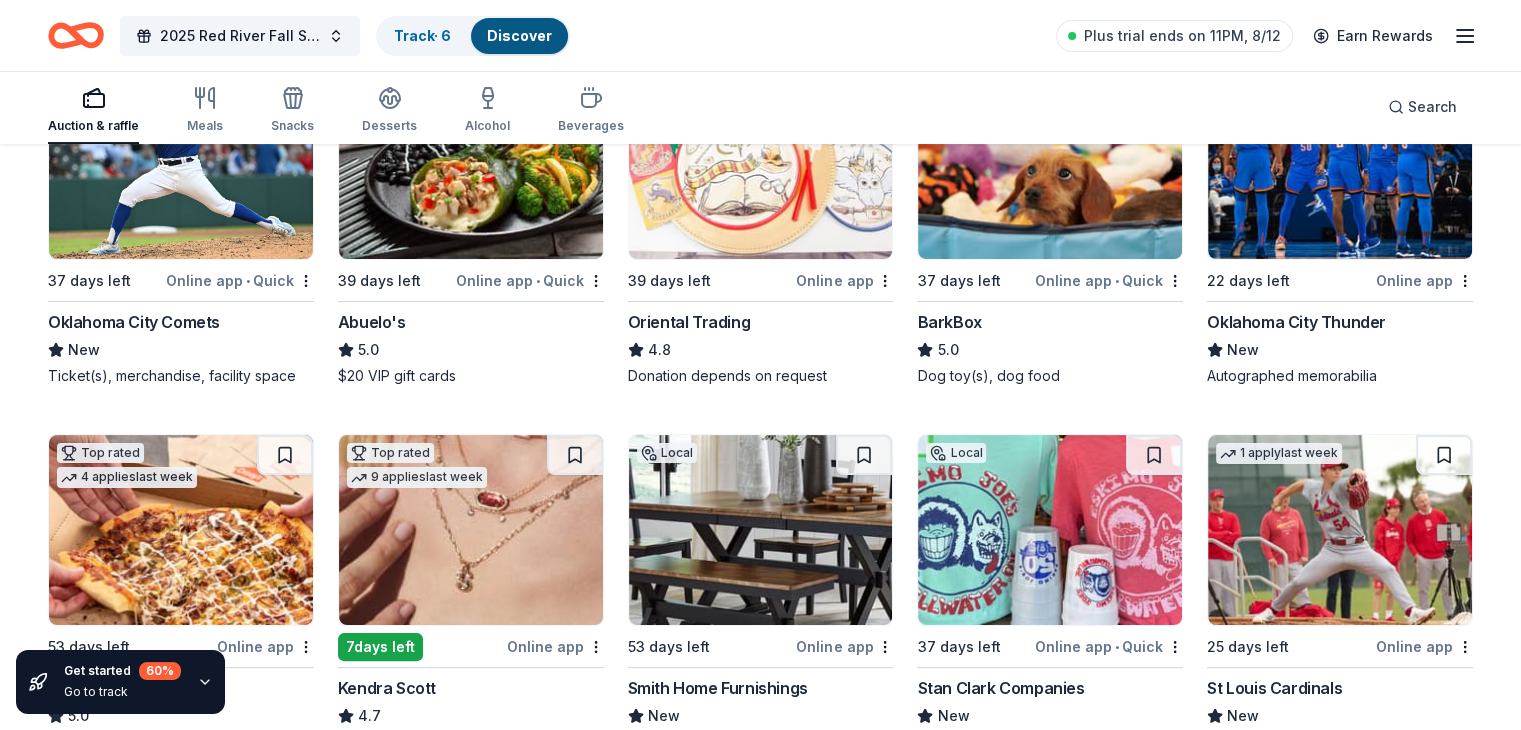 click on "Online app • Quick" at bounding box center (530, 280) 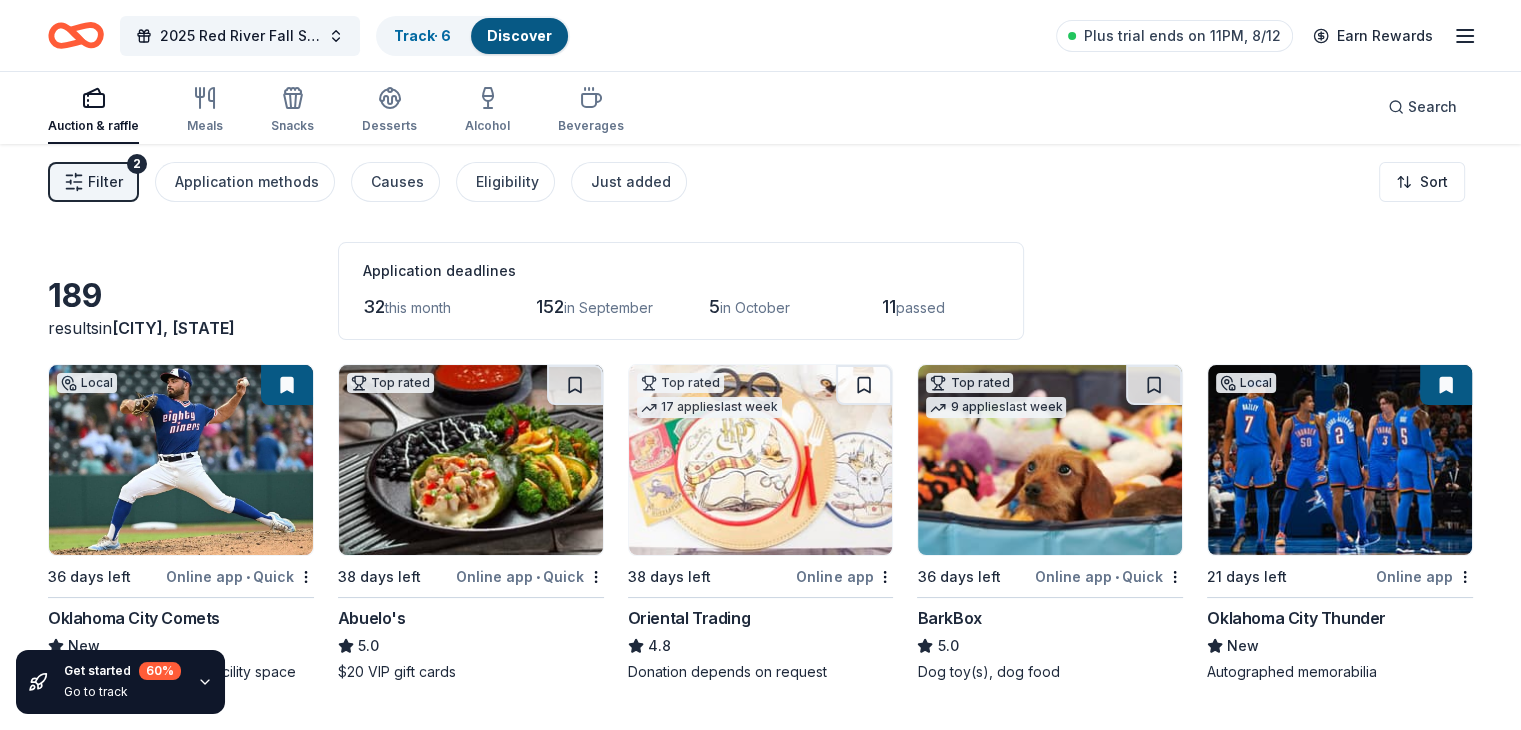scroll, scrollTop: 0, scrollLeft: 0, axis: both 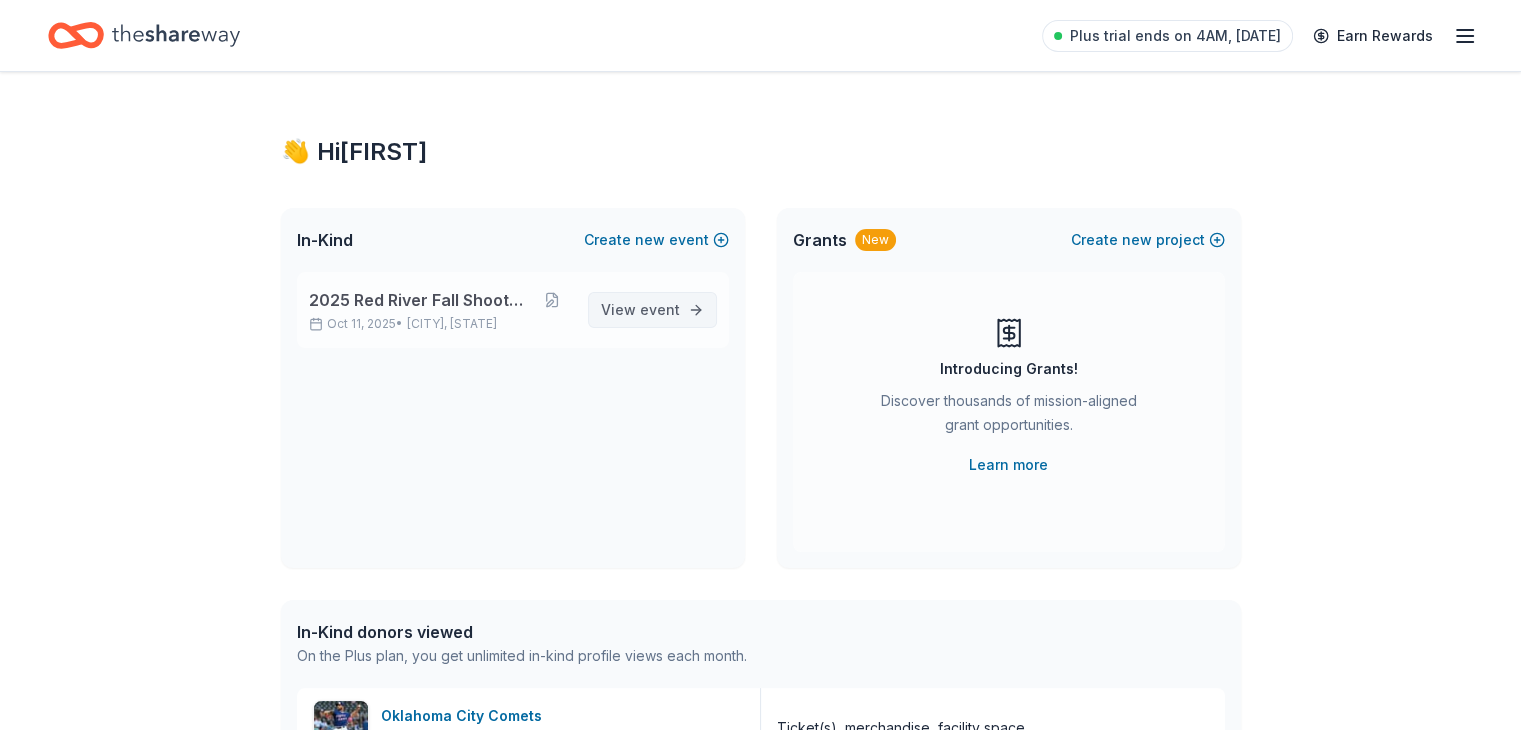 click on "event" at bounding box center [660, 309] 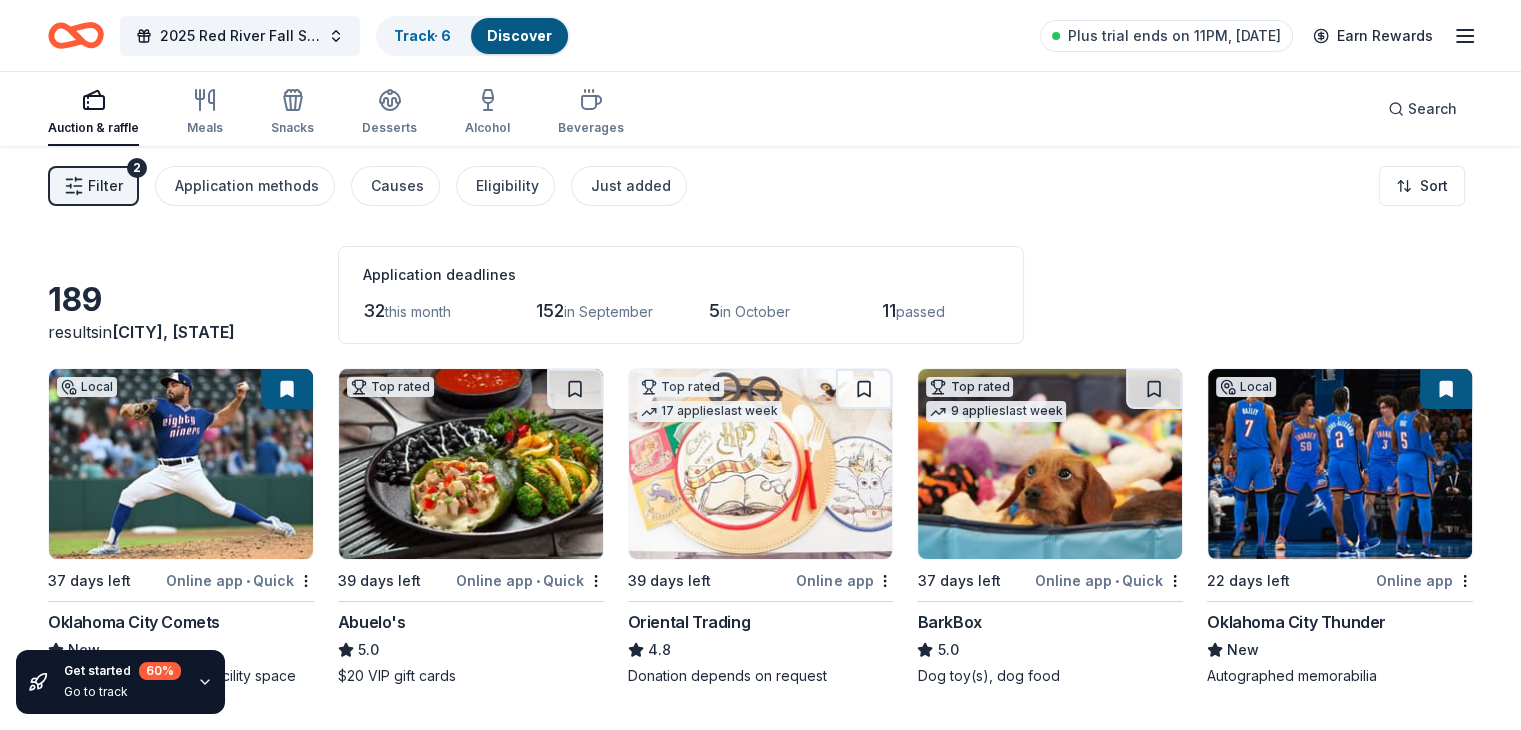 click 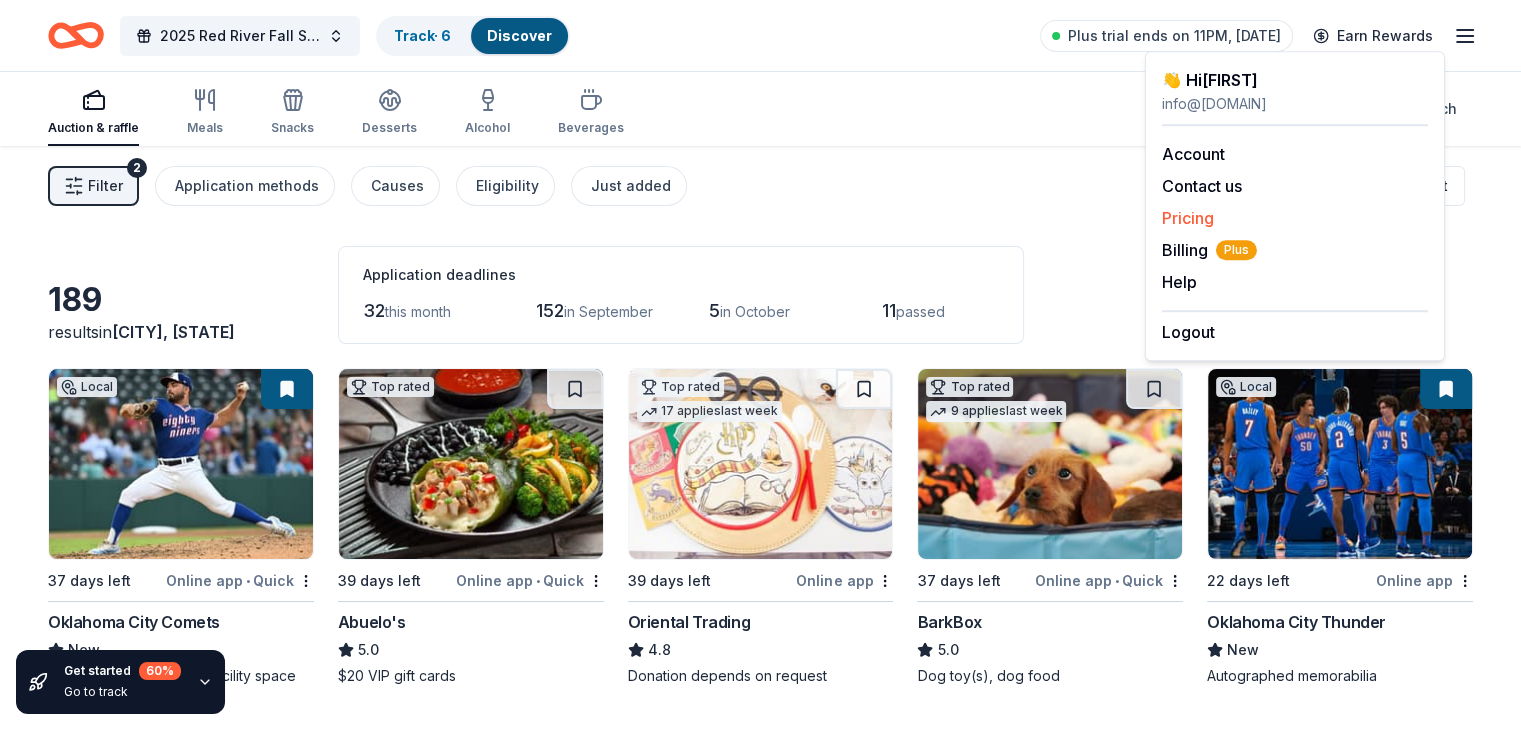 click on "Pricing" at bounding box center [1188, 218] 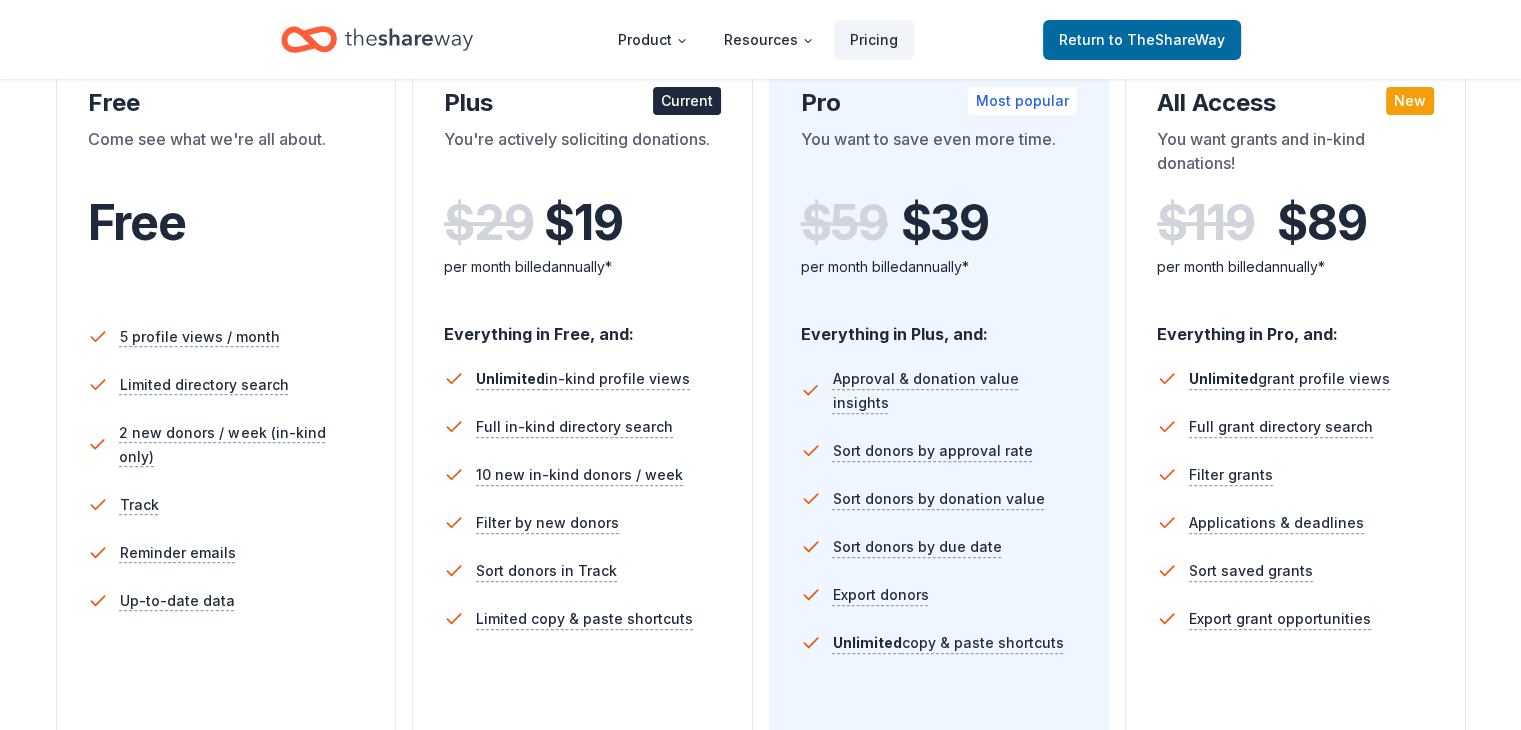 scroll, scrollTop: 0, scrollLeft: 0, axis: both 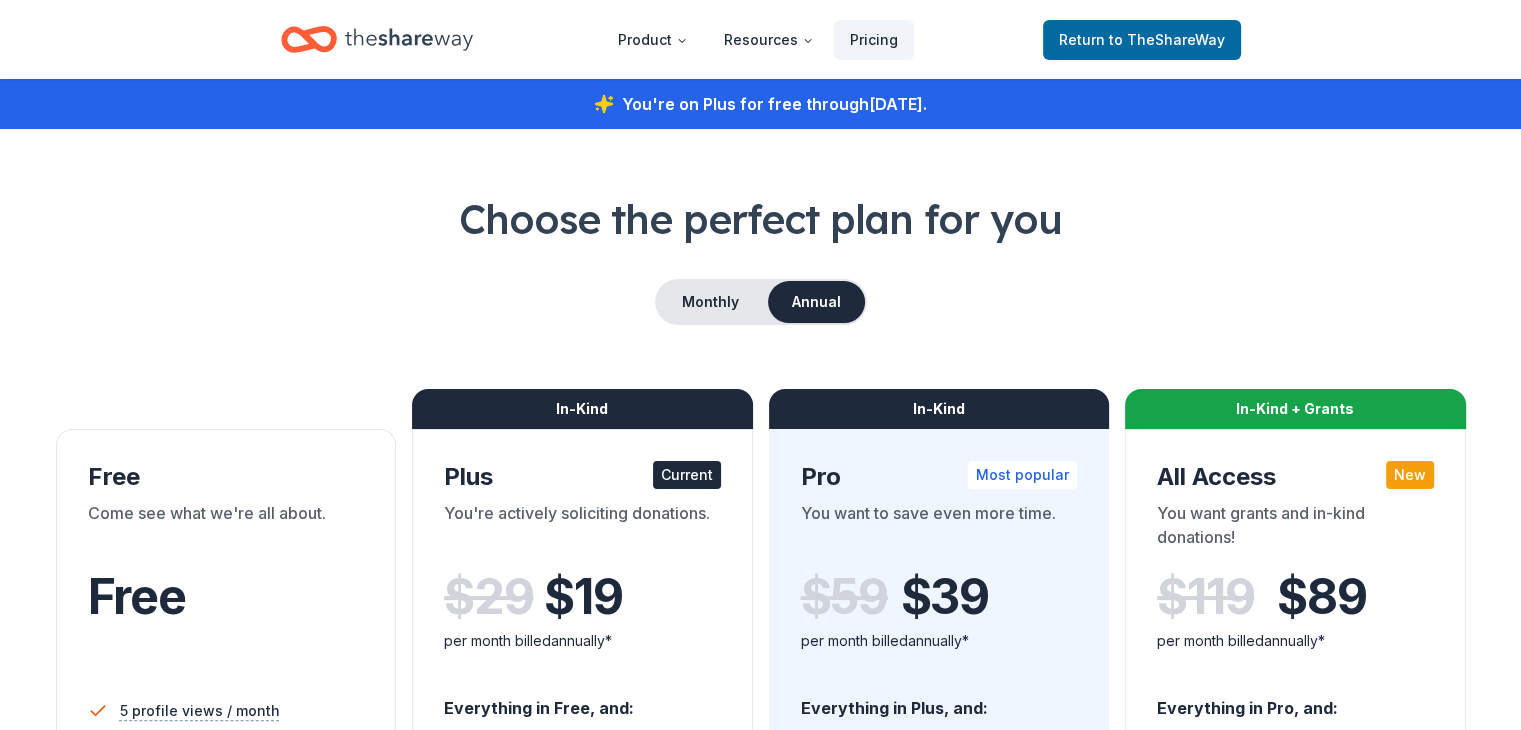 click 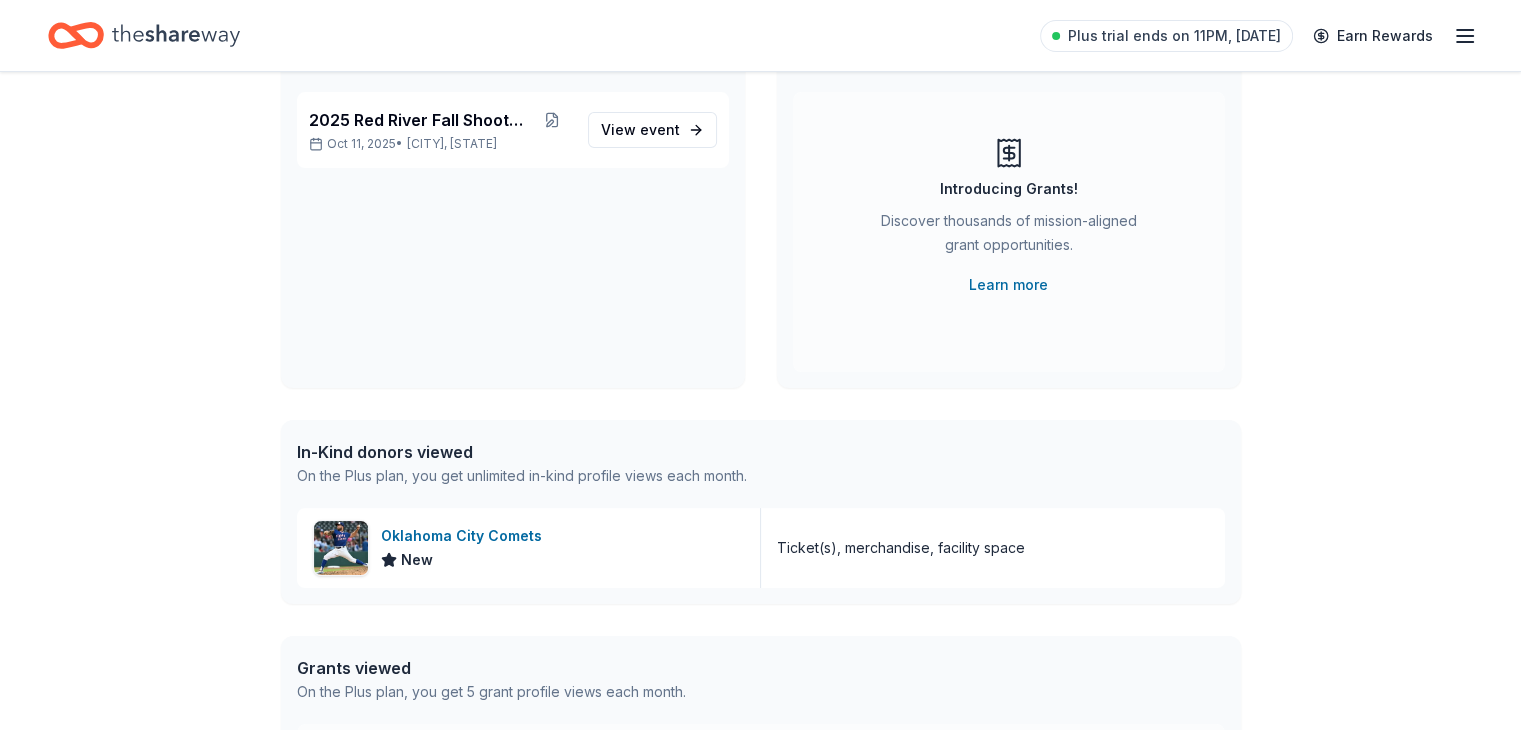 scroll, scrollTop: 200, scrollLeft: 0, axis: vertical 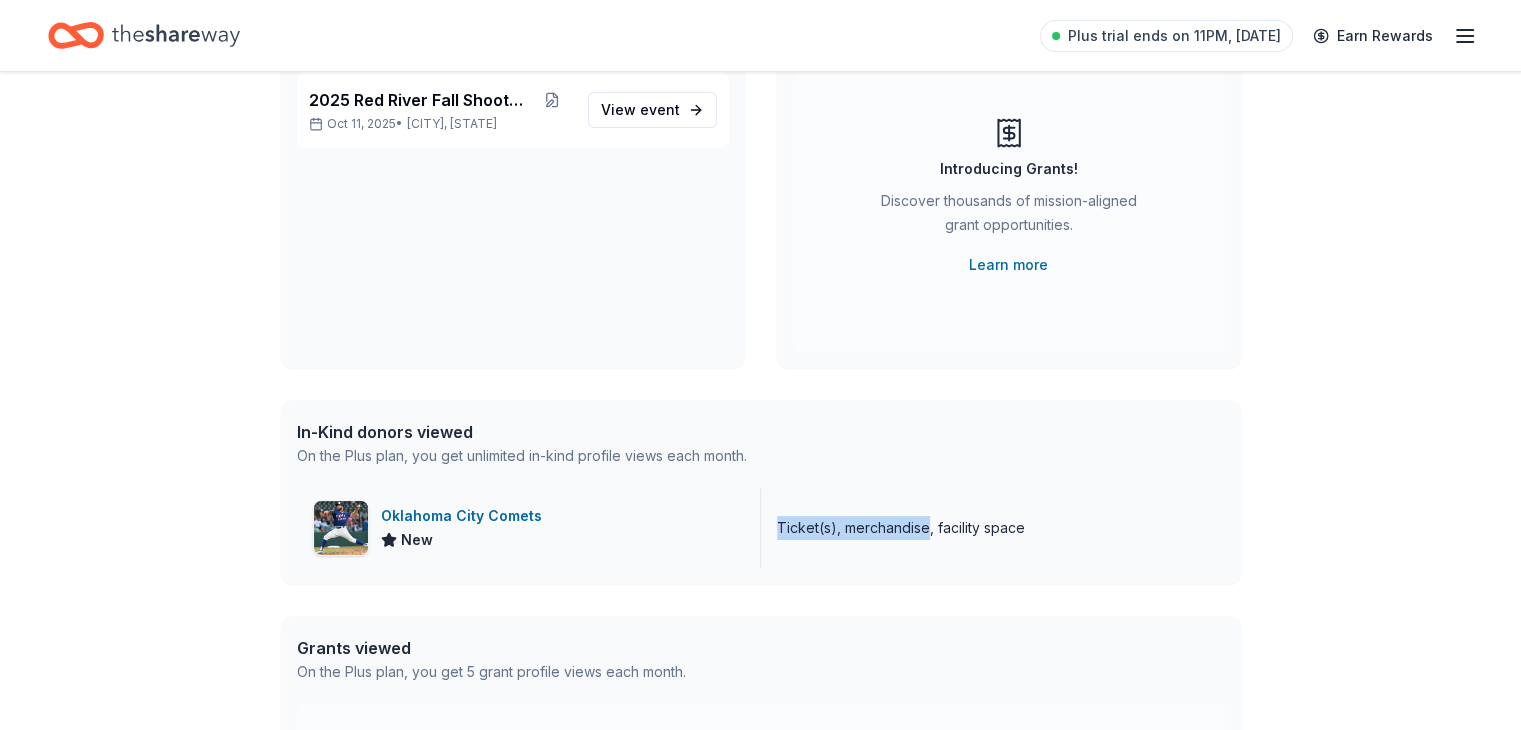 drag, startPoint x: 776, startPoint y: 533, endPoint x: 928, endPoint y: 535, distance: 152.01315 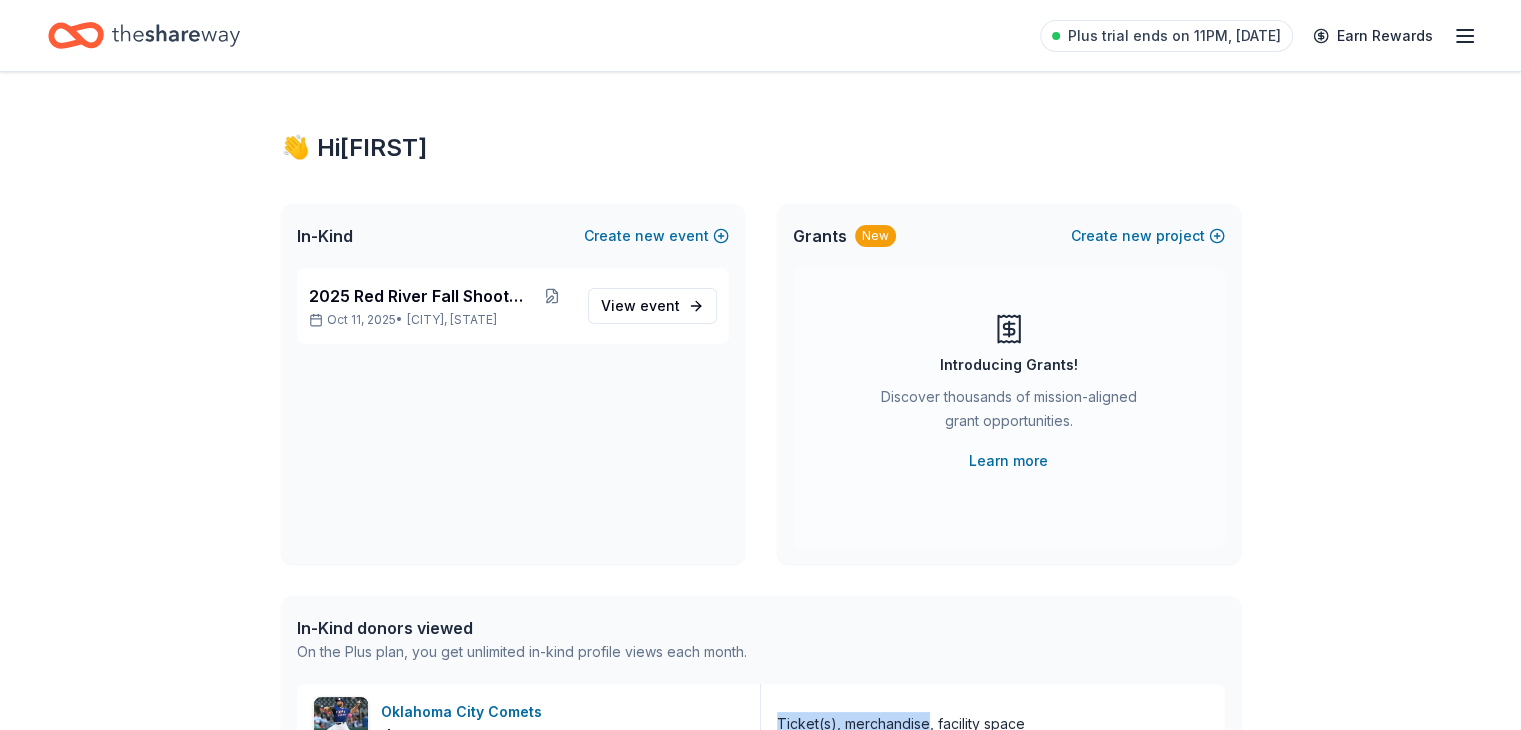 scroll, scrollTop: 0, scrollLeft: 0, axis: both 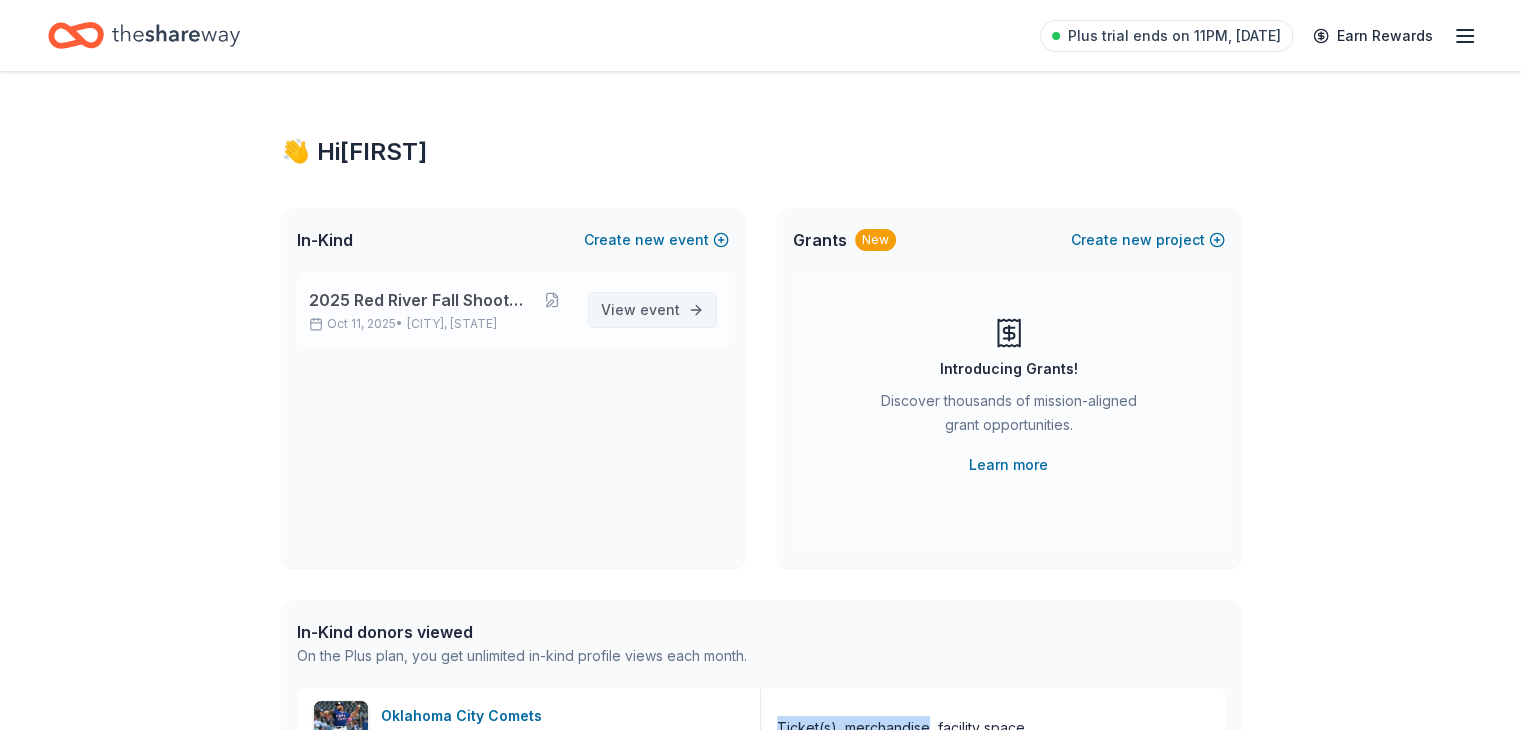 click on "event" at bounding box center [660, 309] 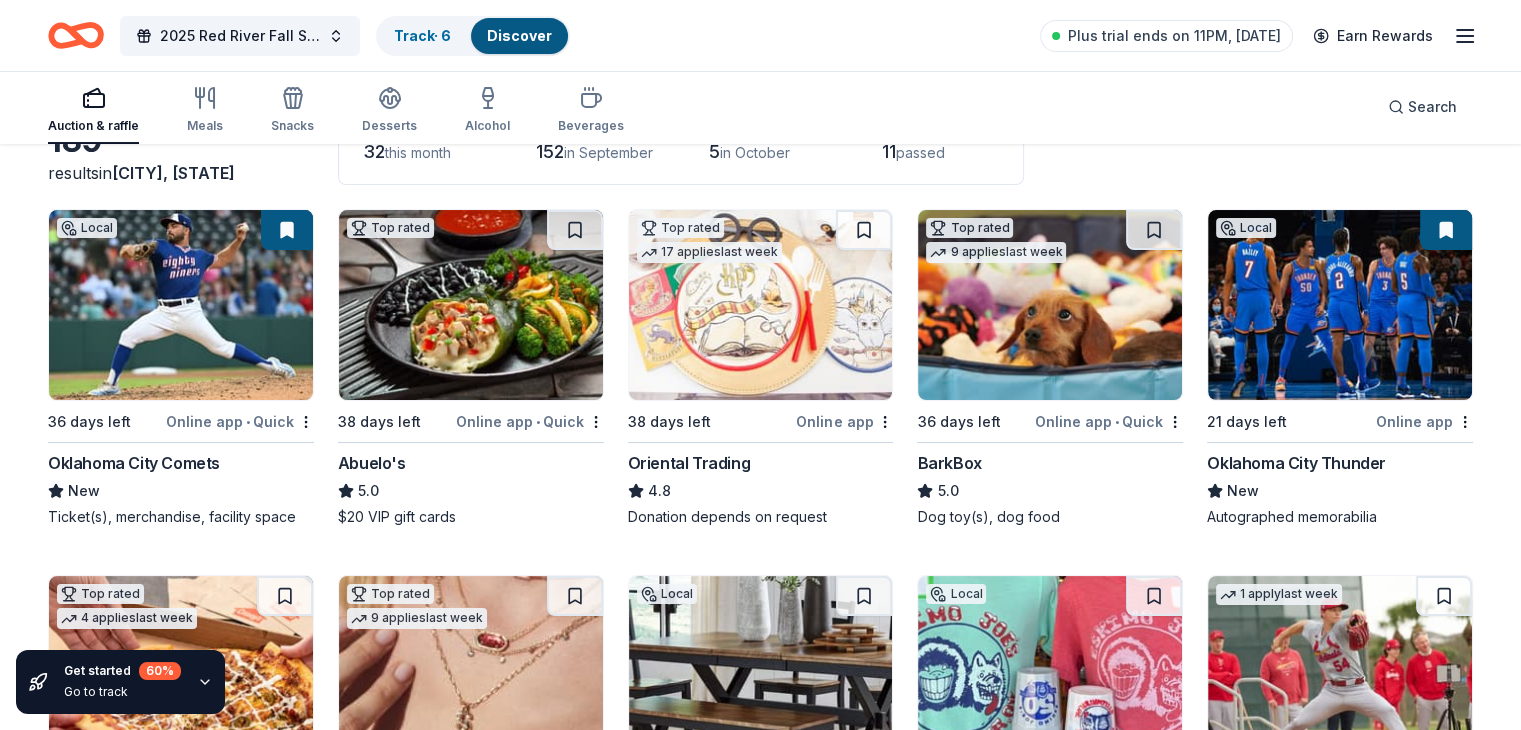 scroll, scrollTop: 200, scrollLeft: 0, axis: vertical 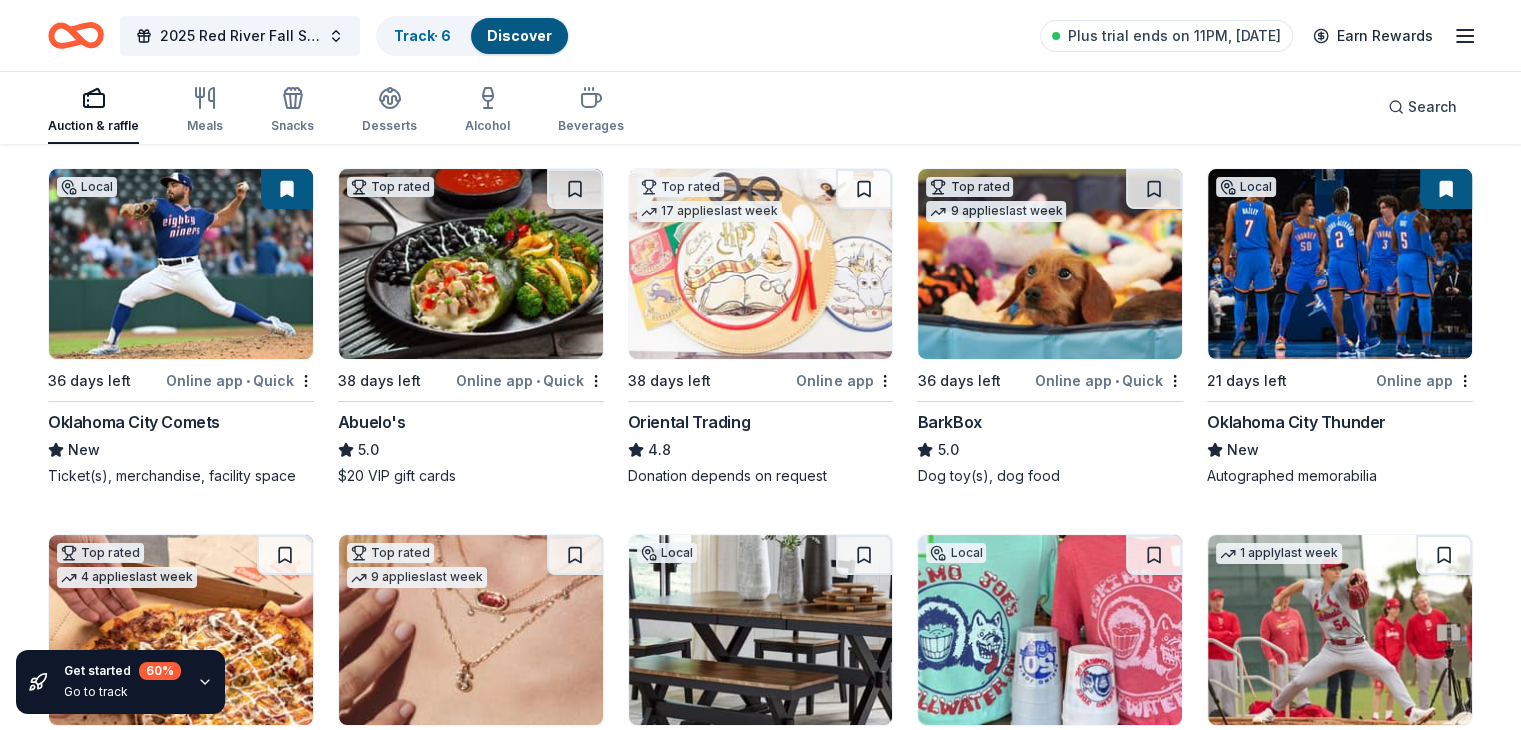 click at bounding box center (1340, 264) 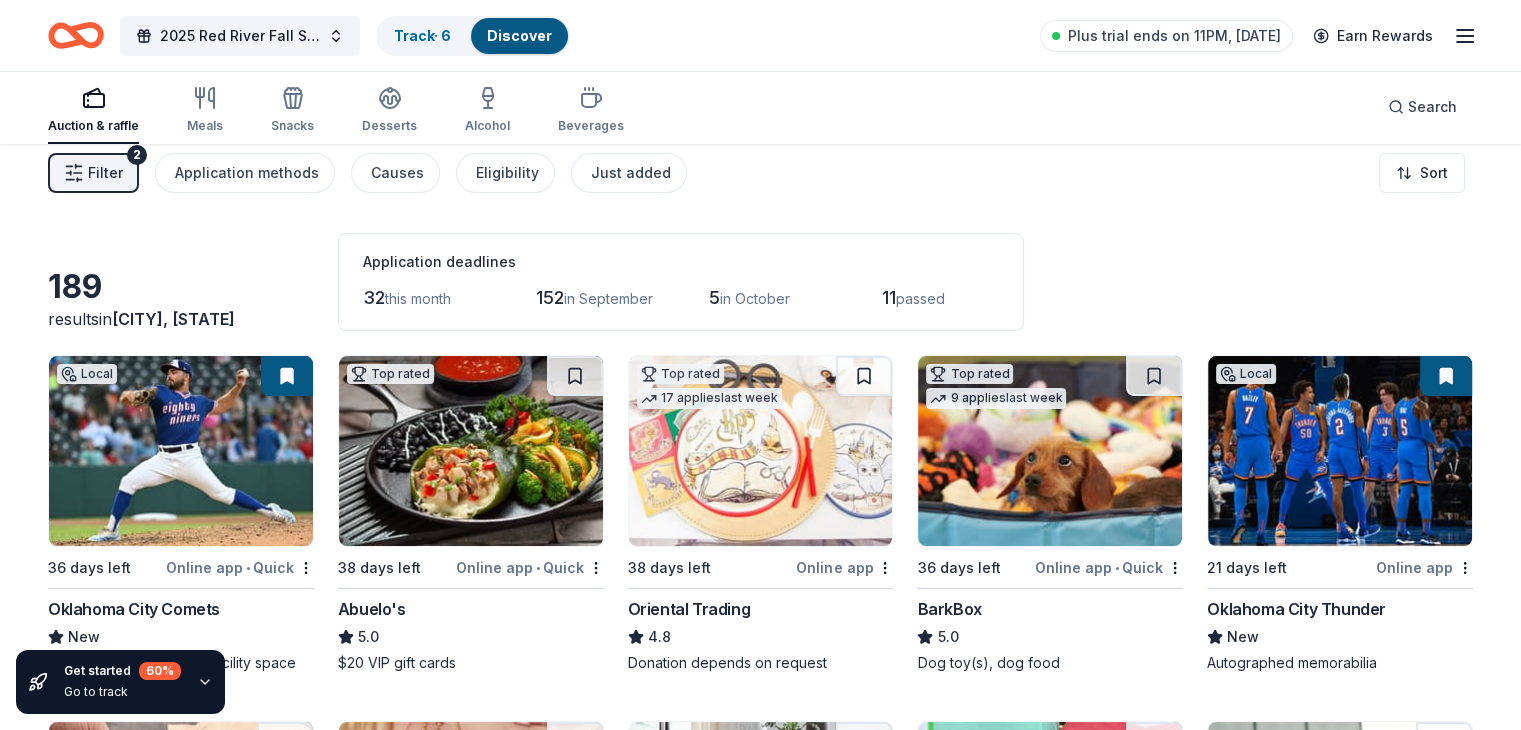 scroll, scrollTop: 0, scrollLeft: 0, axis: both 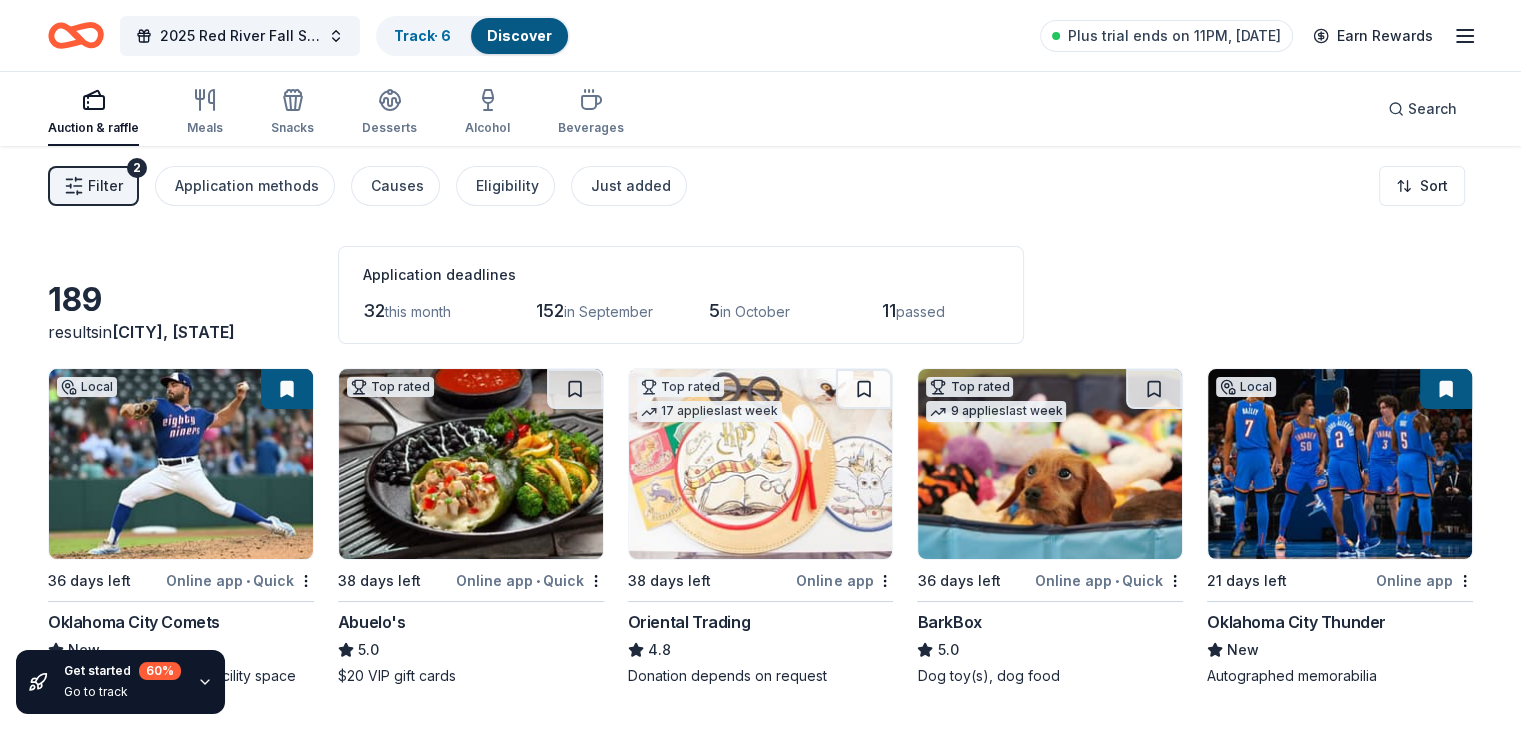 click at bounding box center [761, 464] 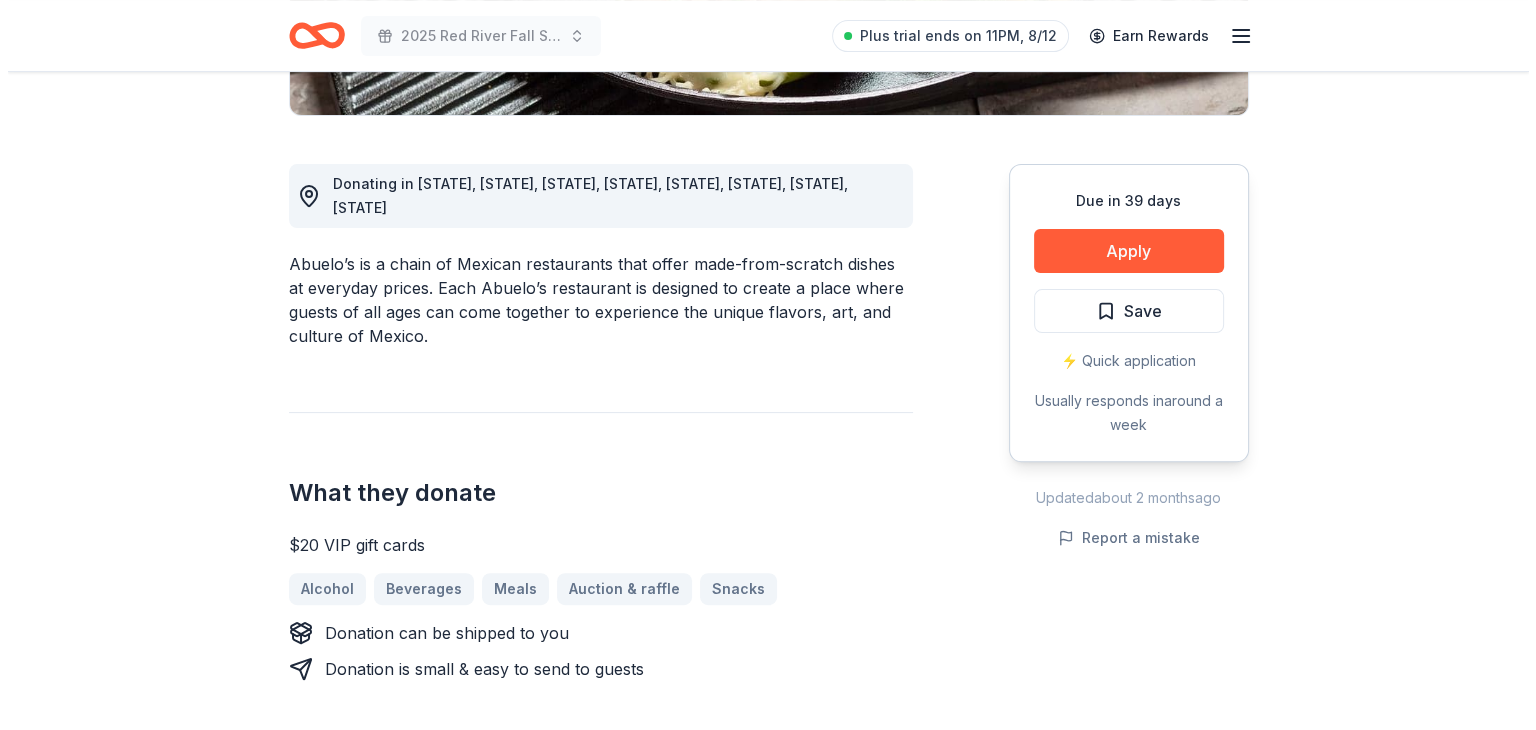 scroll, scrollTop: 500, scrollLeft: 0, axis: vertical 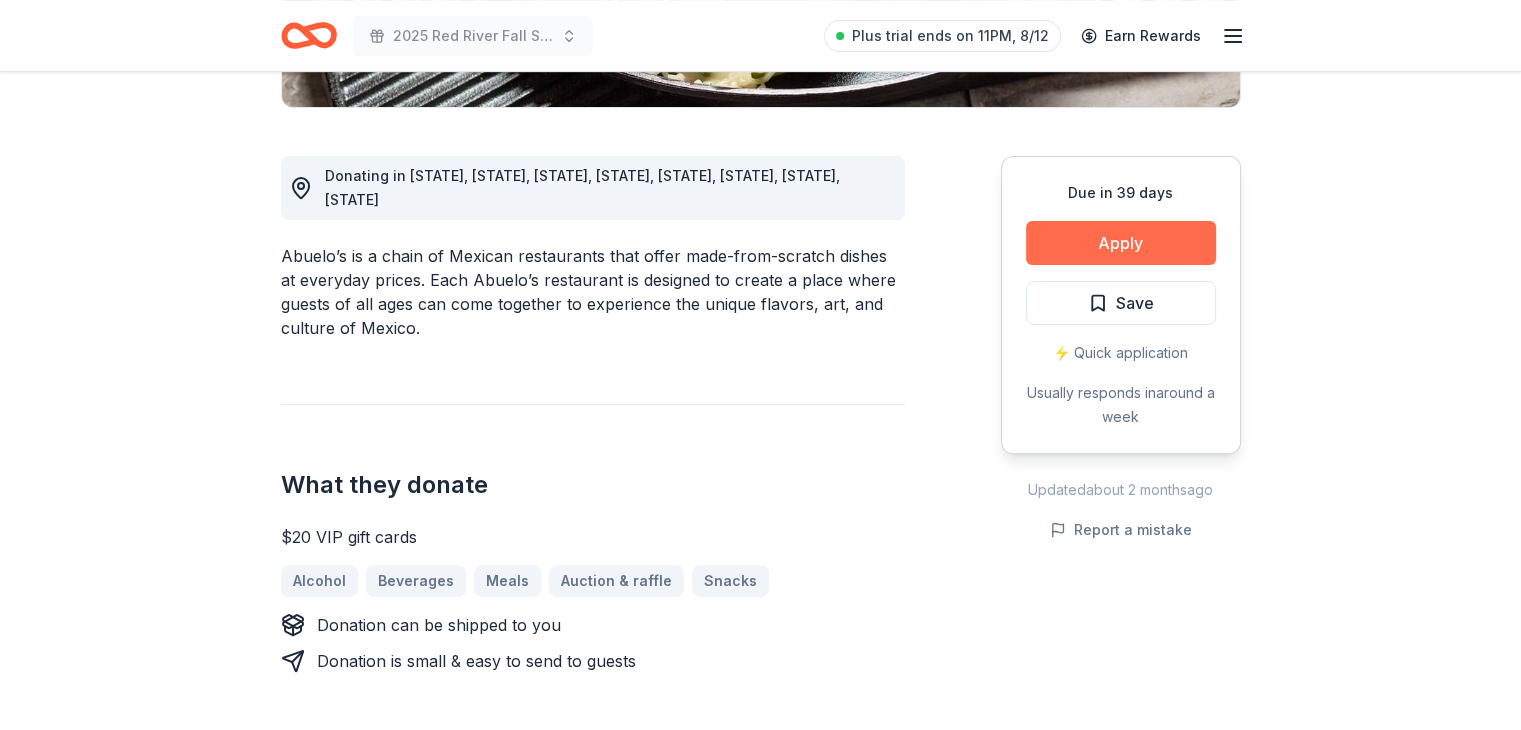 click on "Apply" at bounding box center [1121, 243] 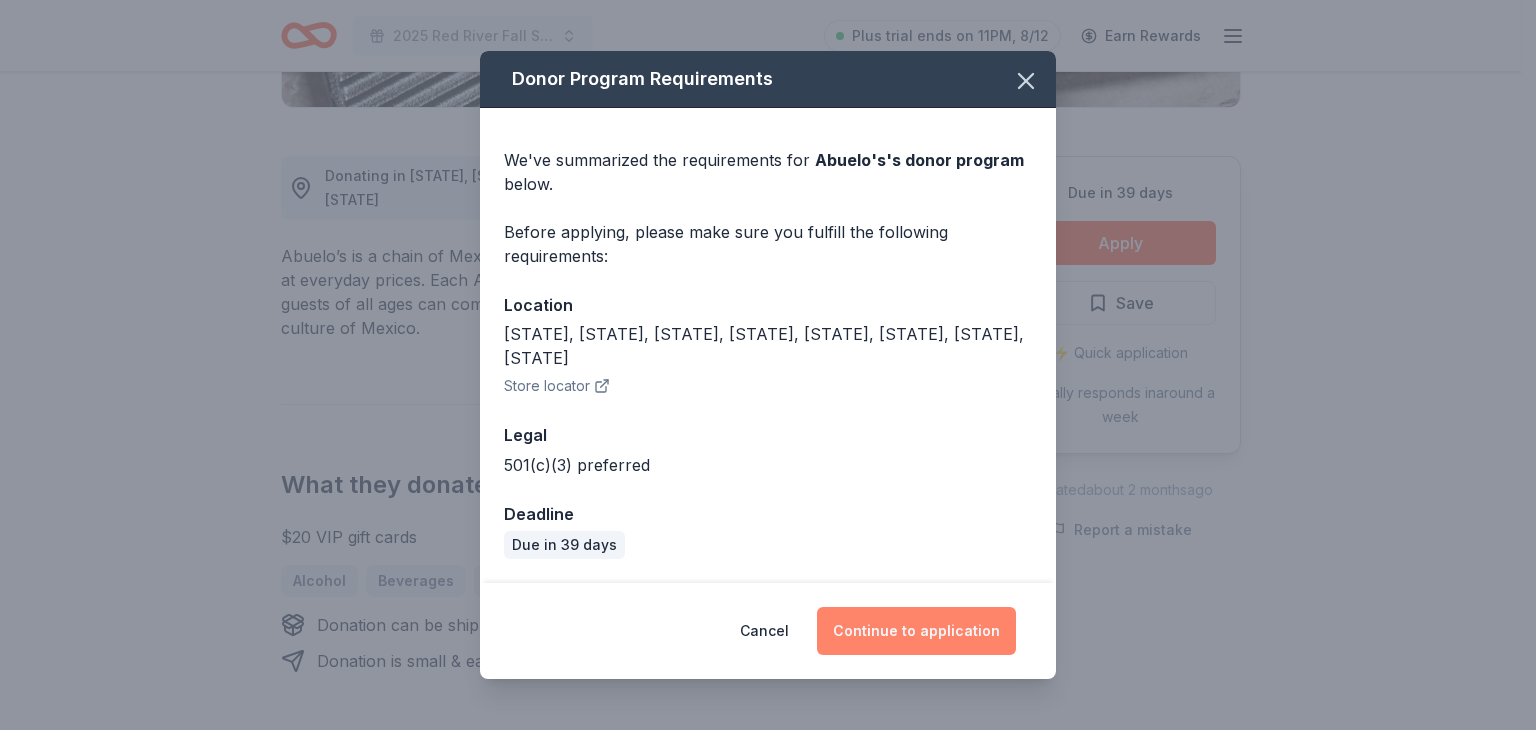 click on "Continue to application" at bounding box center (916, 631) 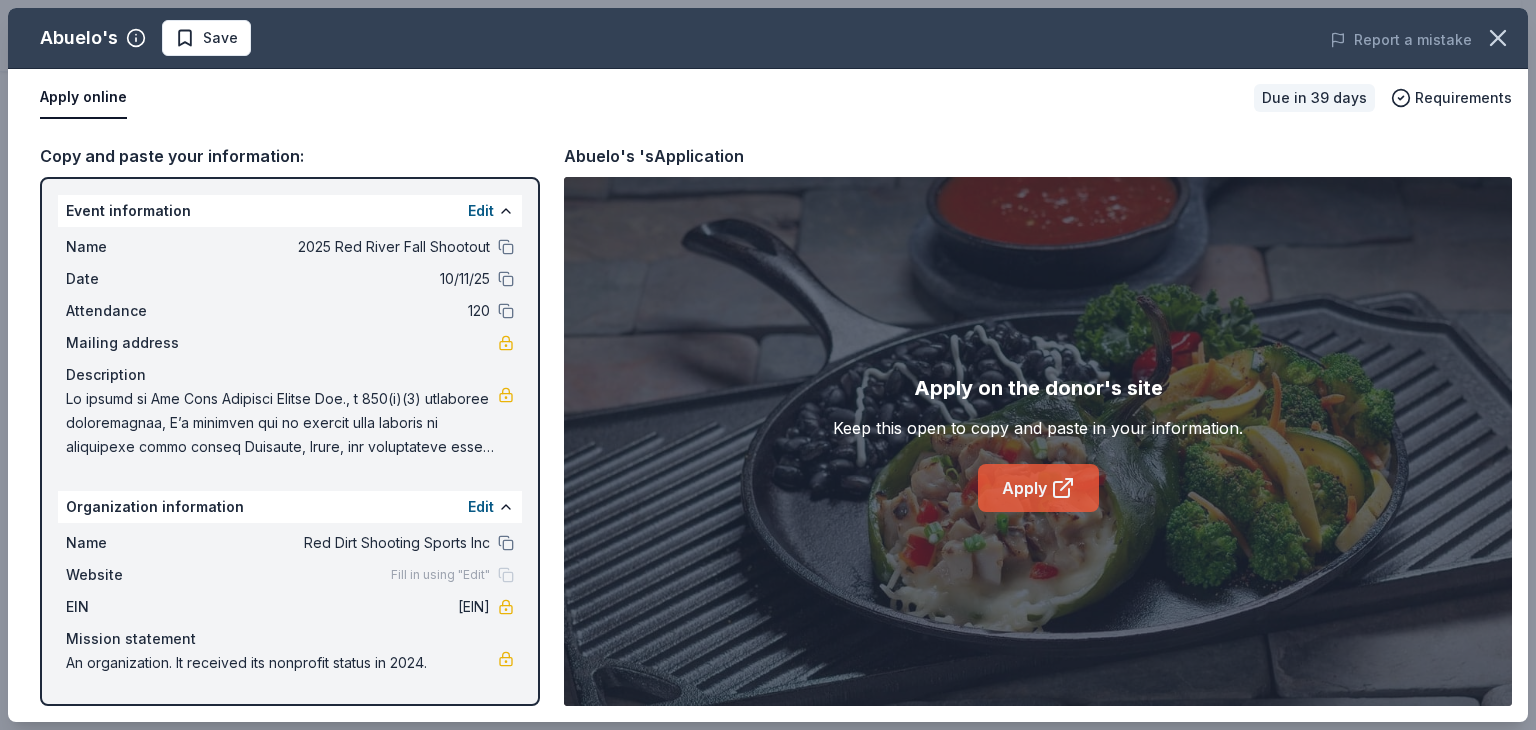 click on "Apply" at bounding box center (1038, 488) 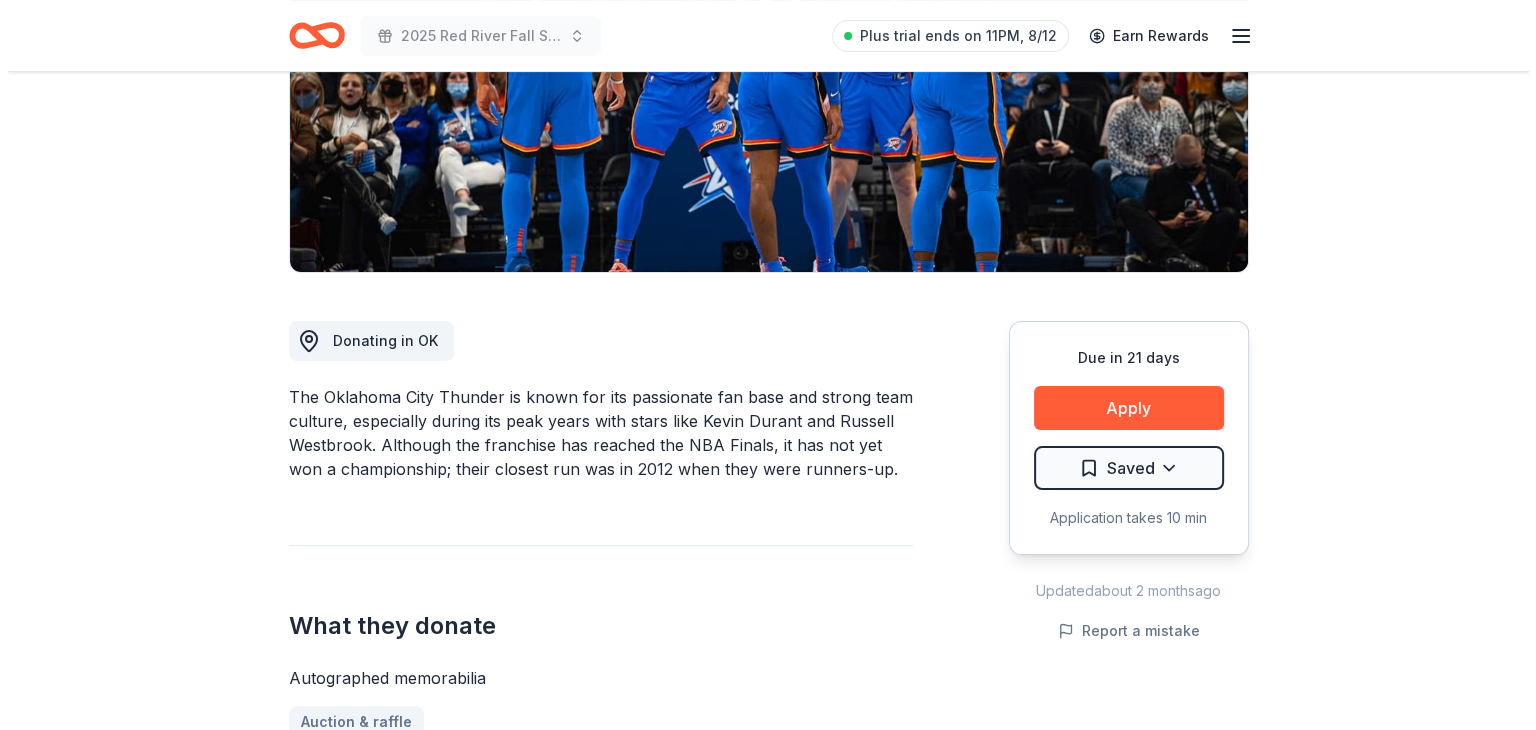 scroll, scrollTop: 400, scrollLeft: 0, axis: vertical 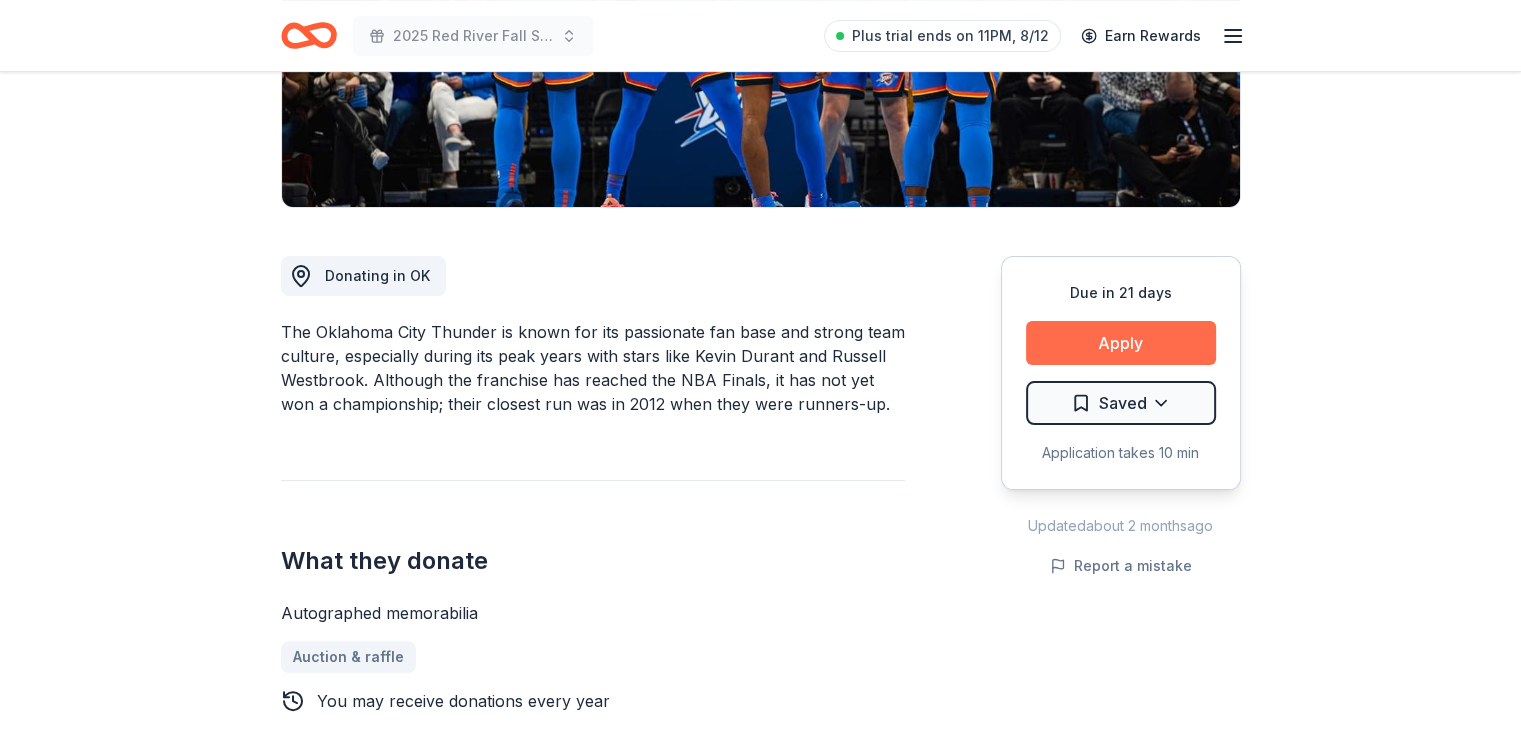 click on "Apply" at bounding box center [1121, 343] 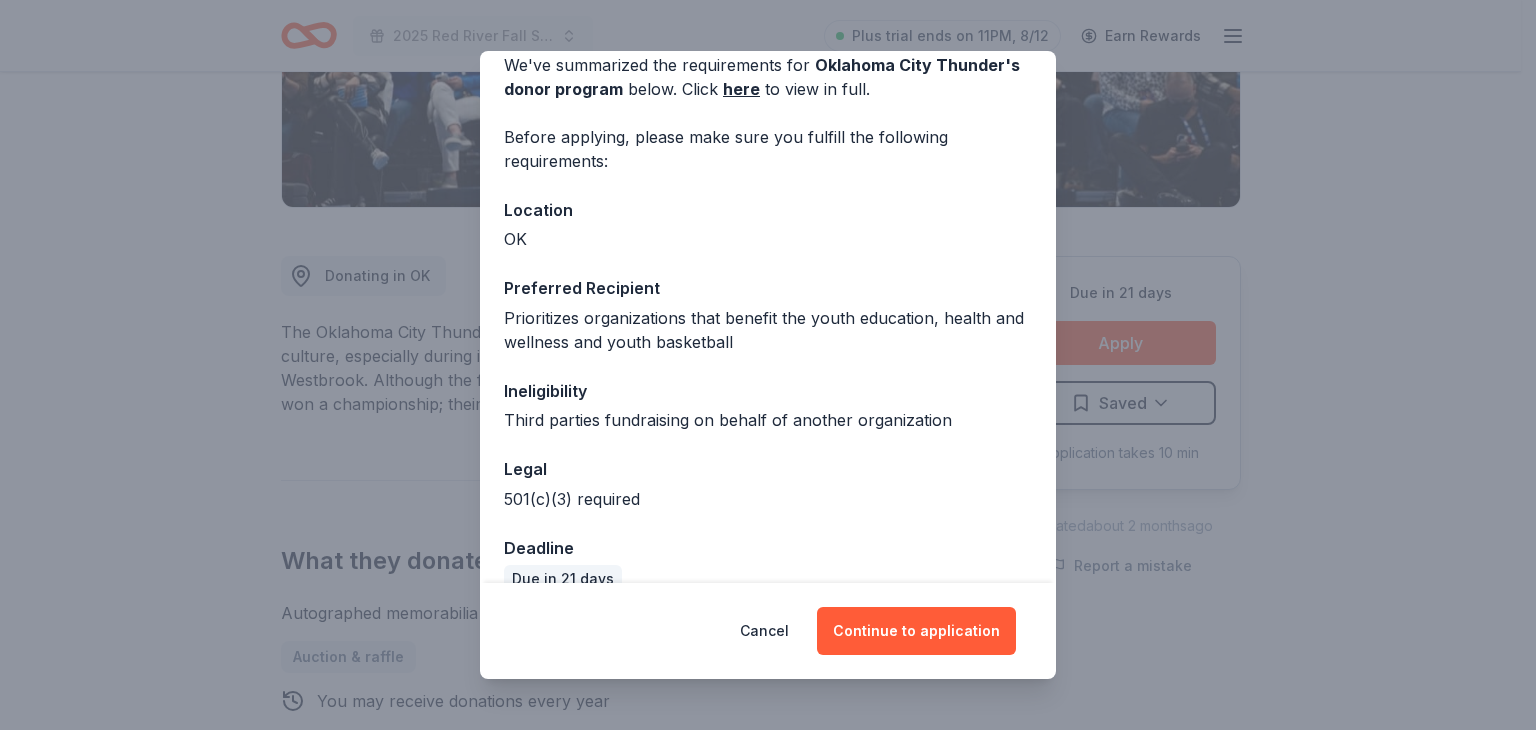 scroll, scrollTop: 100, scrollLeft: 0, axis: vertical 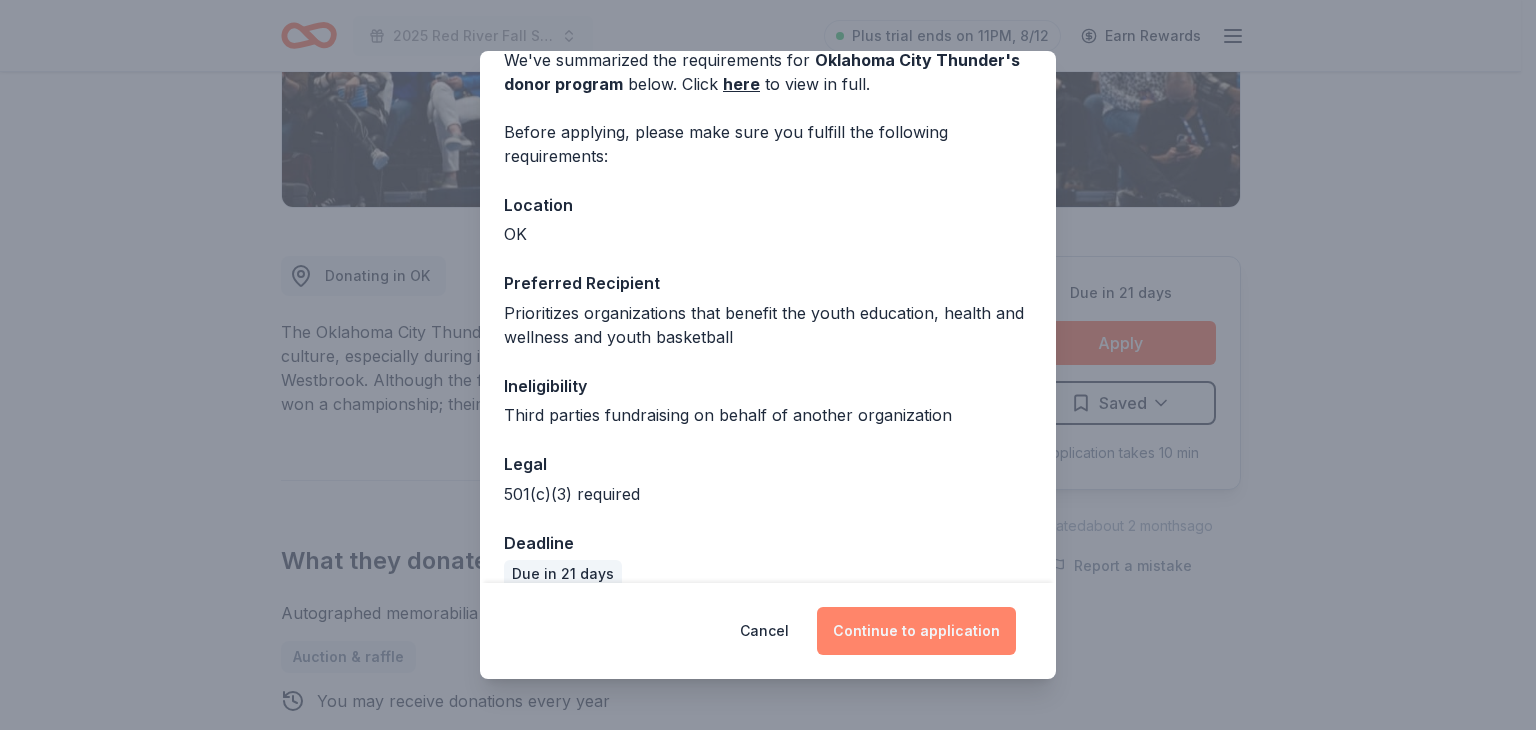 click on "Continue to application" at bounding box center (916, 631) 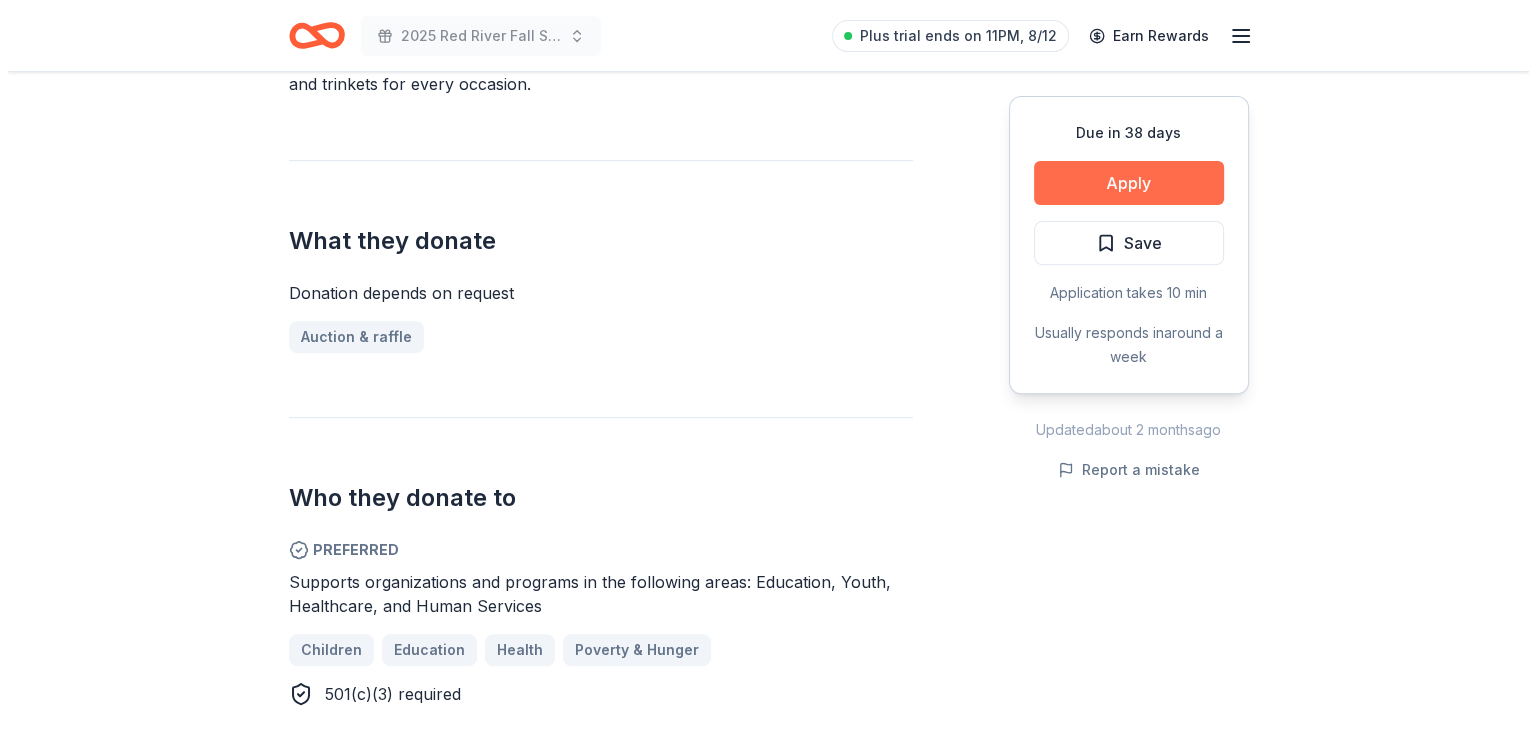 scroll, scrollTop: 700, scrollLeft: 0, axis: vertical 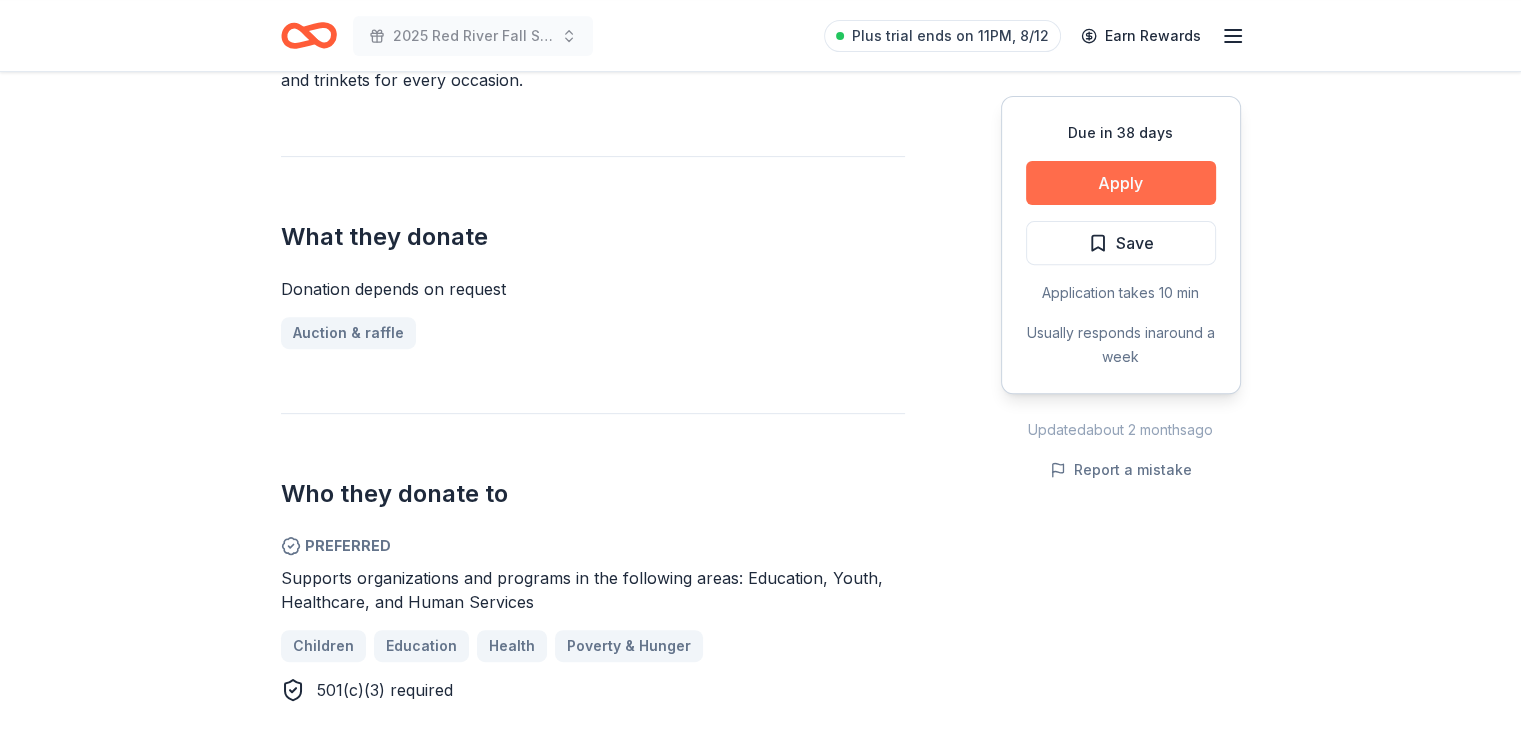click on "Apply" at bounding box center (1121, 183) 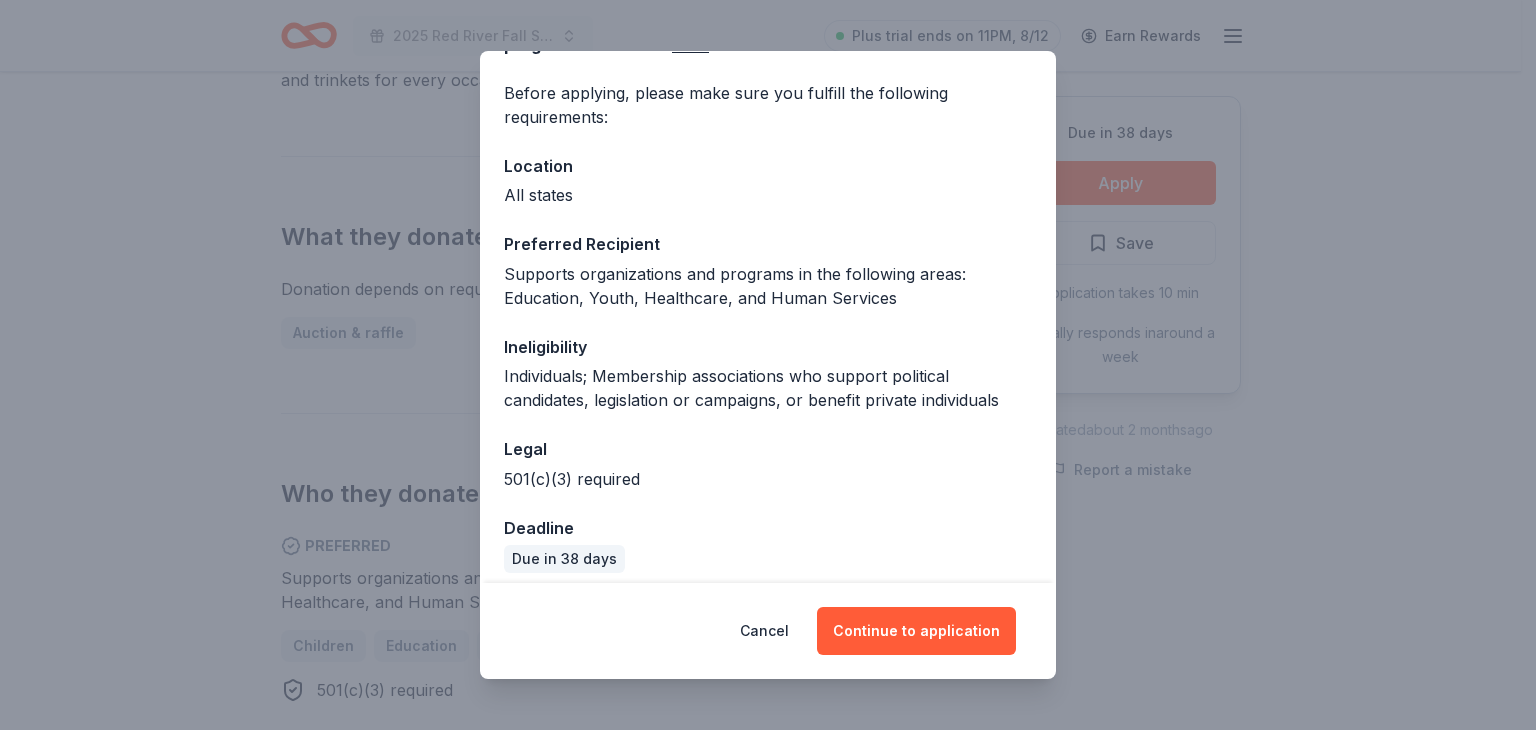 scroll, scrollTop: 152, scrollLeft: 0, axis: vertical 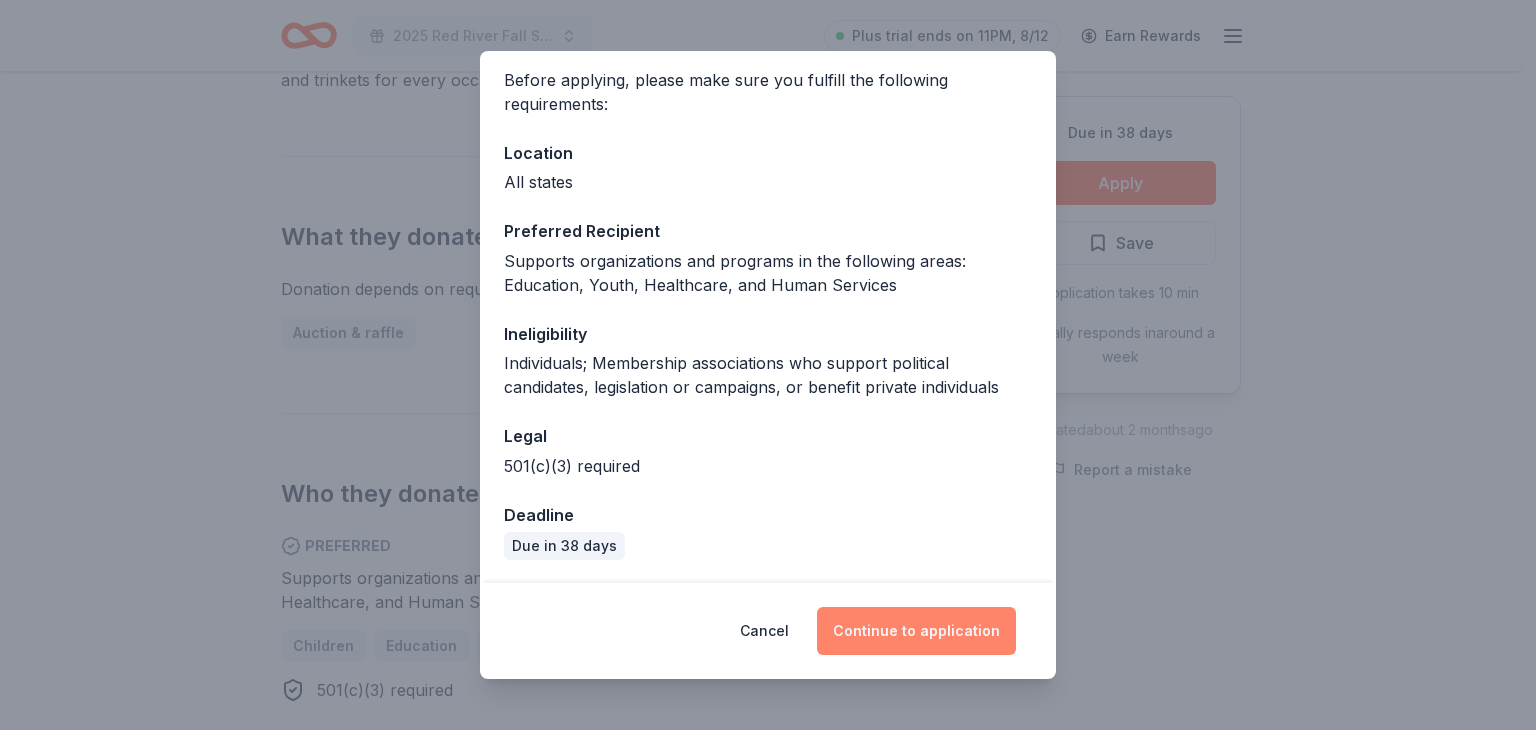 click on "Continue to application" at bounding box center [916, 631] 